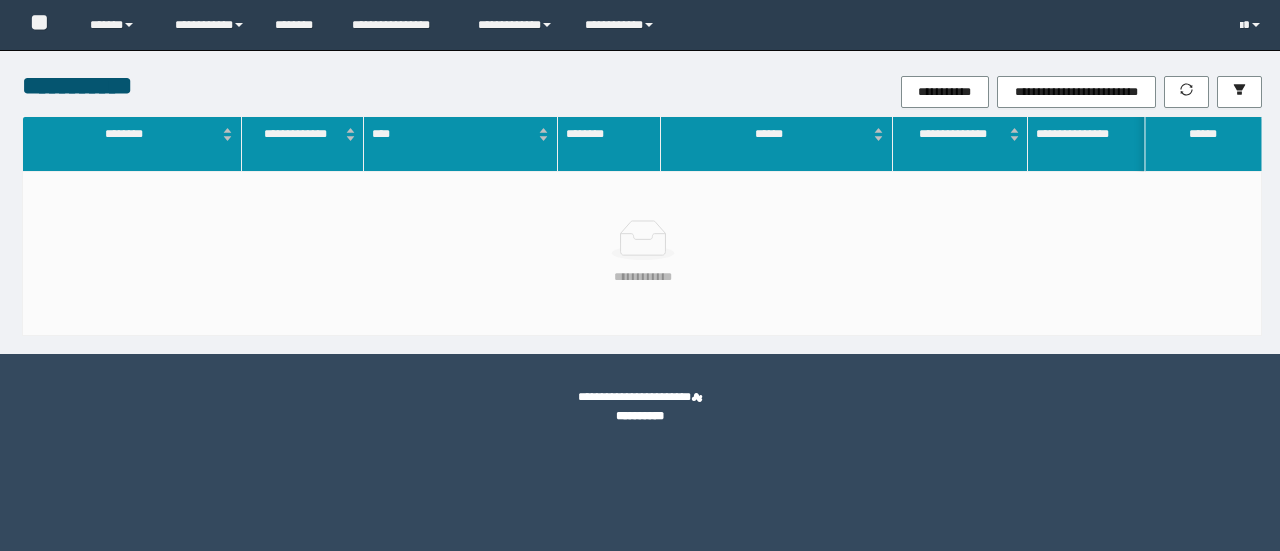 scroll, scrollTop: 0, scrollLeft: 0, axis: both 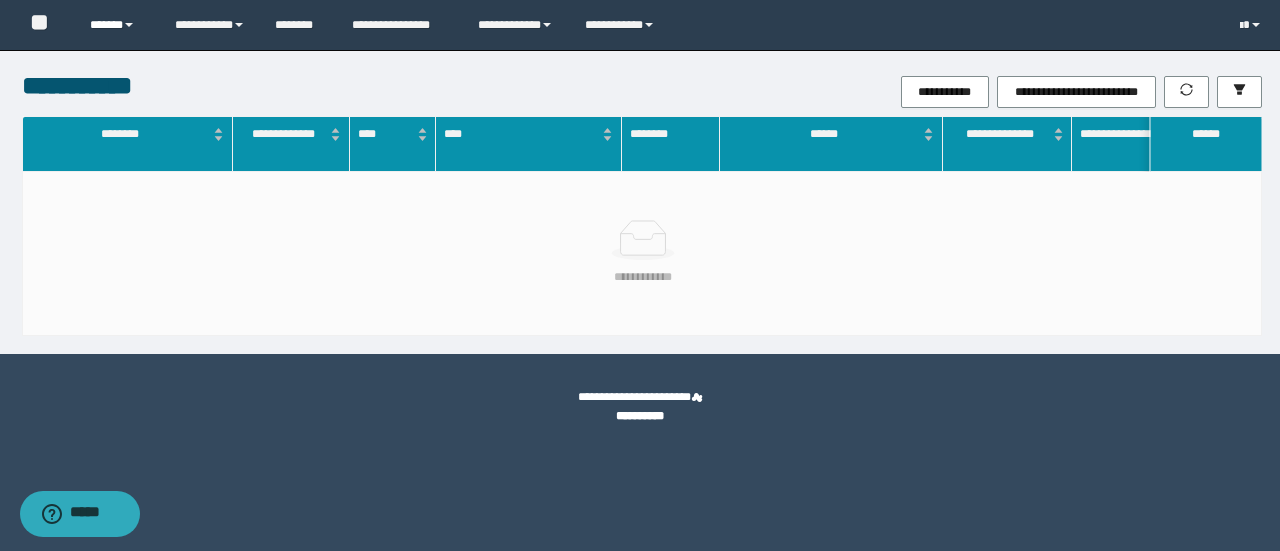 click on "******" at bounding box center (117, 25) 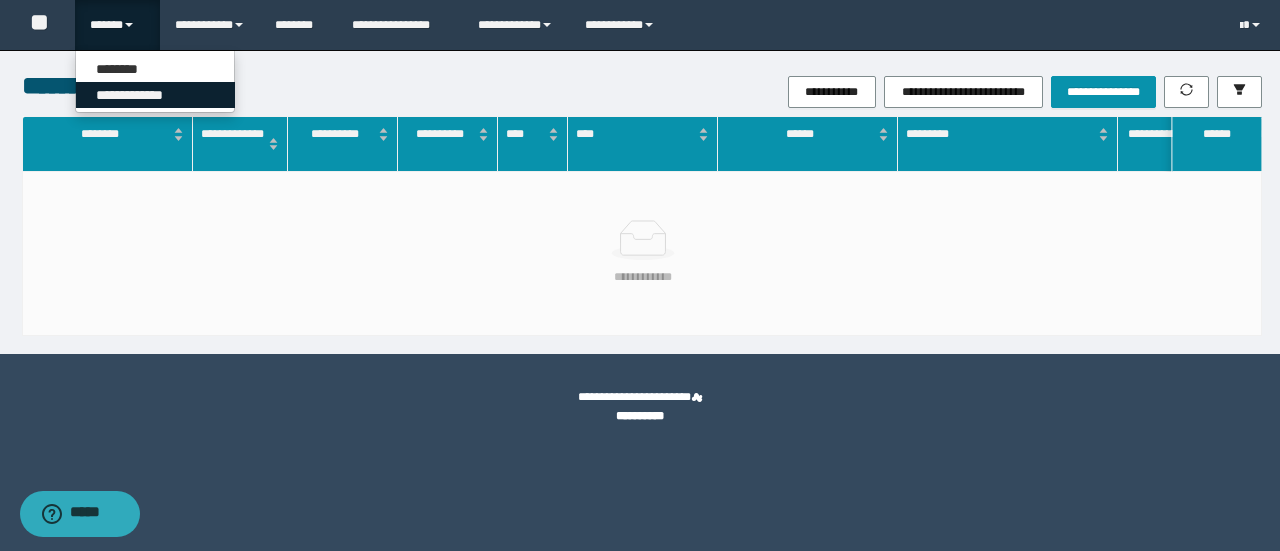 click on "**********" at bounding box center (155, 95) 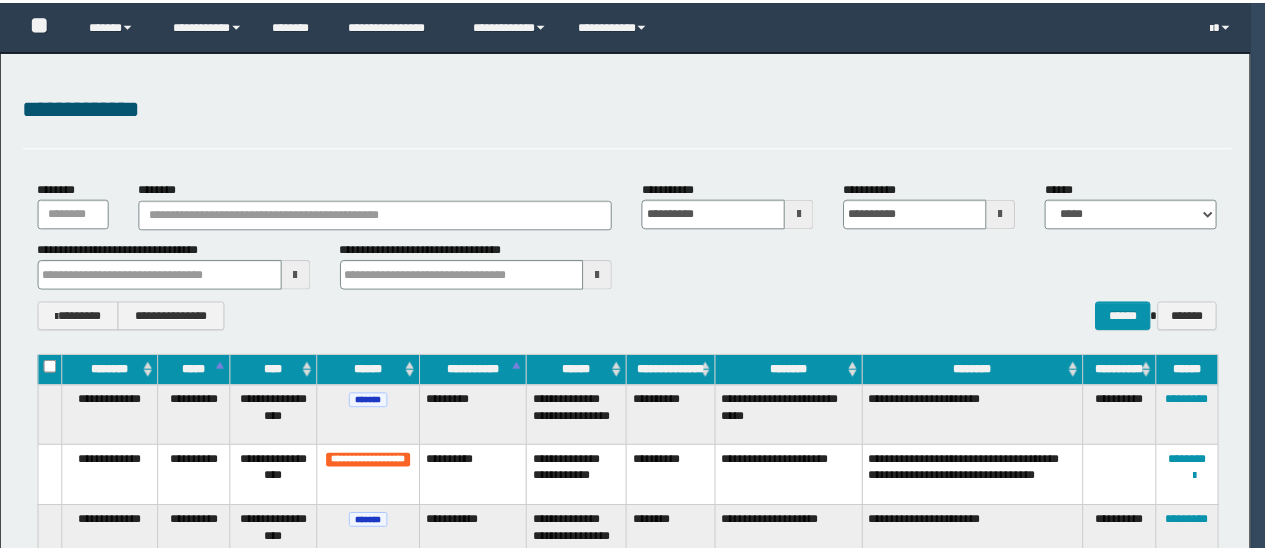scroll, scrollTop: 0, scrollLeft: 0, axis: both 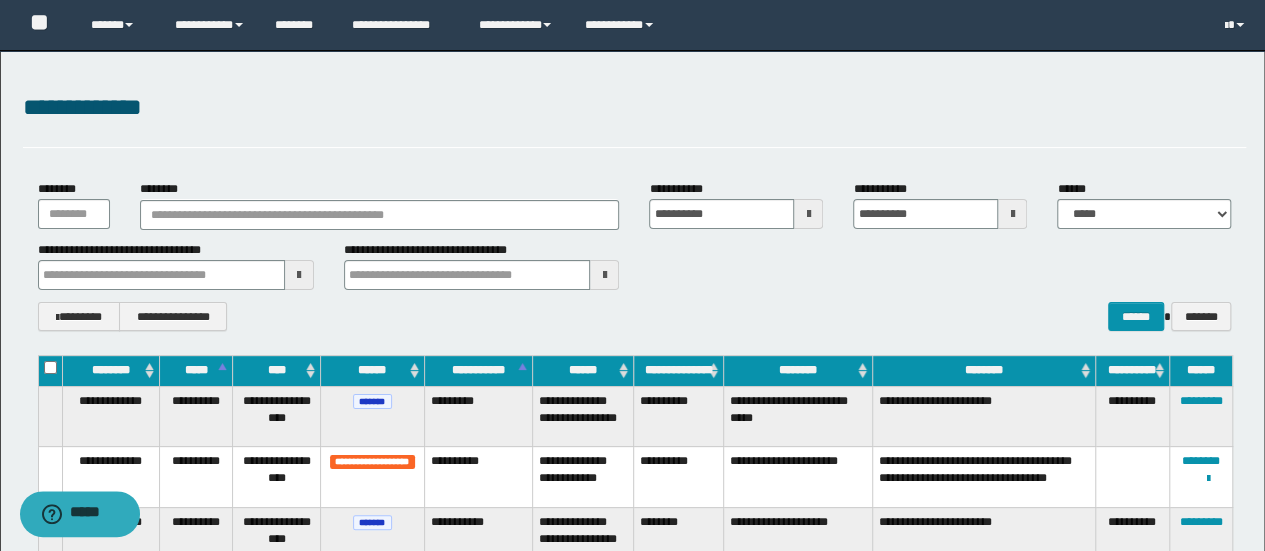 drag, startPoint x: 460, startPoint y: 193, endPoint x: 468, endPoint y: 203, distance: 12.806249 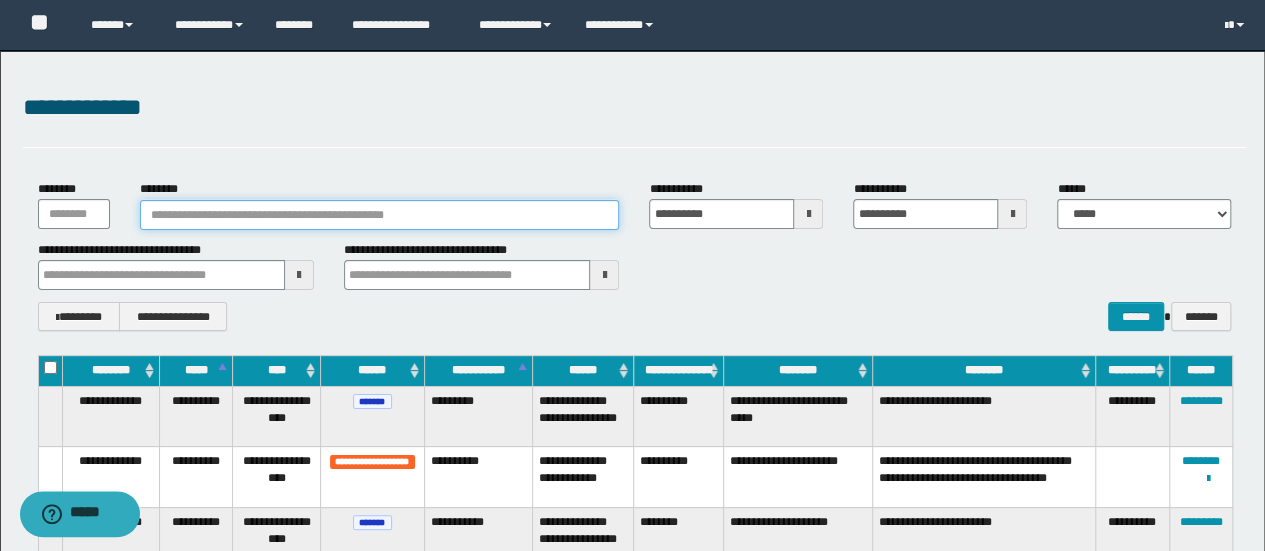 click on "********" at bounding box center [380, 215] 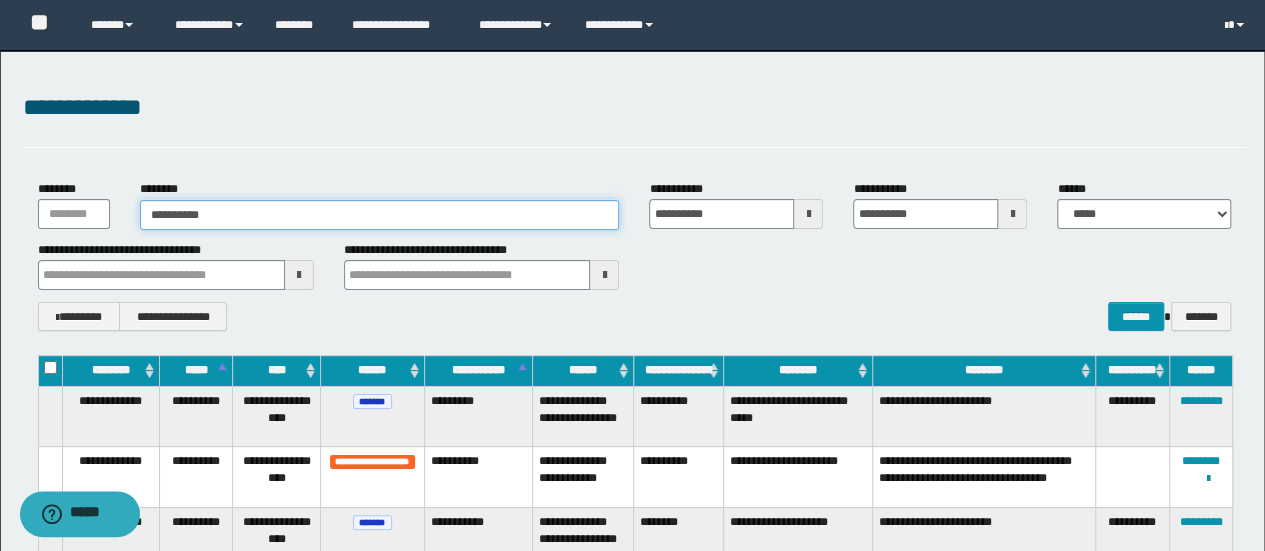 type on "**********" 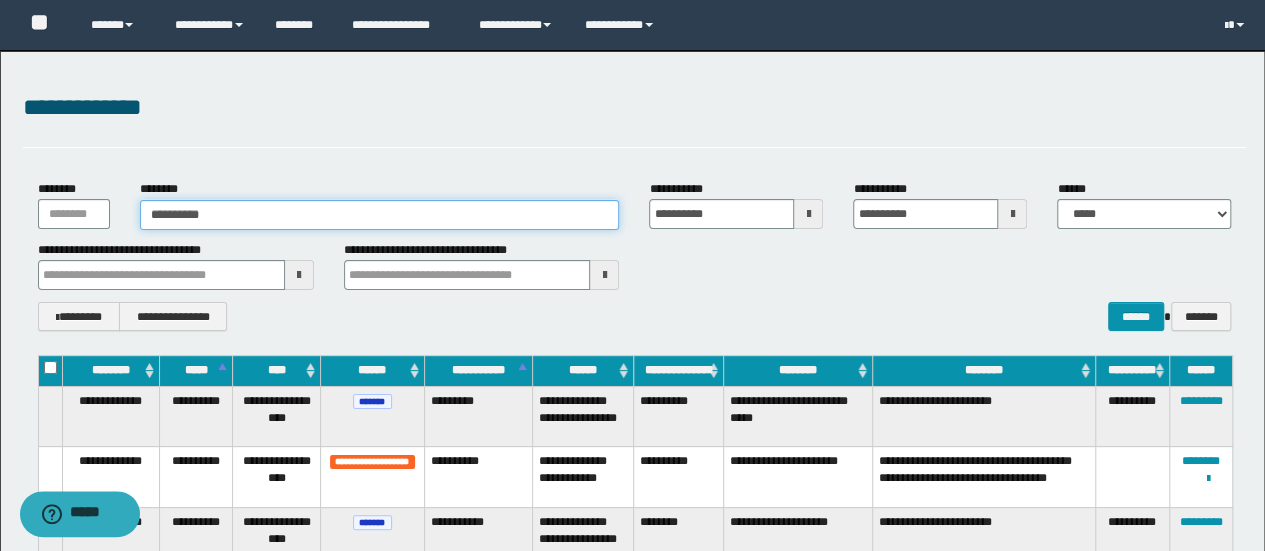 type on "**********" 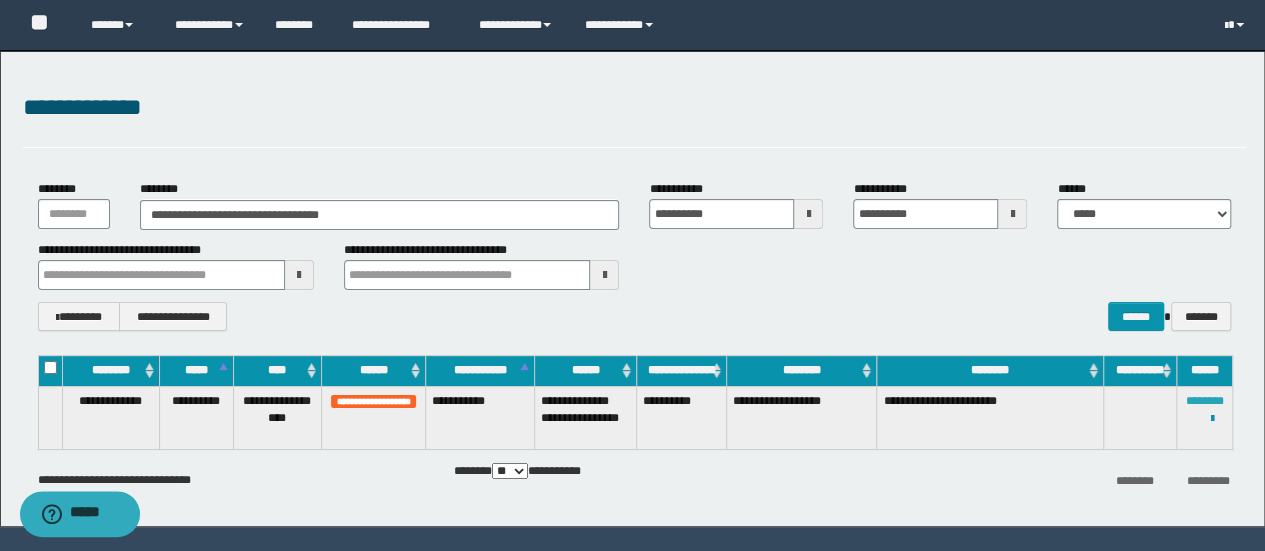 click on "********" at bounding box center (1205, 401) 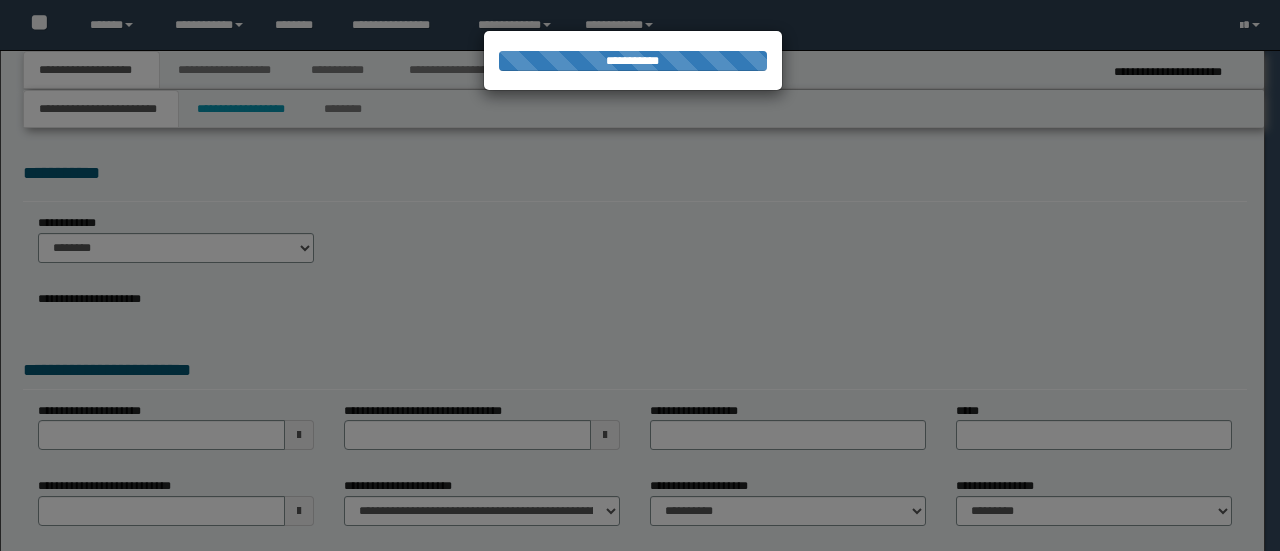 scroll, scrollTop: 0, scrollLeft: 0, axis: both 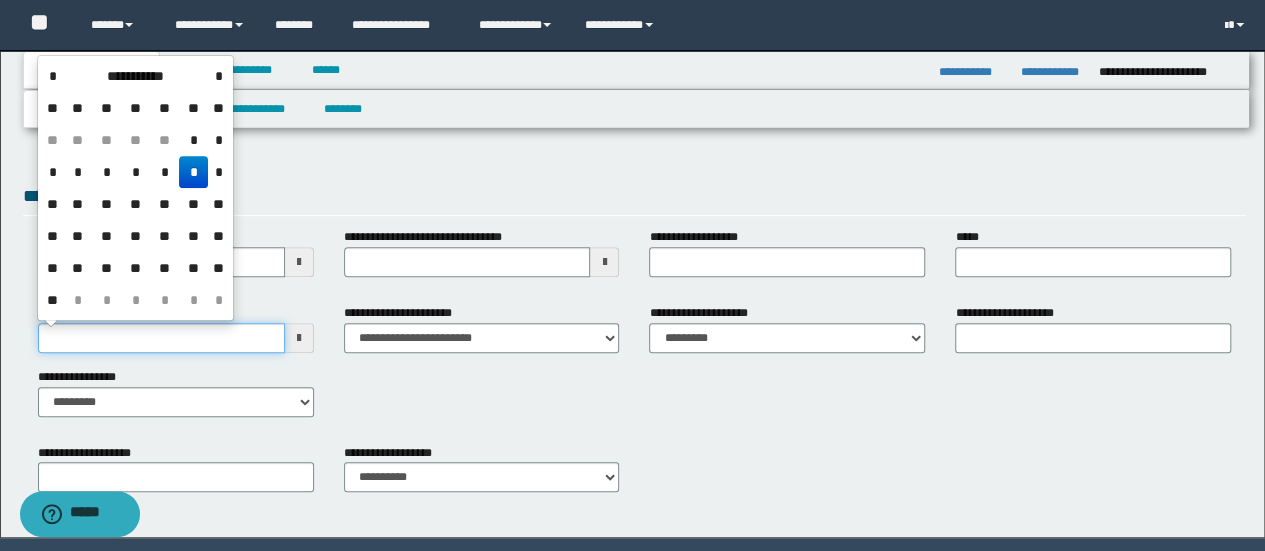 click on "**********" at bounding box center [161, 338] 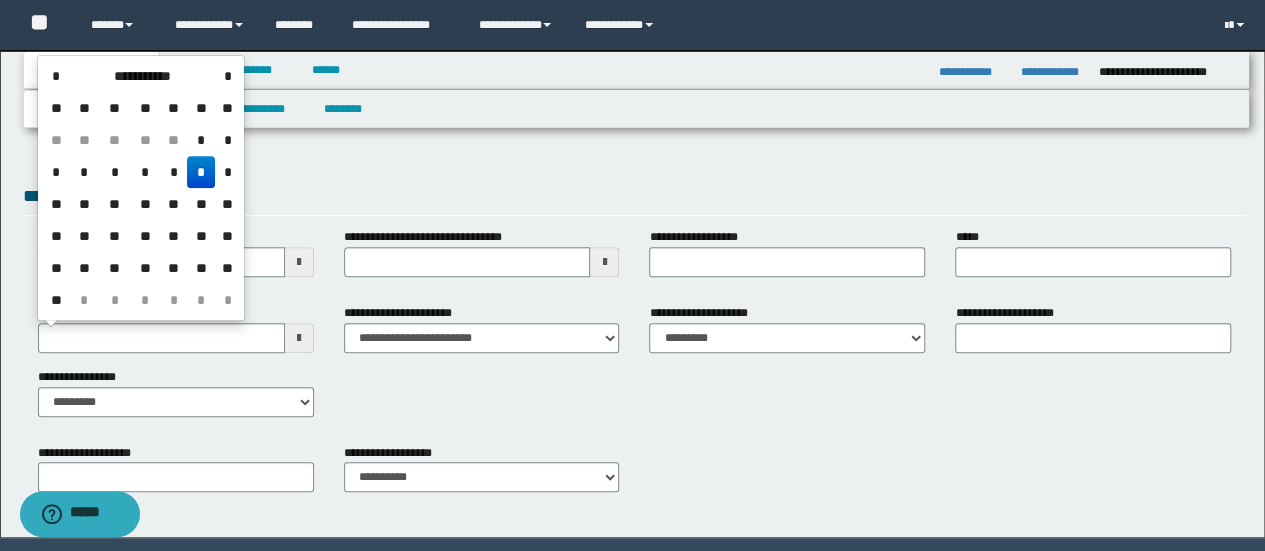 click on "*" at bounding box center [201, 172] 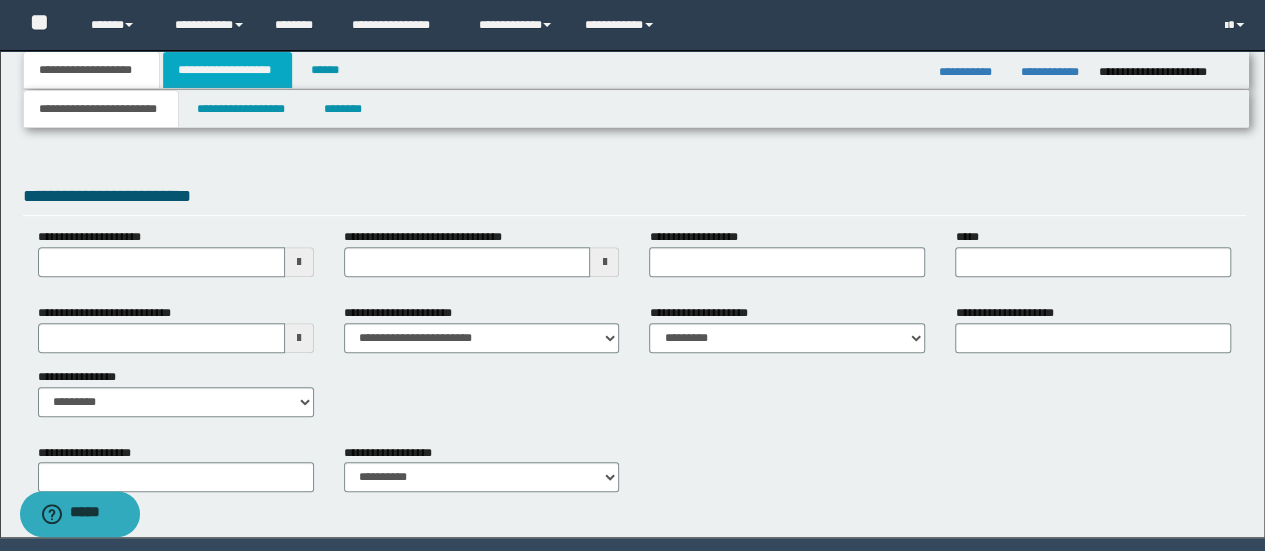 click on "**********" at bounding box center (227, 70) 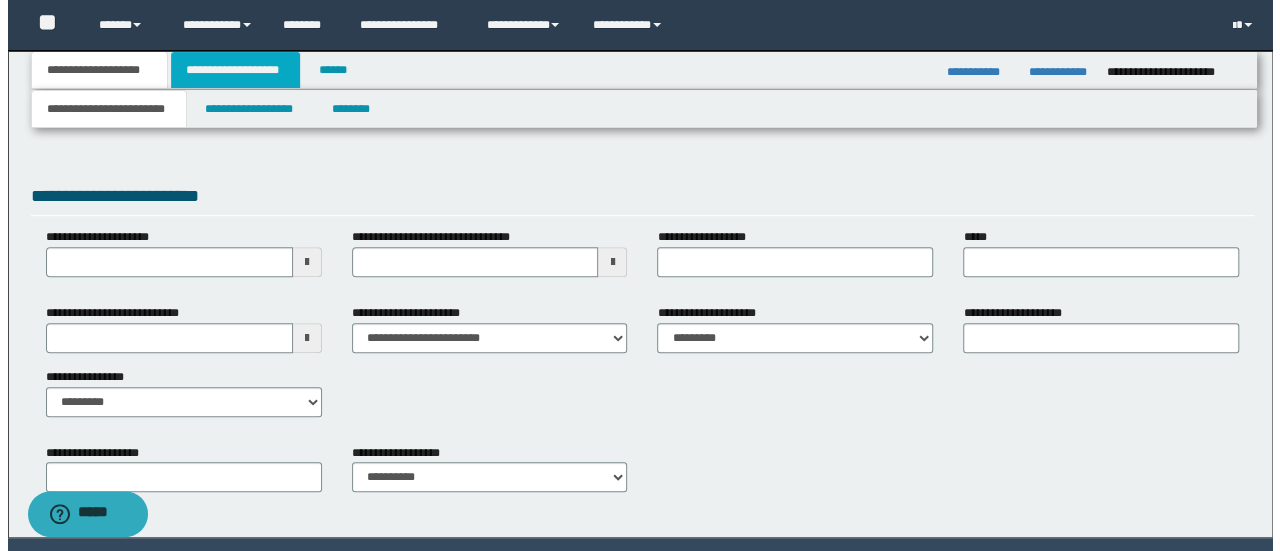 scroll, scrollTop: 0, scrollLeft: 0, axis: both 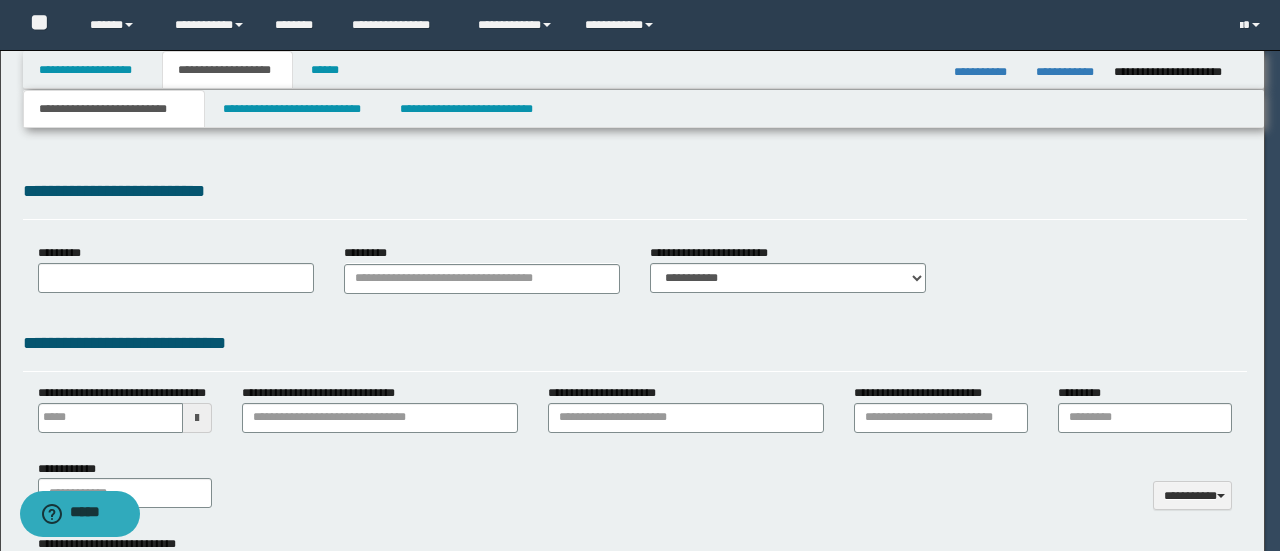 type 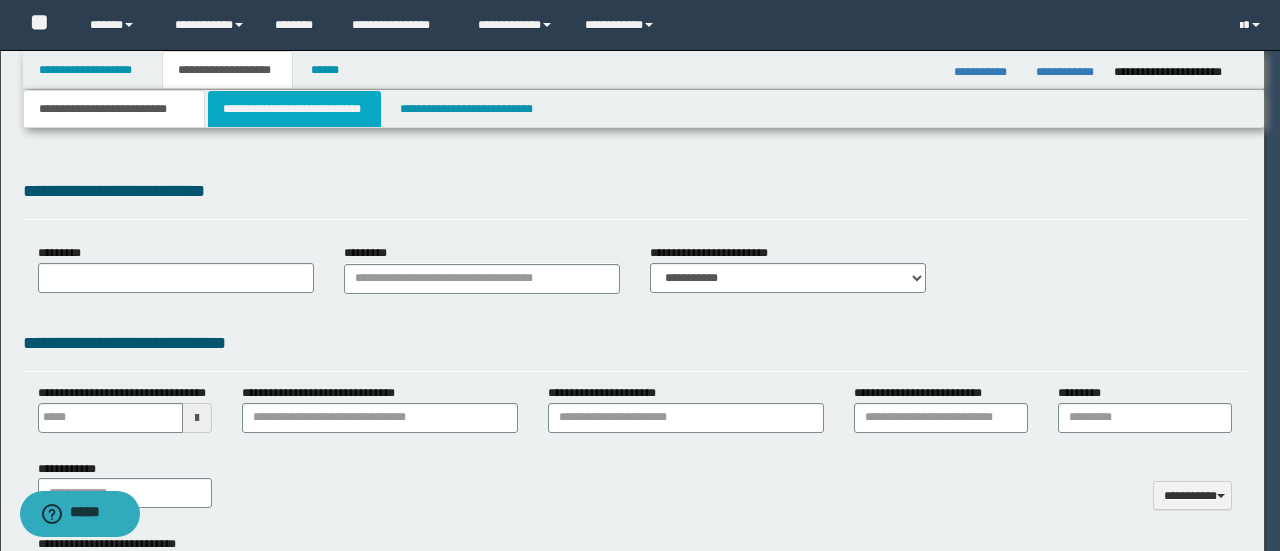 select on "*" 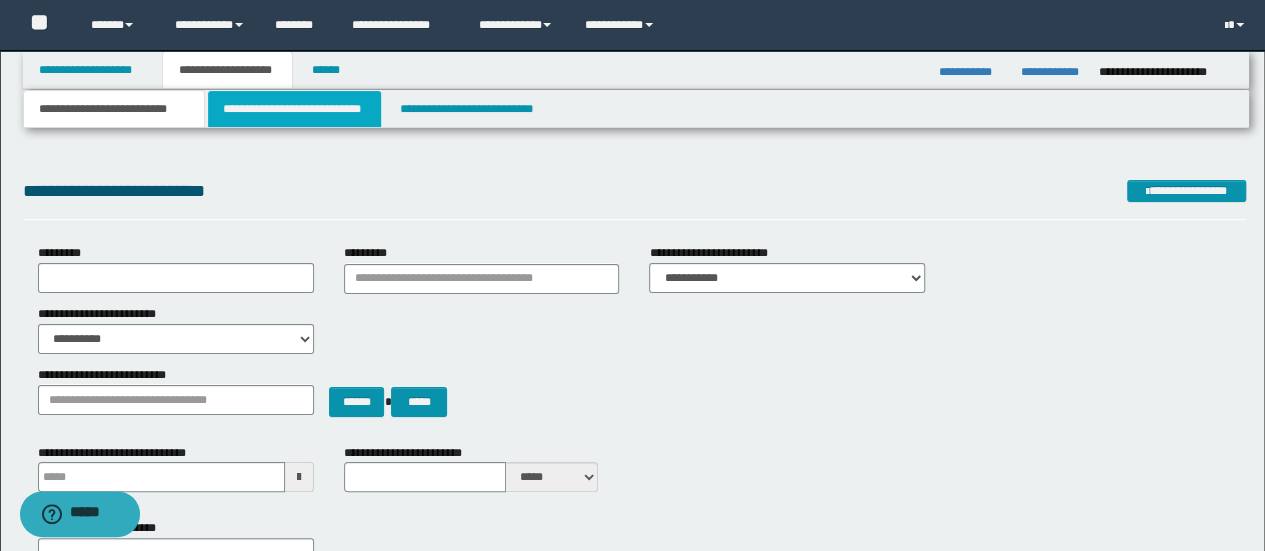 click on "**********" at bounding box center (294, 109) 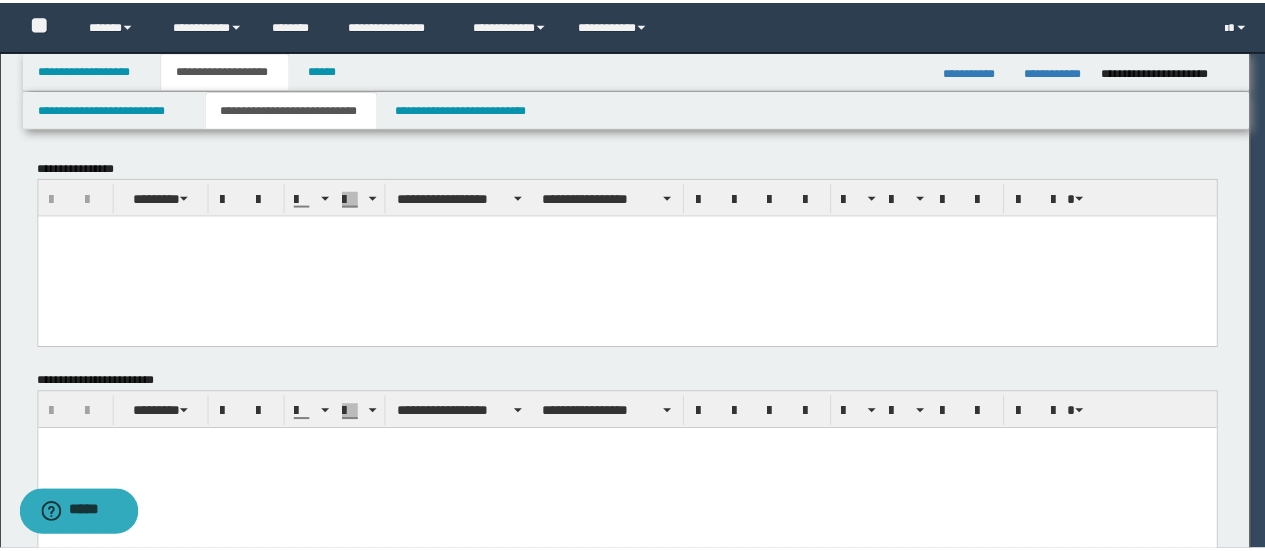 scroll, scrollTop: 0, scrollLeft: 0, axis: both 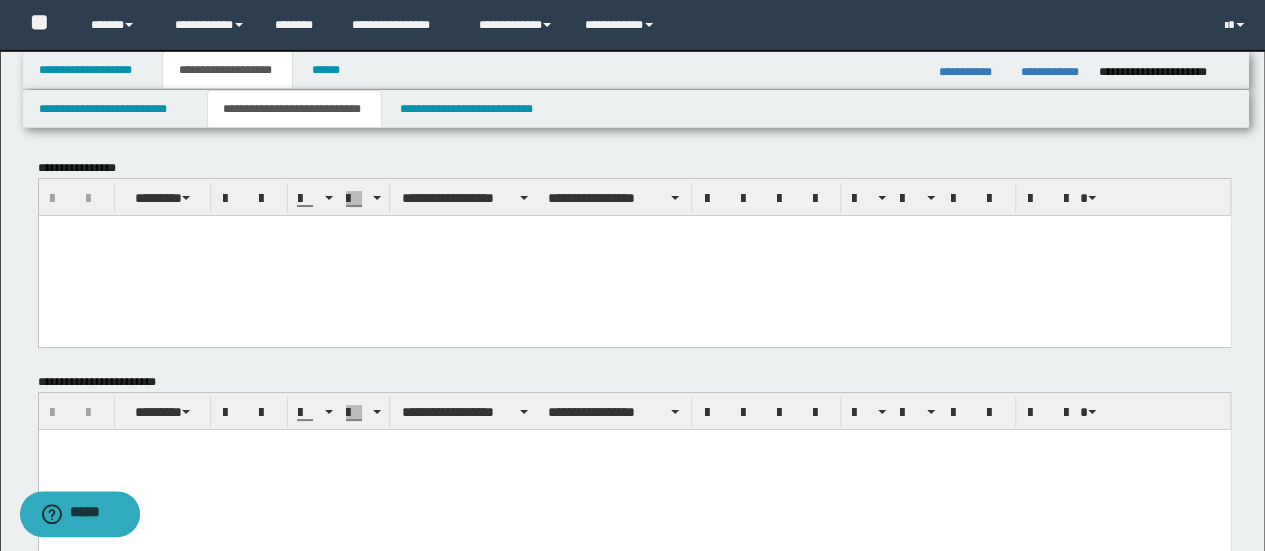 click at bounding box center [634, 255] 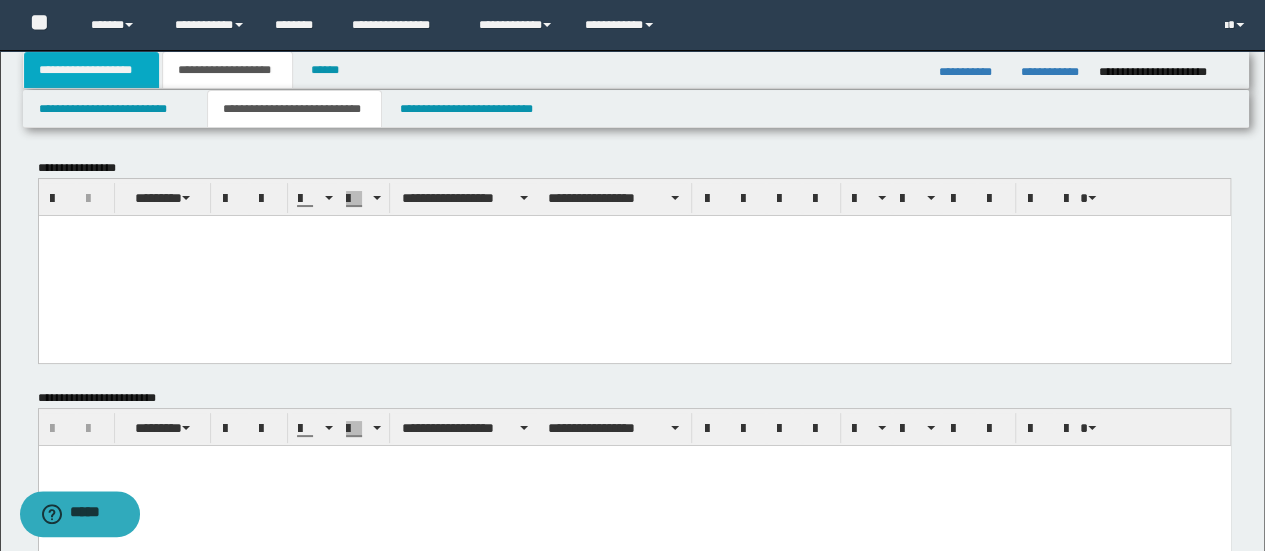 click on "**********" at bounding box center (92, 70) 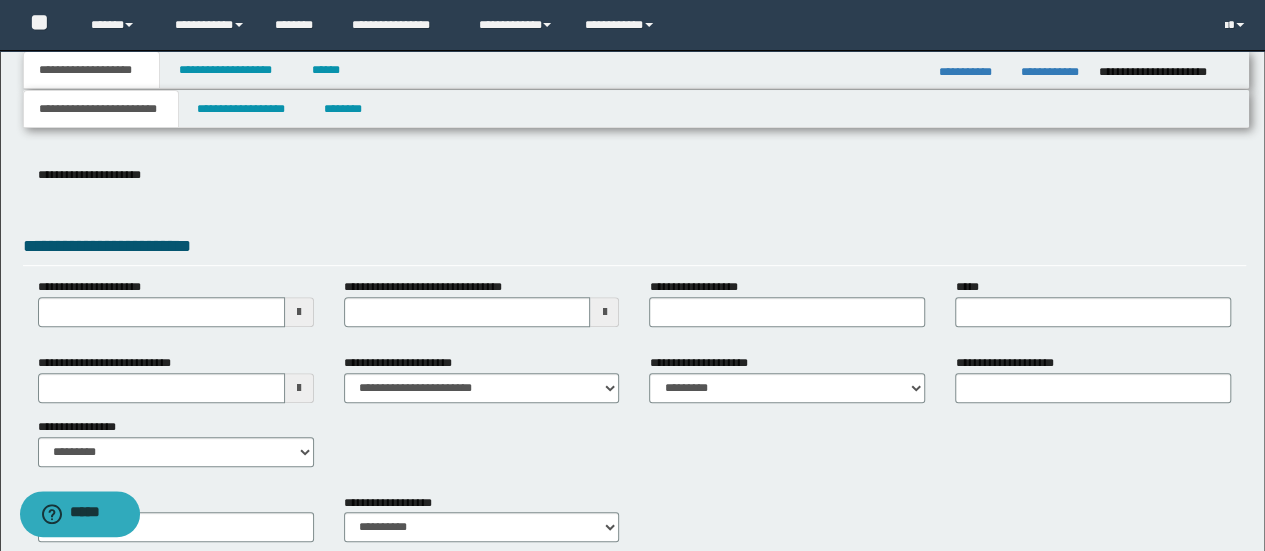 scroll, scrollTop: 395, scrollLeft: 0, axis: vertical 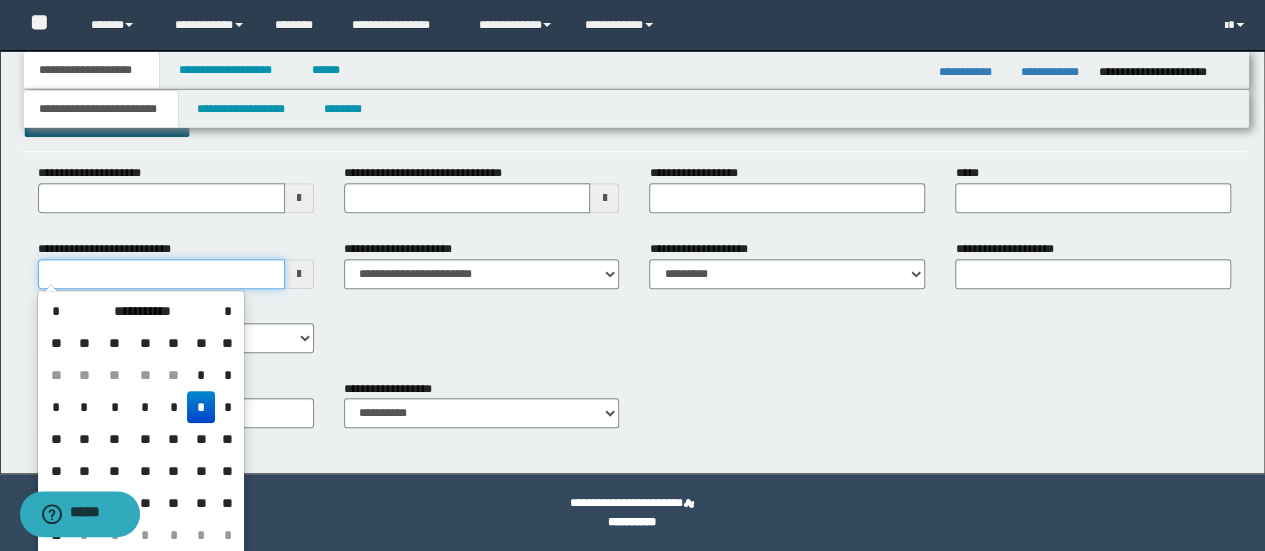 drag, startPoint x: 207, startPoint y: 271, endPoint x: 0, endPoint y: 268, distance: 207.02174 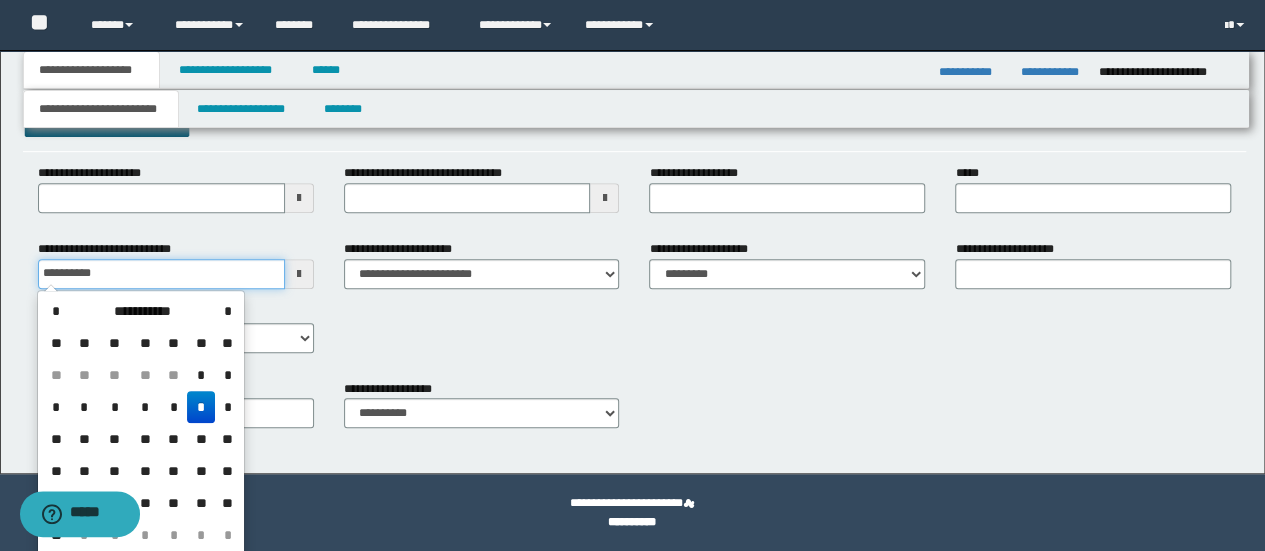 type 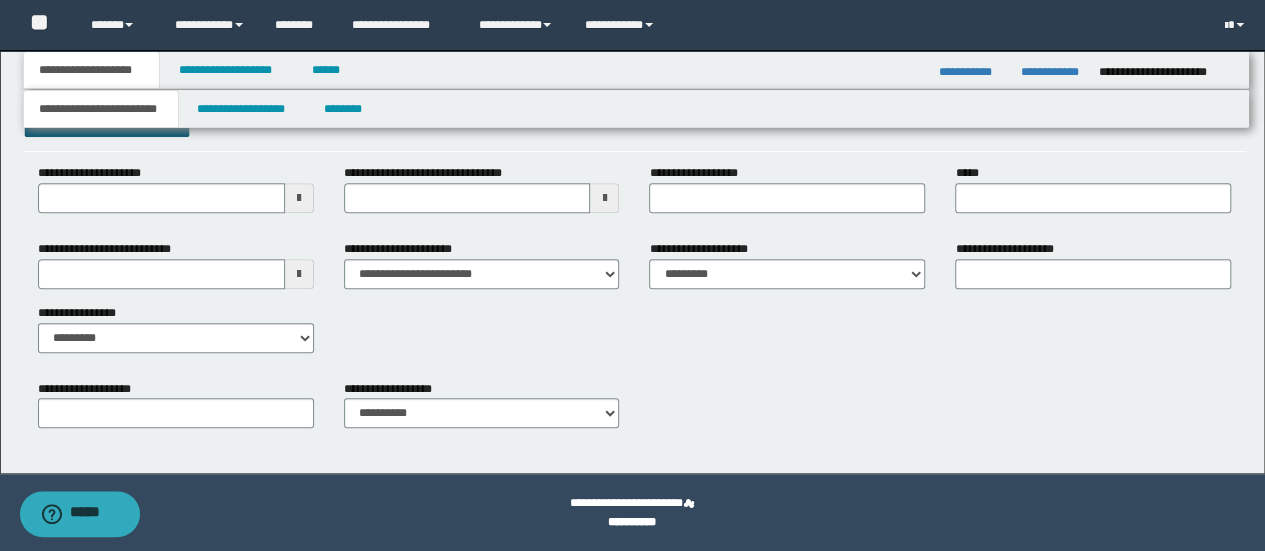 click on "**********" at bounding box center [632, 64] 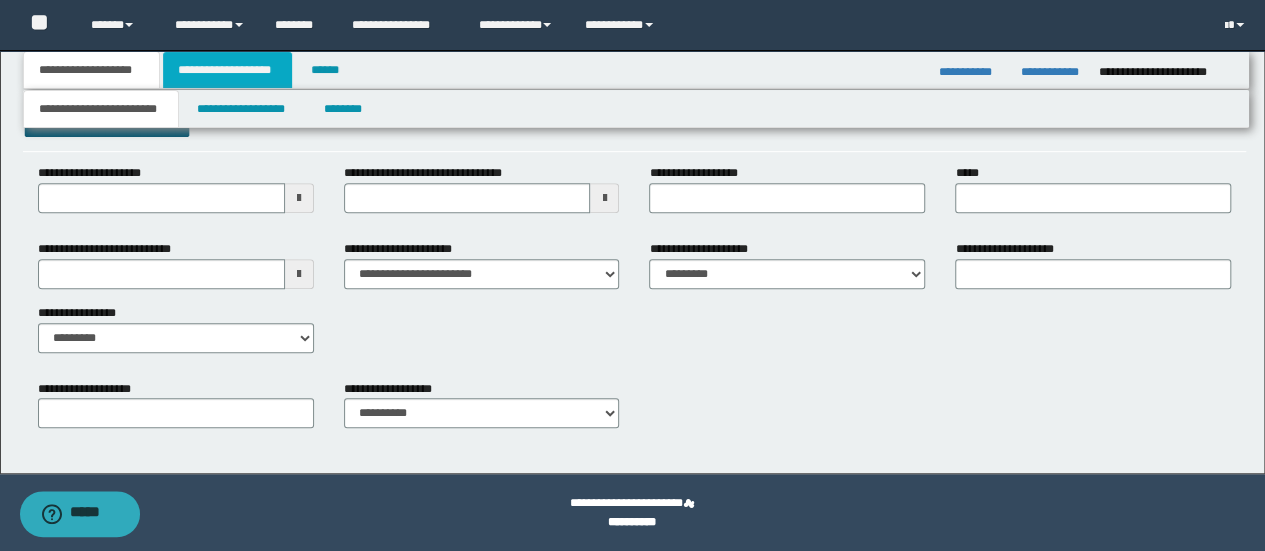 click on "**********" at bounding box center [227, 70] 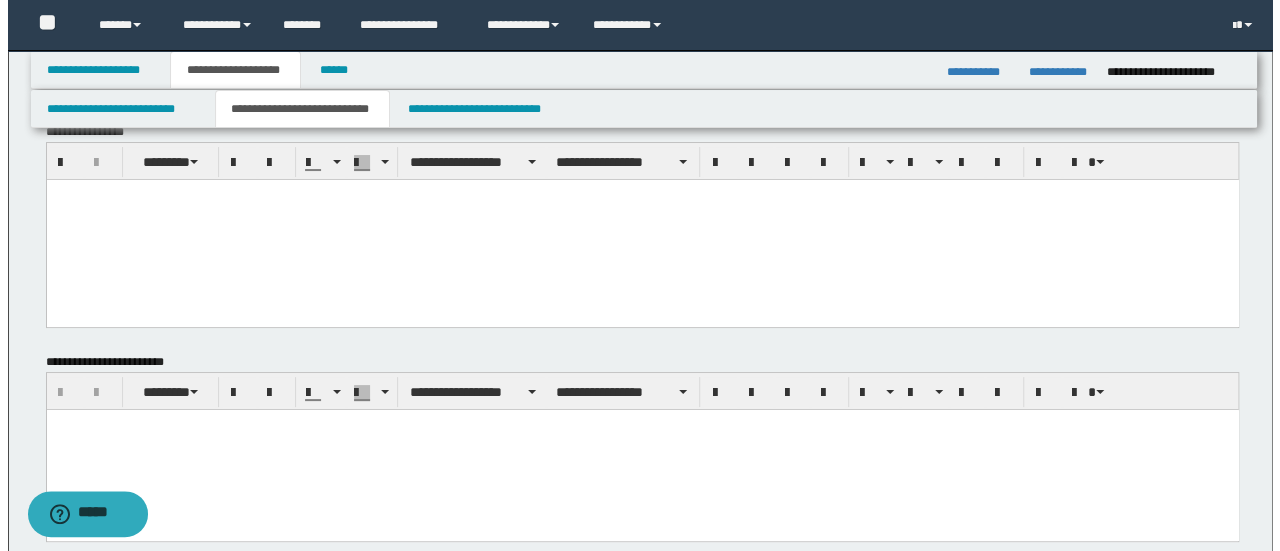 scroll, scrollTop: 0, scrollLeft: 0, axis: both 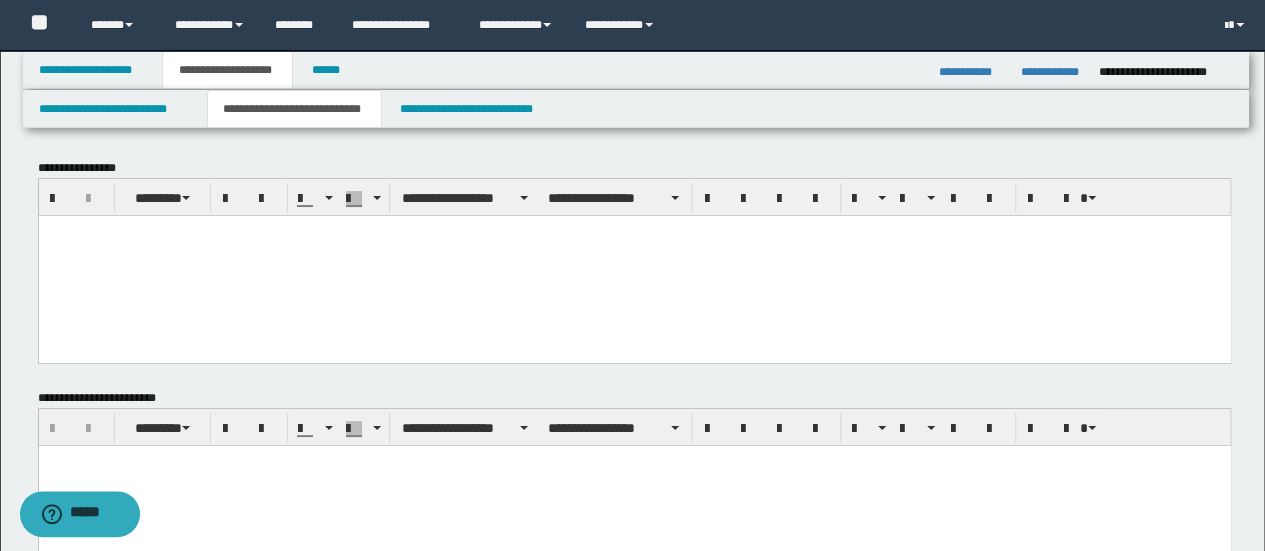 click at bounding box center [634, 262] 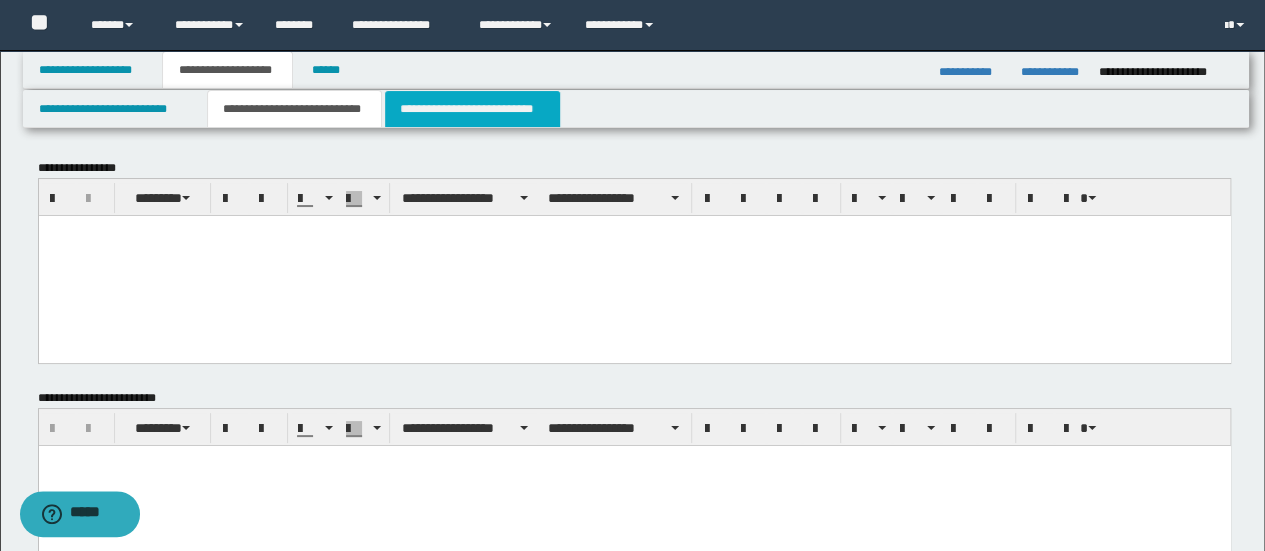 click on "**********" at bounding box center (472, 109) 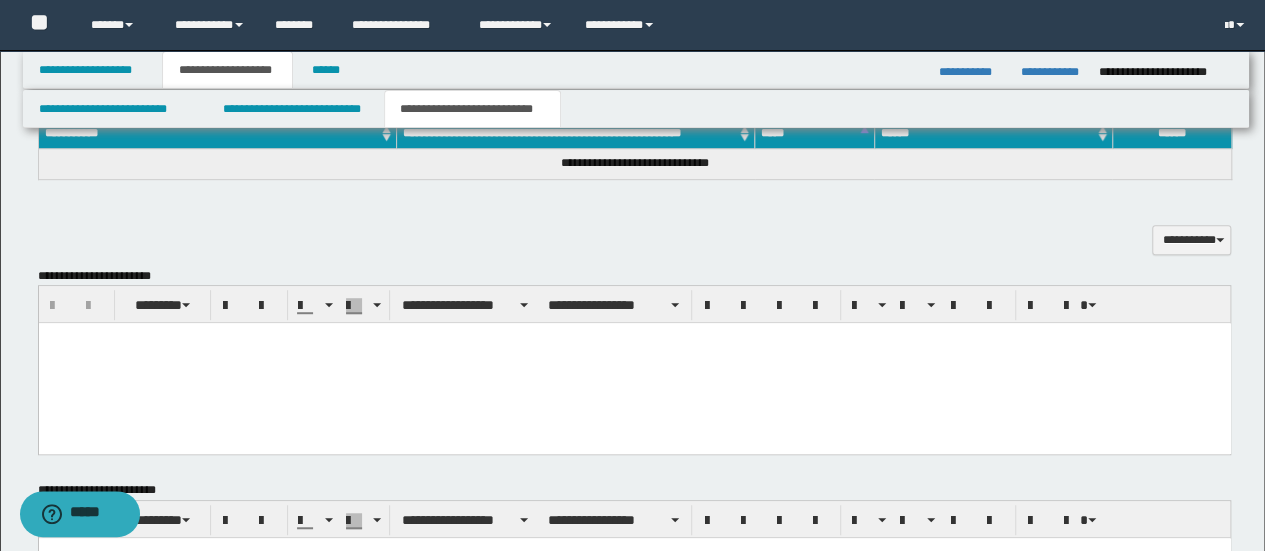 scroll, scrollTop: 400, scrollLeft: 0, axis: vertical 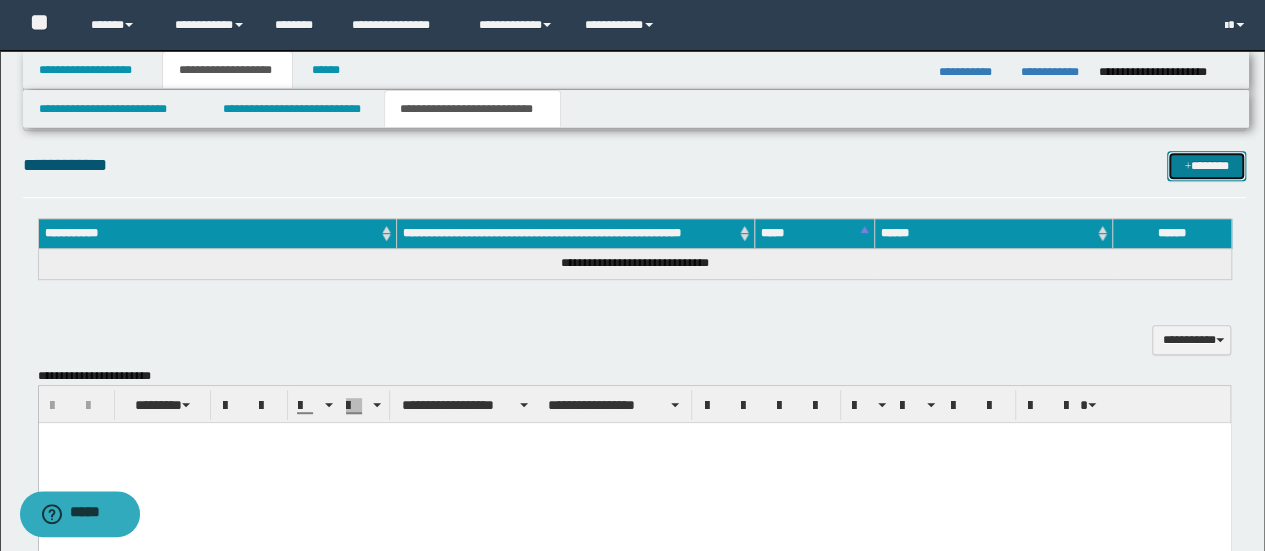 click at bounding box center [1187, 167] 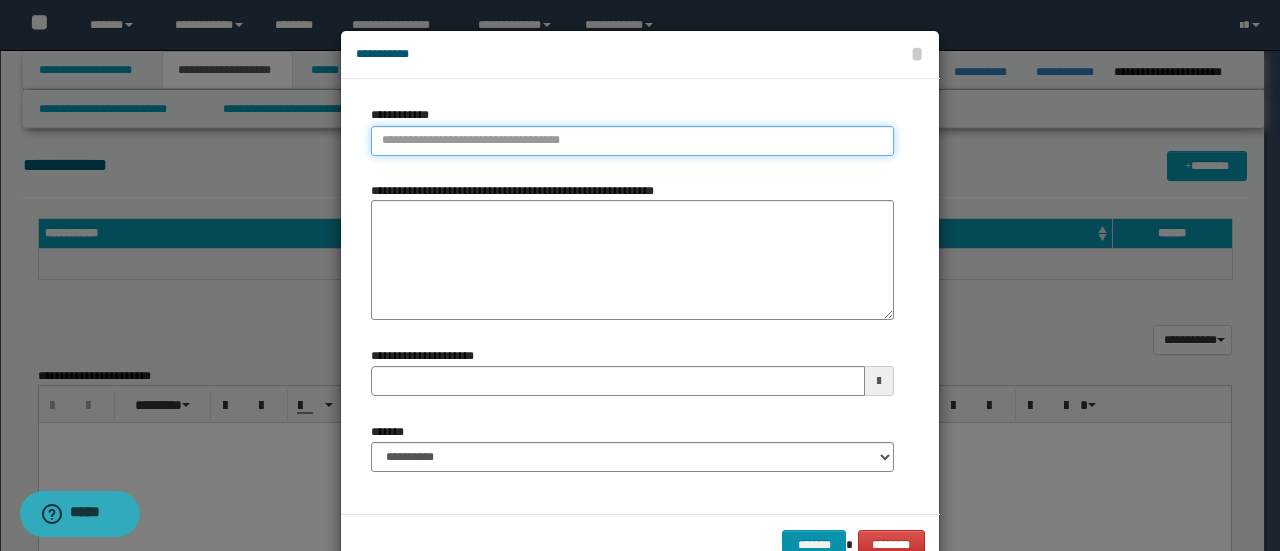 click on "**********" at bounding box center [632, 141] 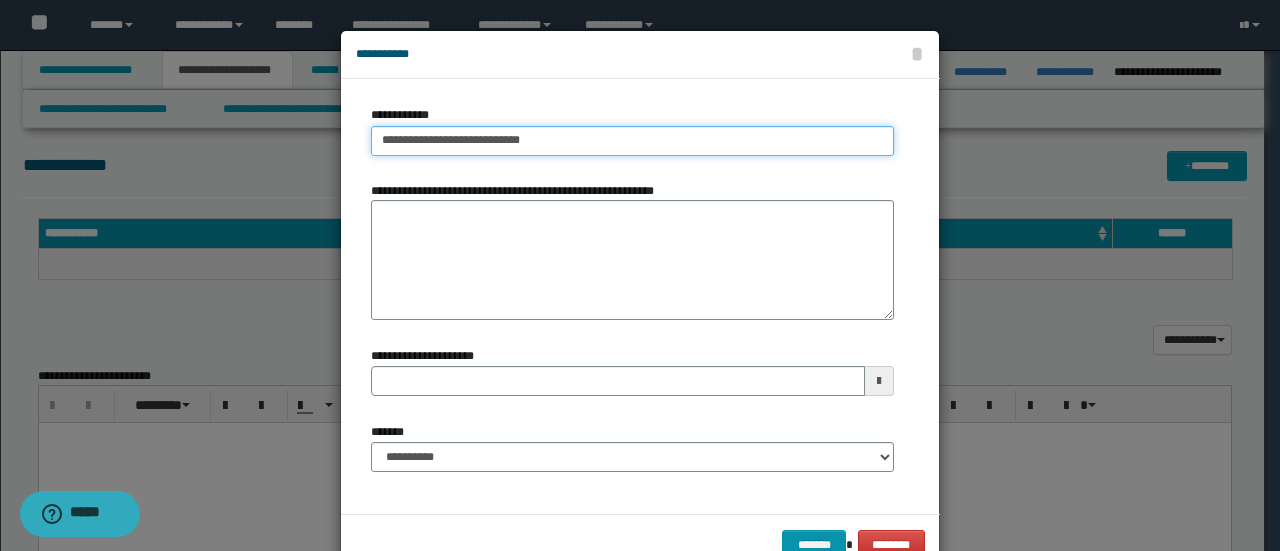type on "**********" 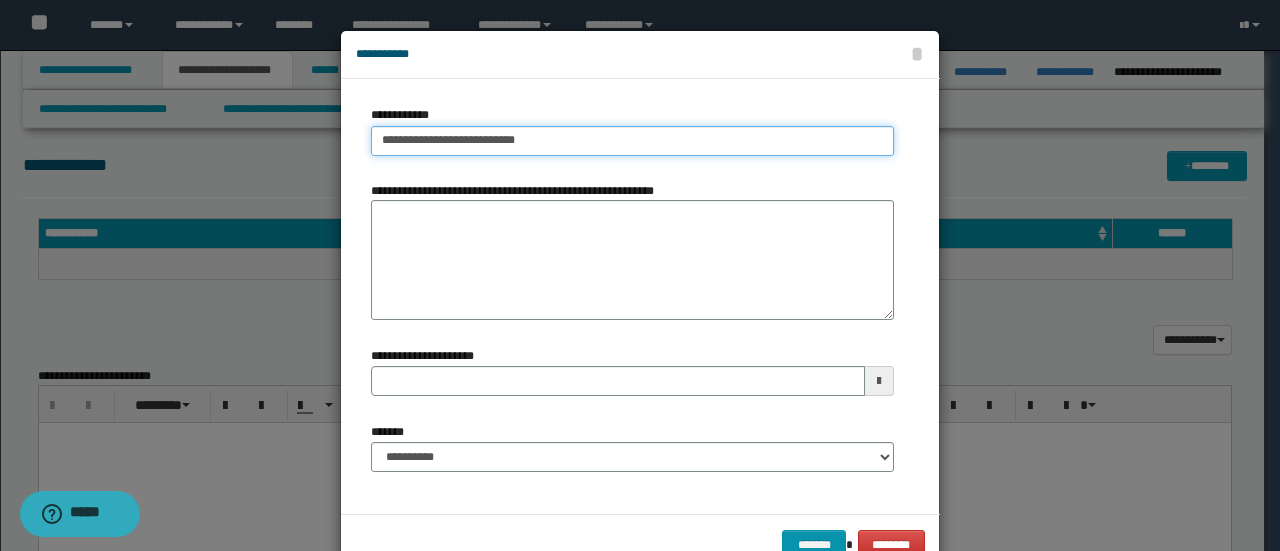 type on "**********" 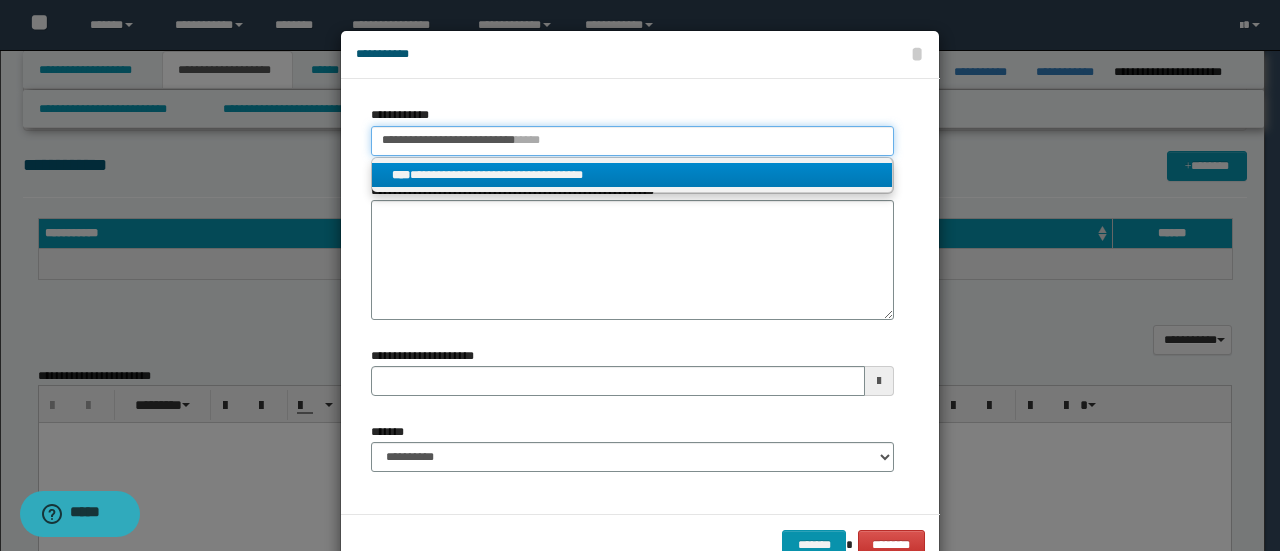 type on "**********" 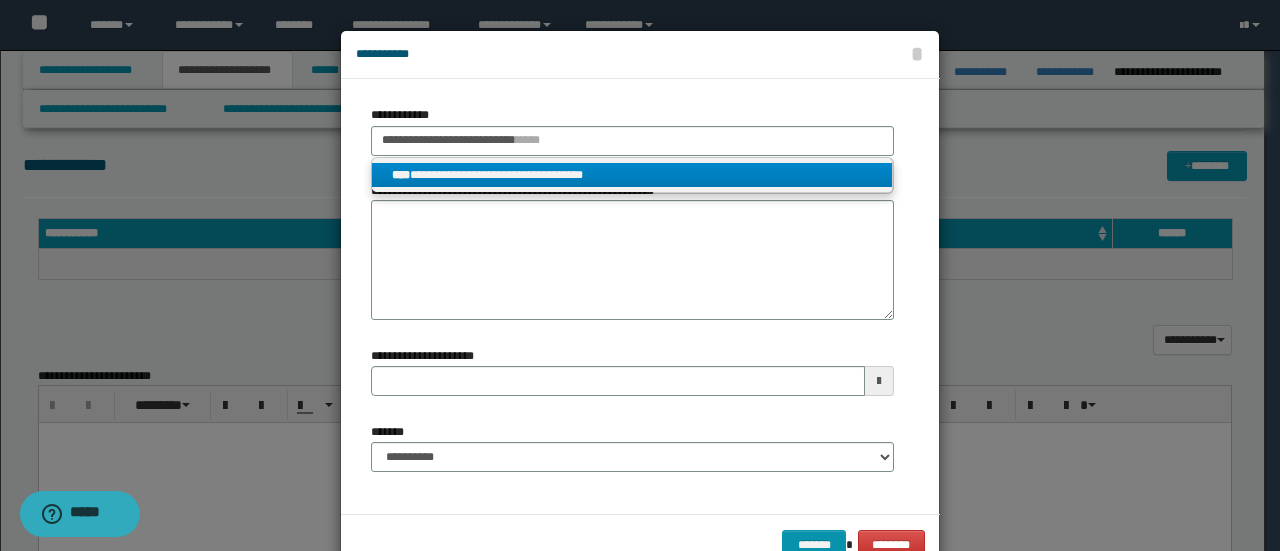 drag, startPoint x: 505, startPoint y: 169, endPoint x: 511, endPoint y: 222, distance: 53.338543 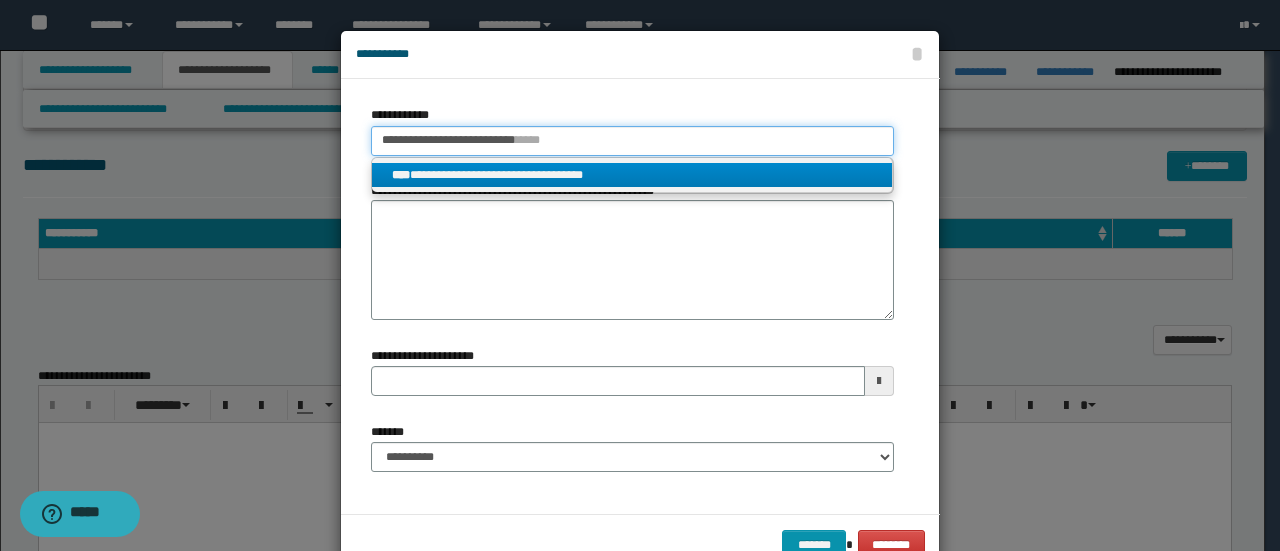 type 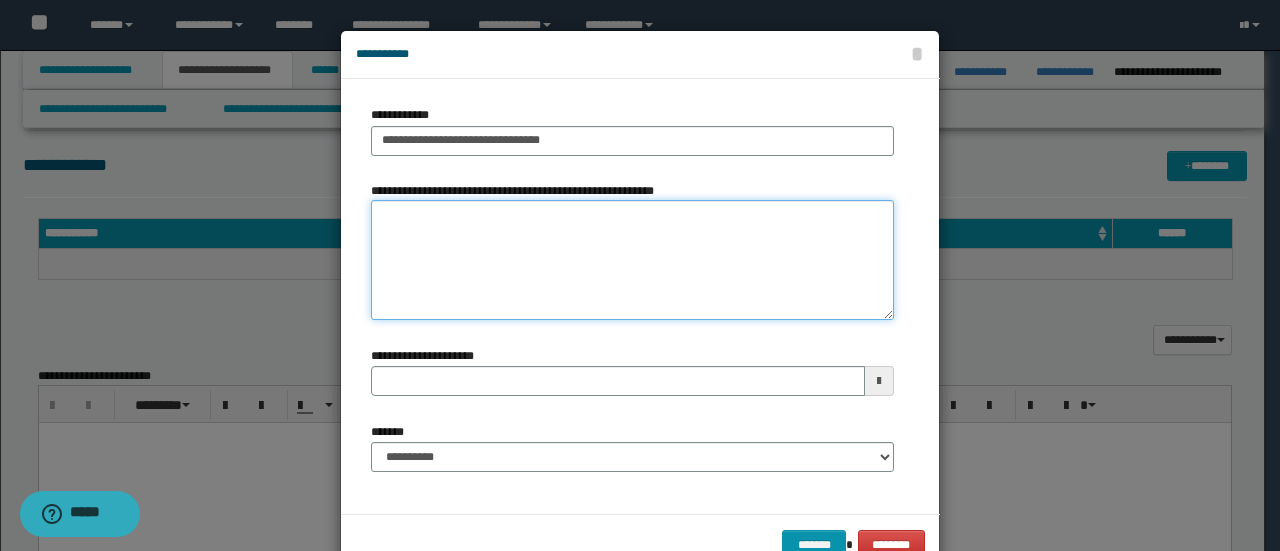 click on "**********" at bounding box center [632, 260] 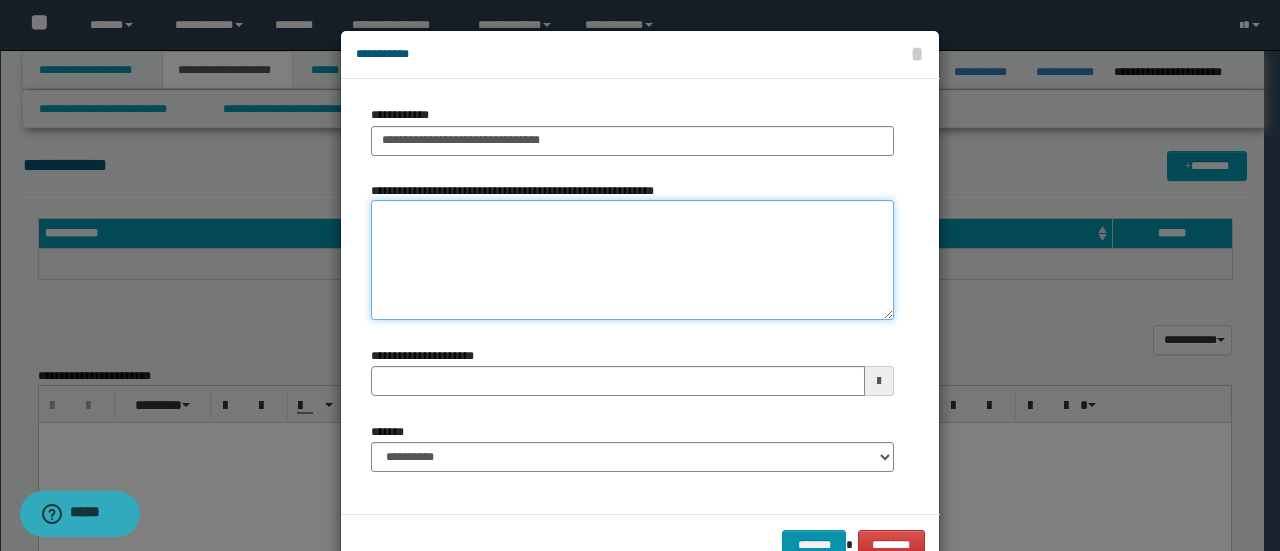 click on "**********" at bounding box center (632, 260) 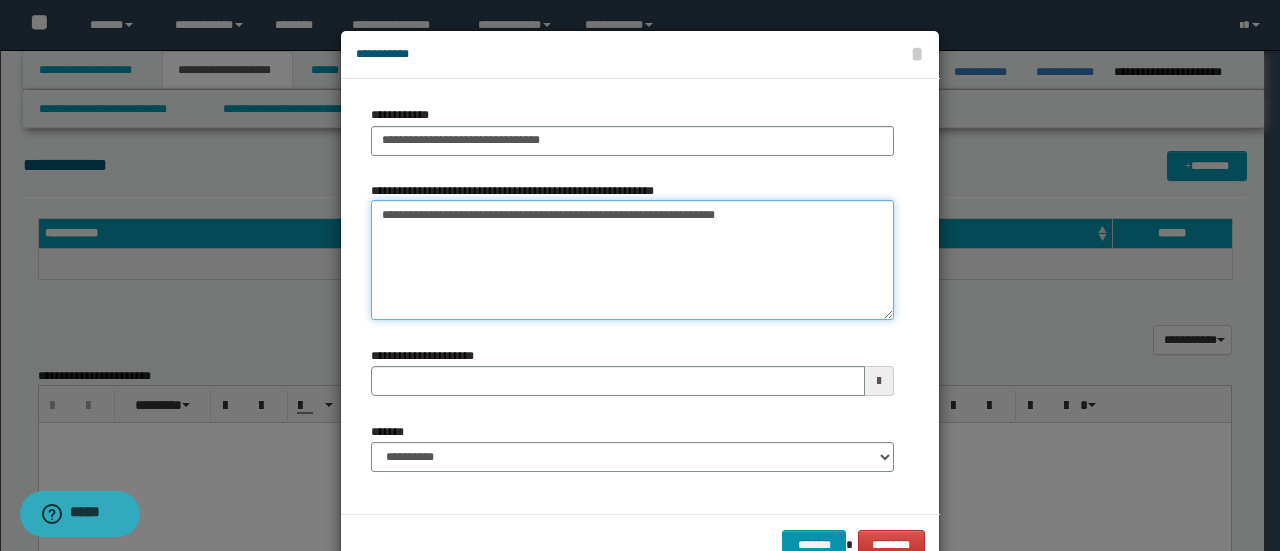 type 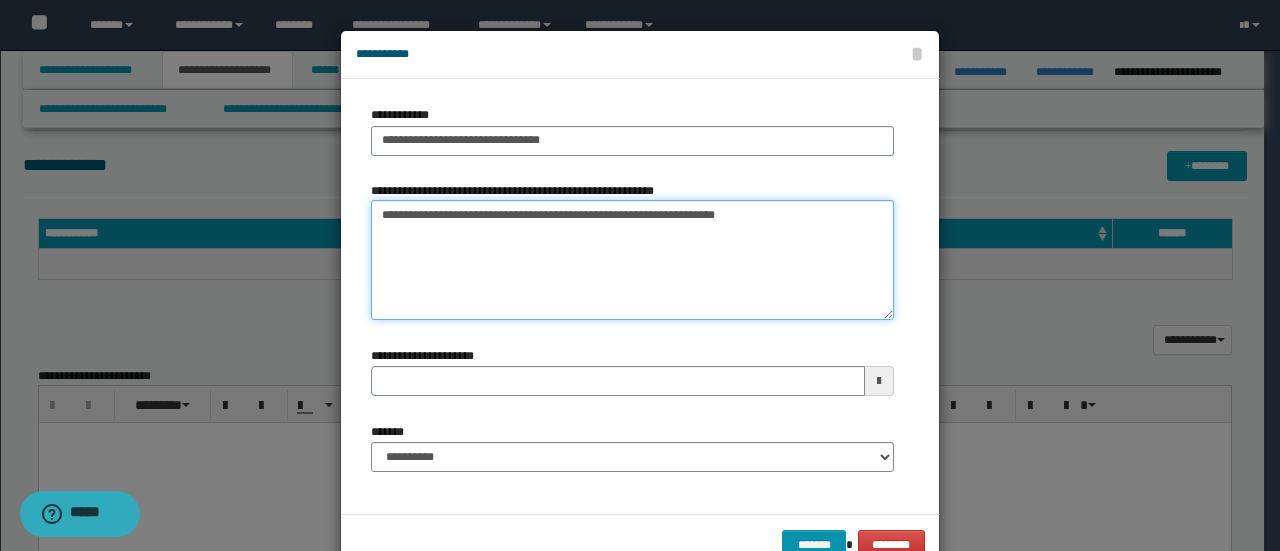type on "**********" 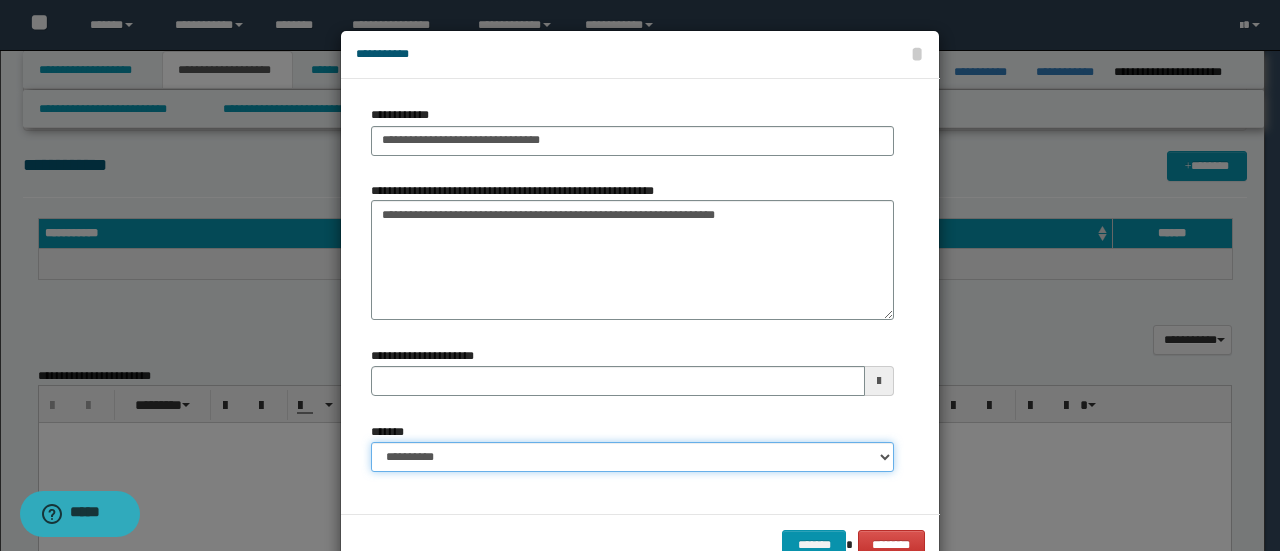 click on "**********" at bounding box center (632, 457) 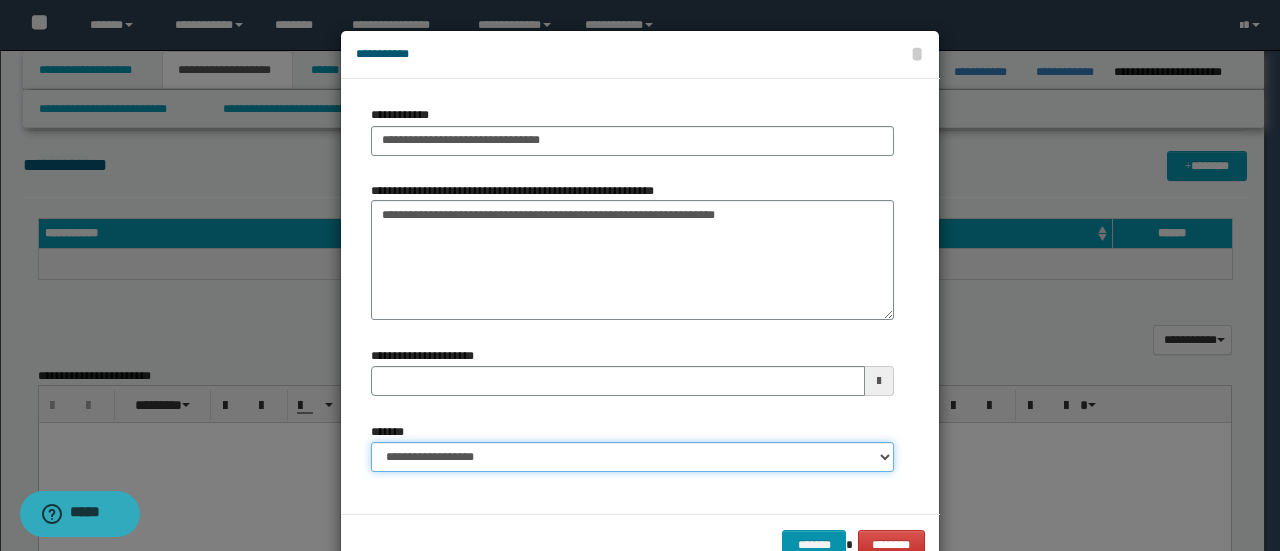 type 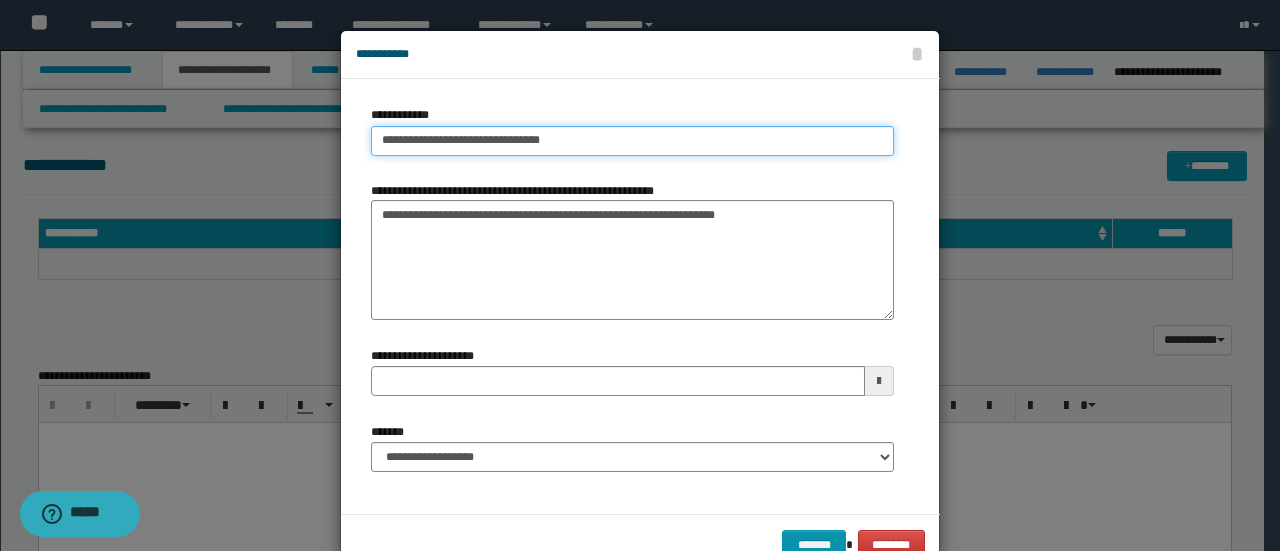 type on "**********" 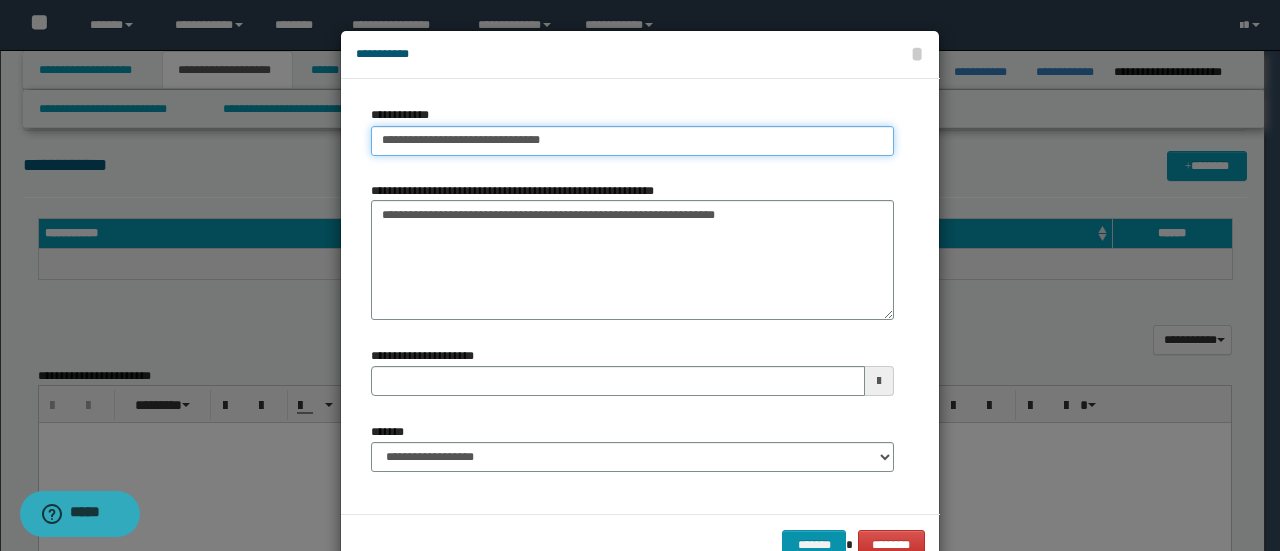 drag, startPoint x: 574, startPoint y: 139, endPoint x: 0, endPoint y: 157, distance: 574.28217 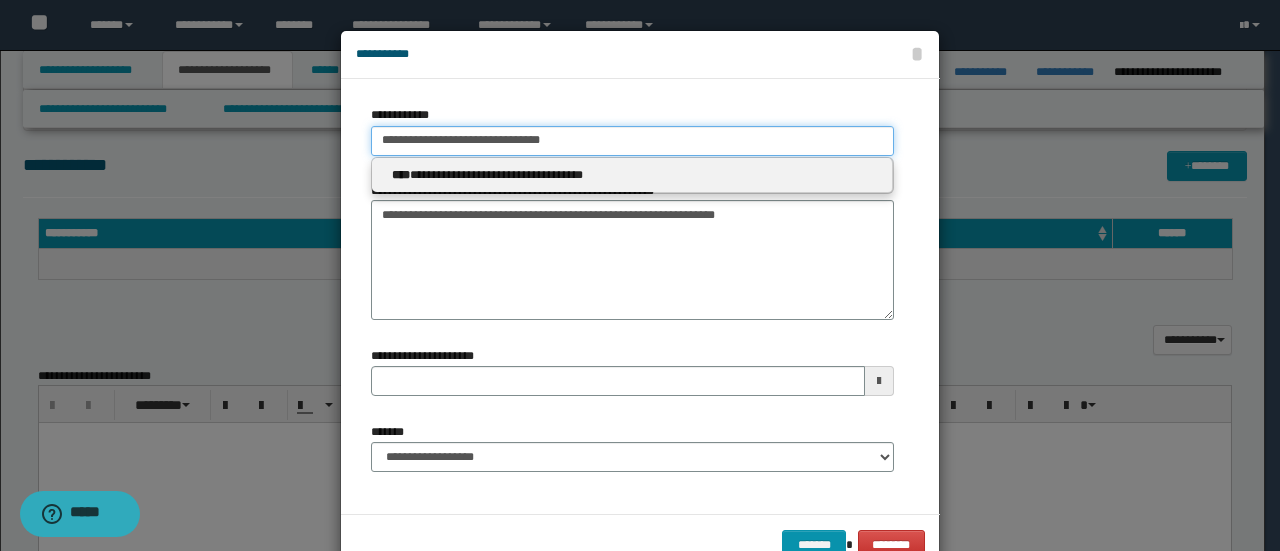 type 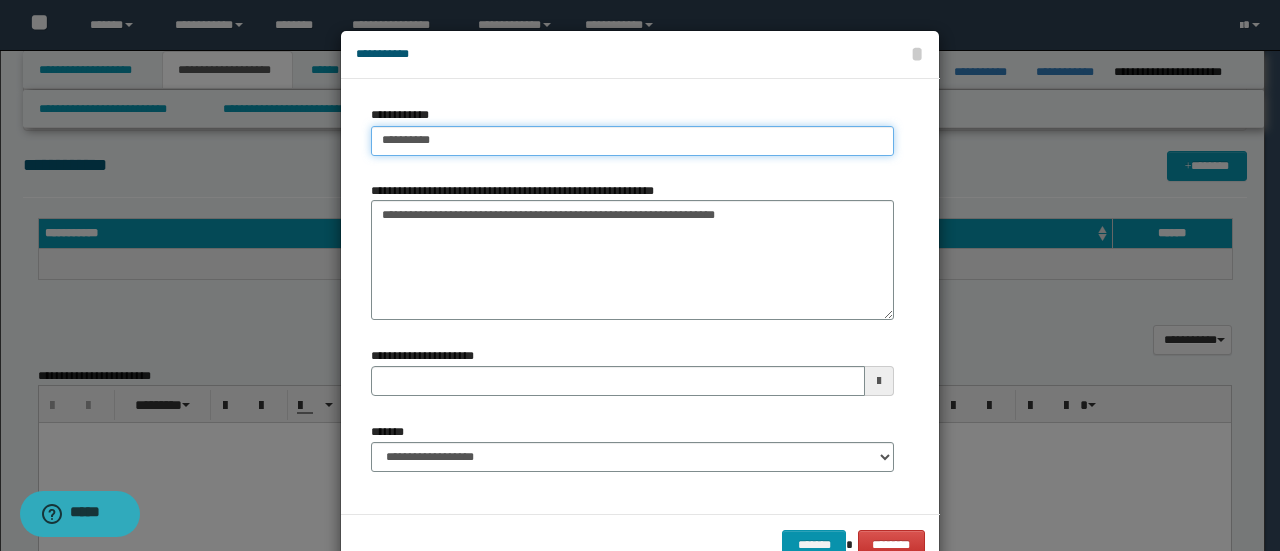 type on "**********" 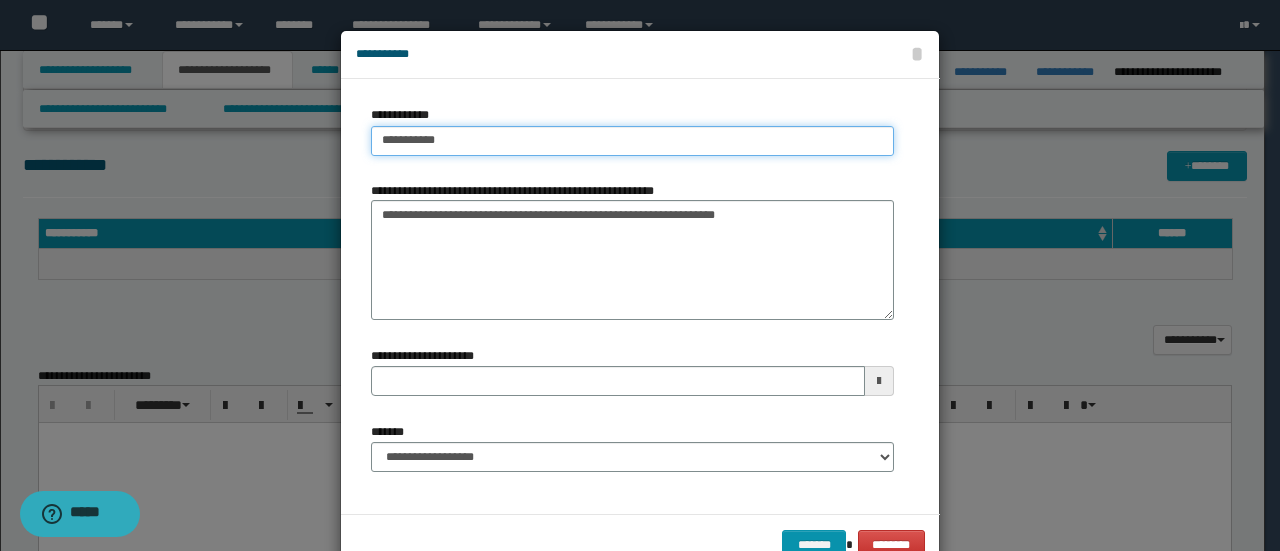 type on "**********" 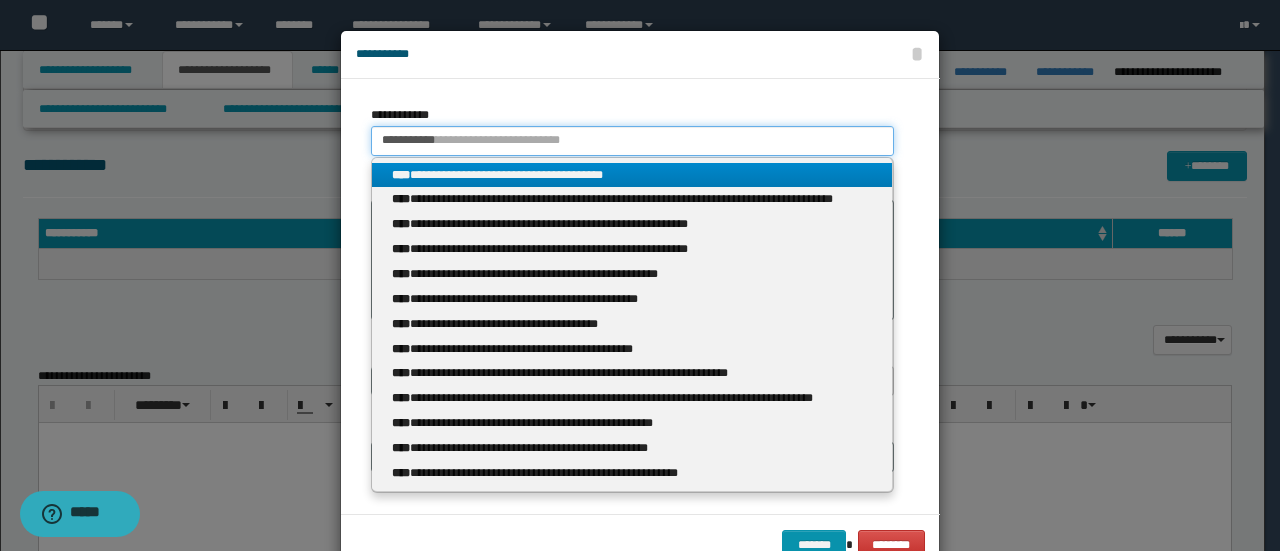 type on "**********" 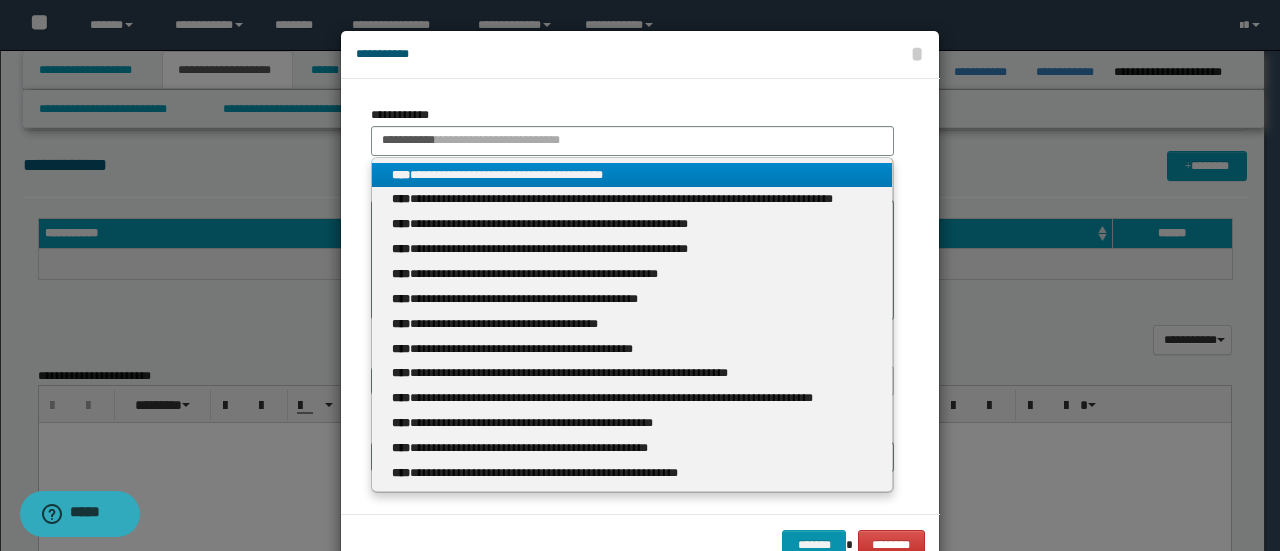 click on "**** [FIRST] [LAST] **** [FIRST] [LAST] **** [FIRST] [LAST] **** [FIRST] [LAST] **** [FIRST] [LAST] **** [FIRST] [LAST] **** [FIRST] [LAST] **** [FIRST] [LAST] **** [FIRST] [LAST] **** [FIRST] [LAST] **** [FIRST] [LAST] **** [FIRST] [LAST]" at bounding box center (632, 325) 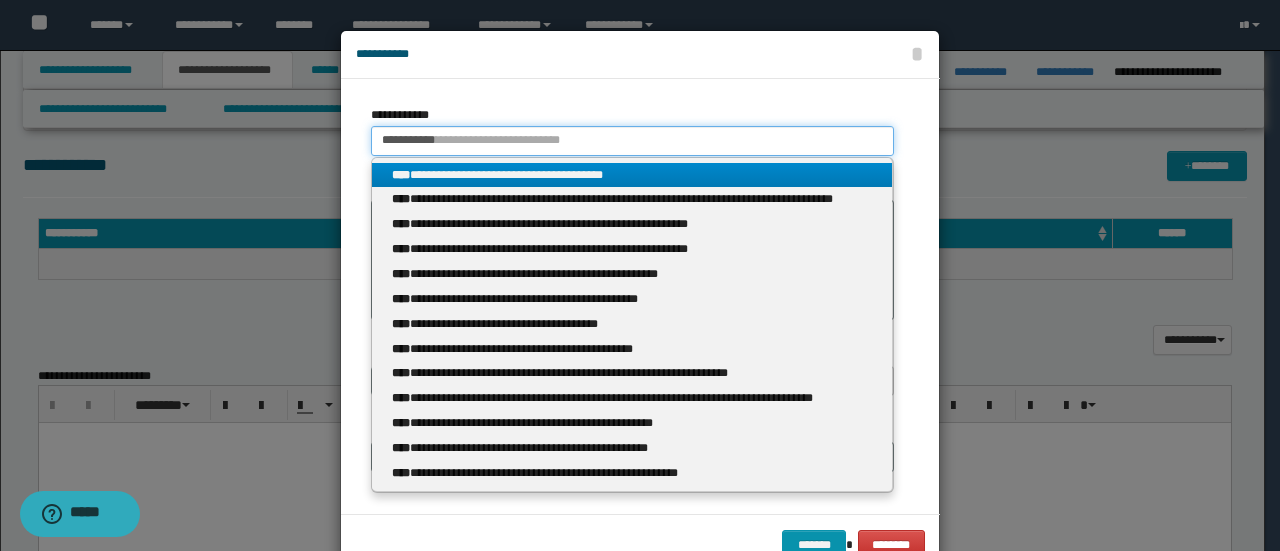 type 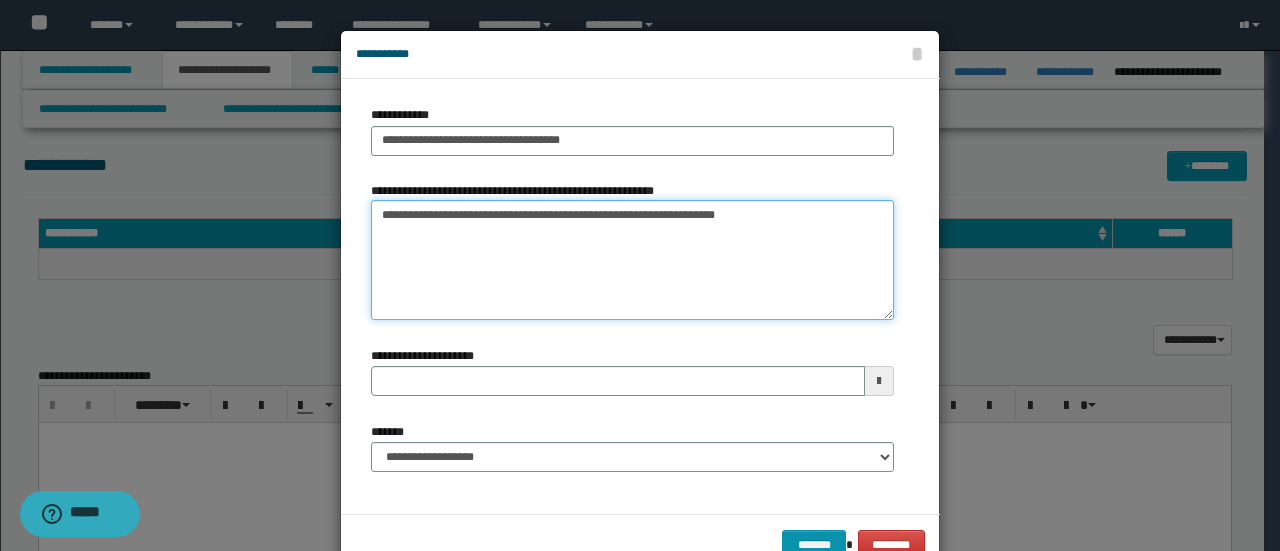 drag, startPoint x: 864, startPoint y: 227, endPoint x: 0, endPoint y: 225, distance: 864.0023 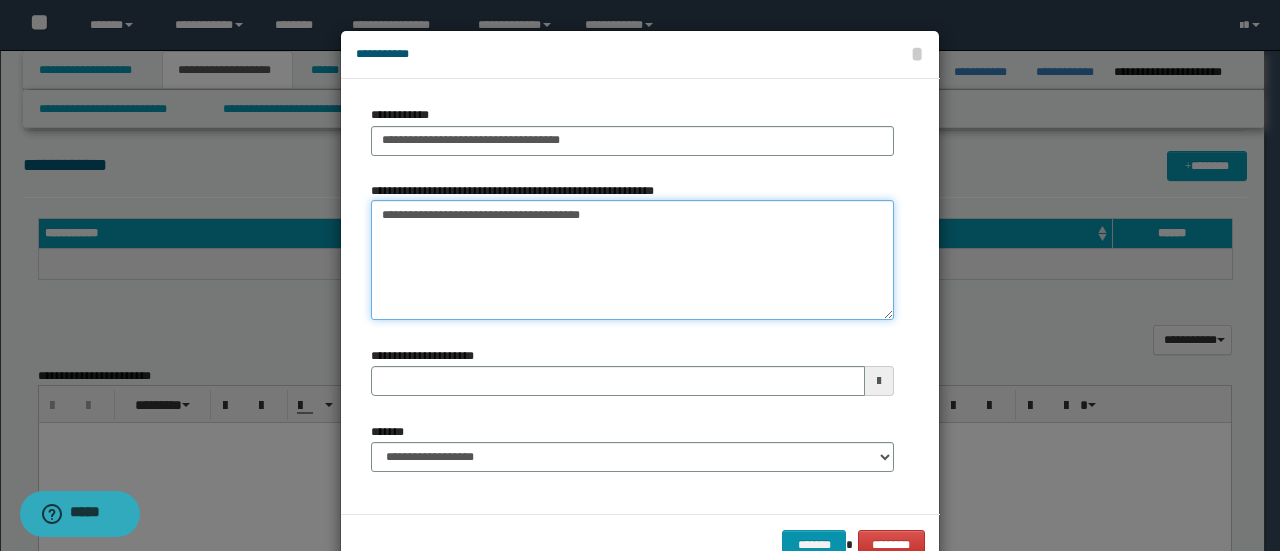 type 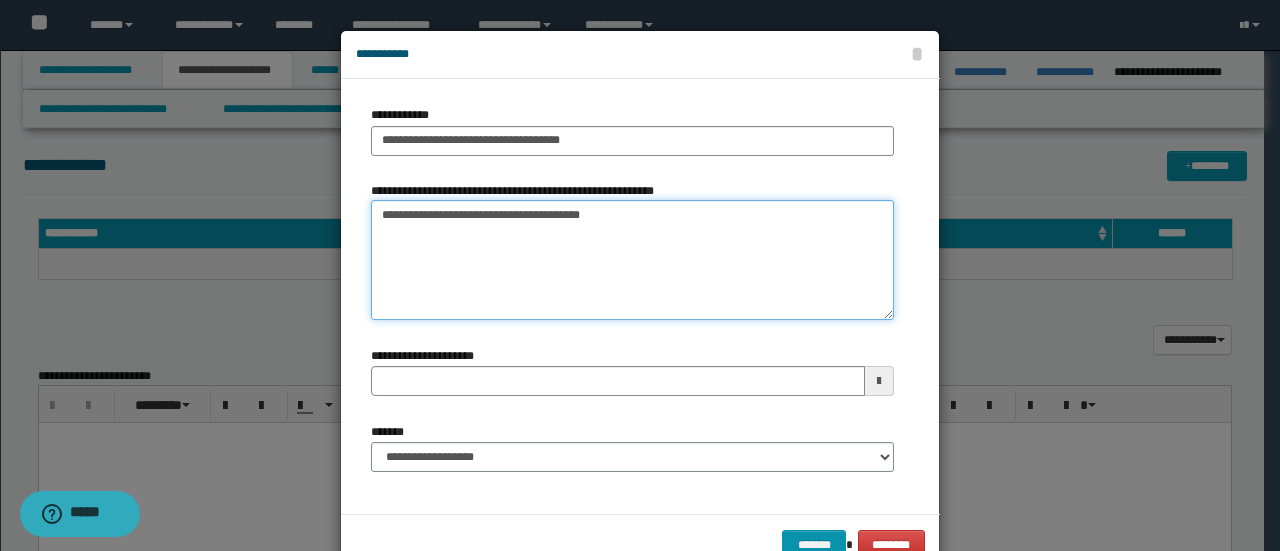 type on "**********" 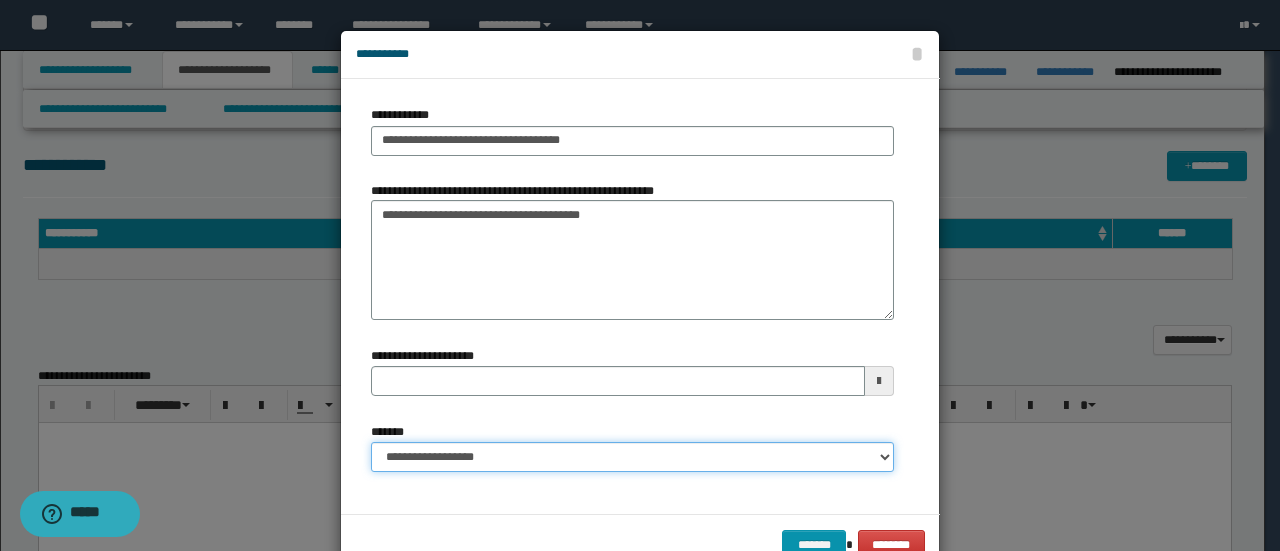 click on "**********" at bounding box center (632, 457) 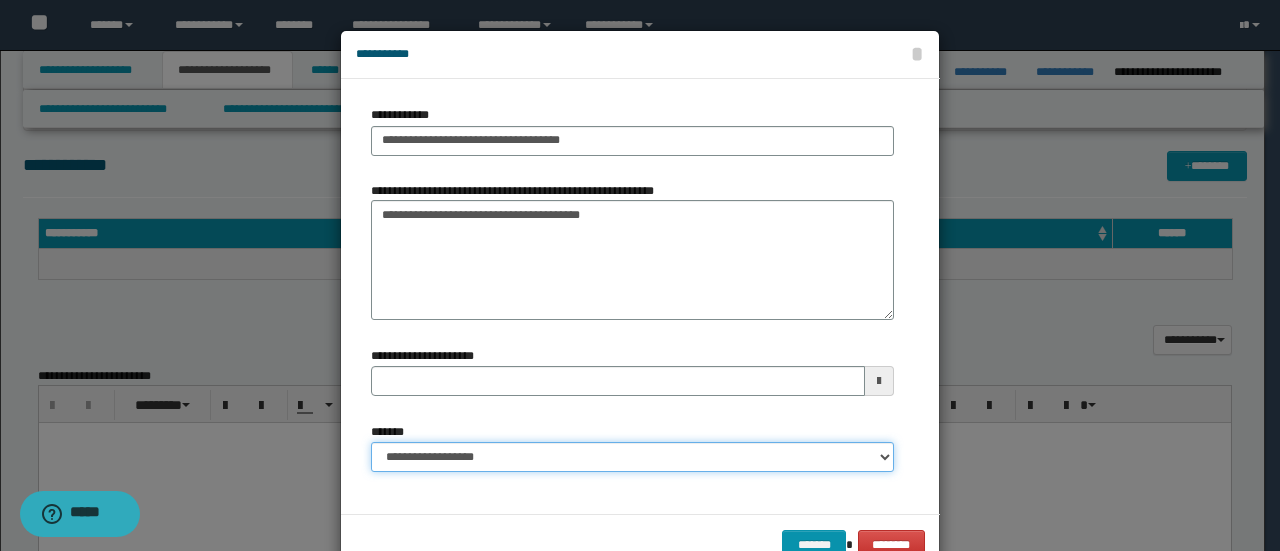 click on "**********" at bounding box center (632, 457) 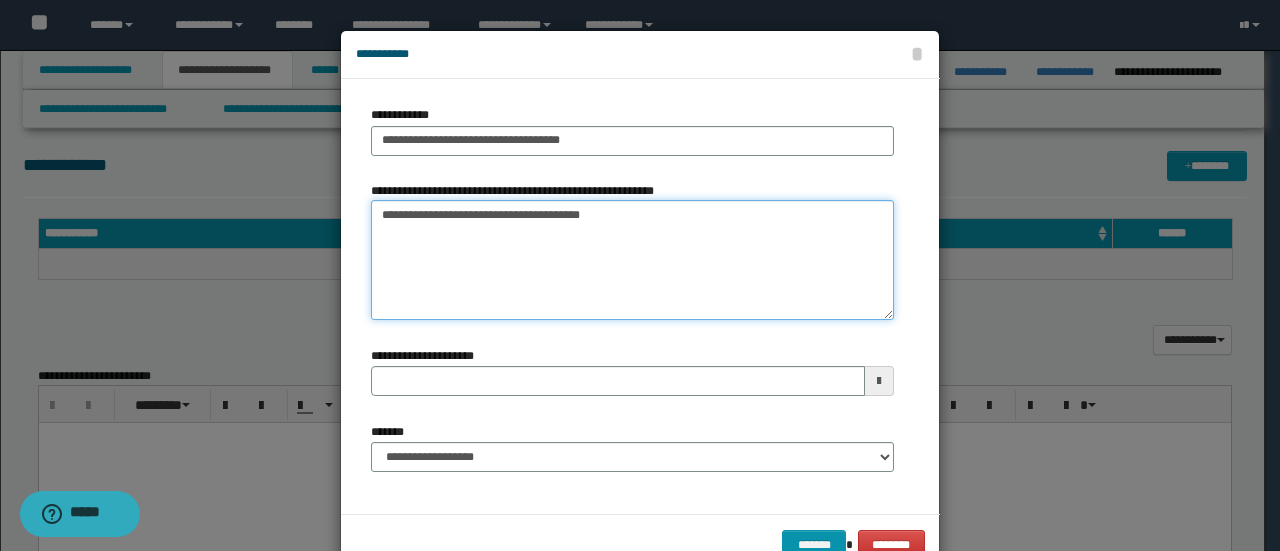 drag, startPoint x: 510, startPoint y: 215, endPoint x: 521, endPoint y: 217, distance: 11.18034 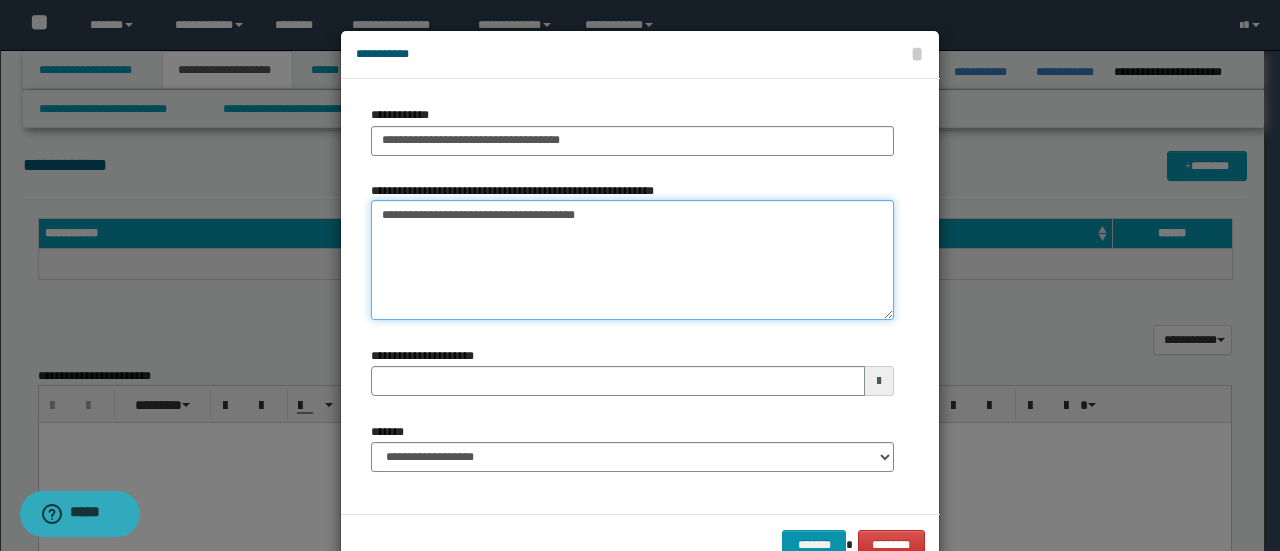 type on "**********" 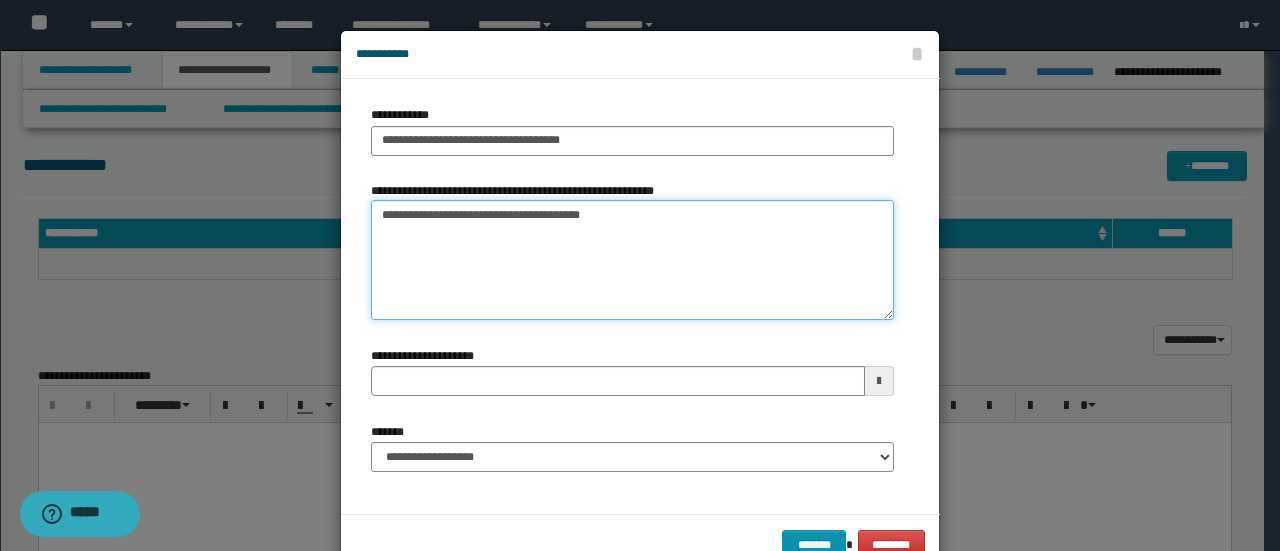 type 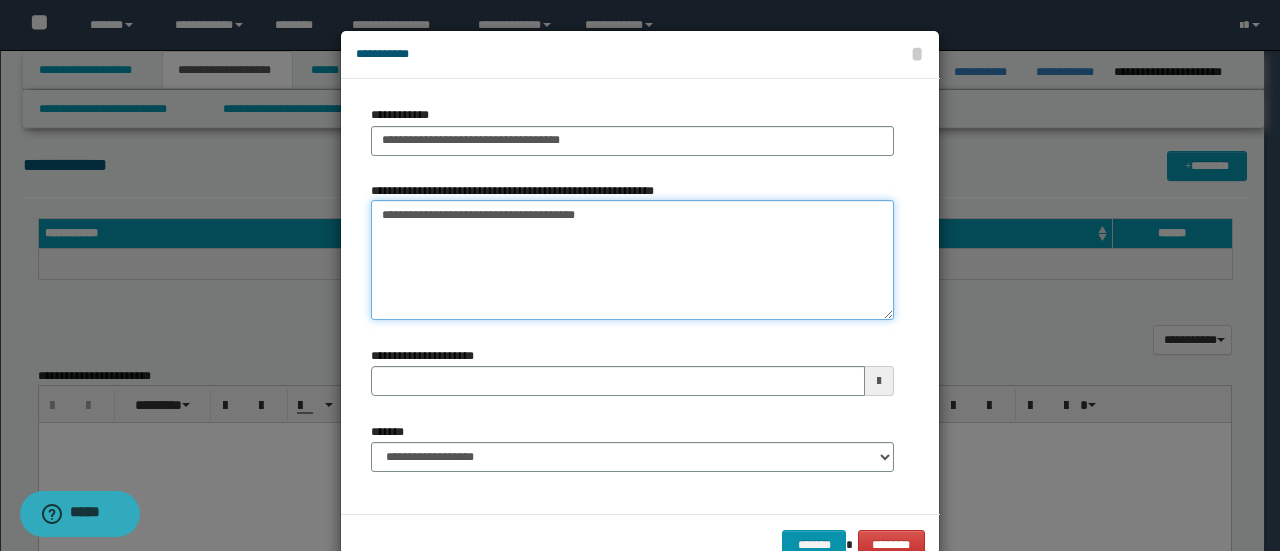 type on "**********" 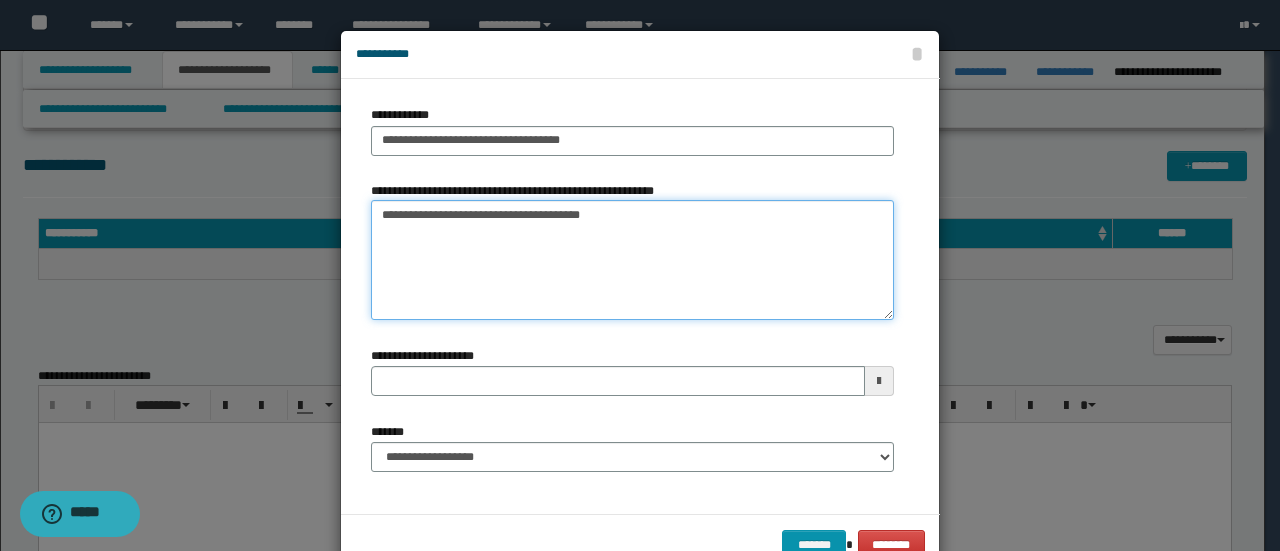 type 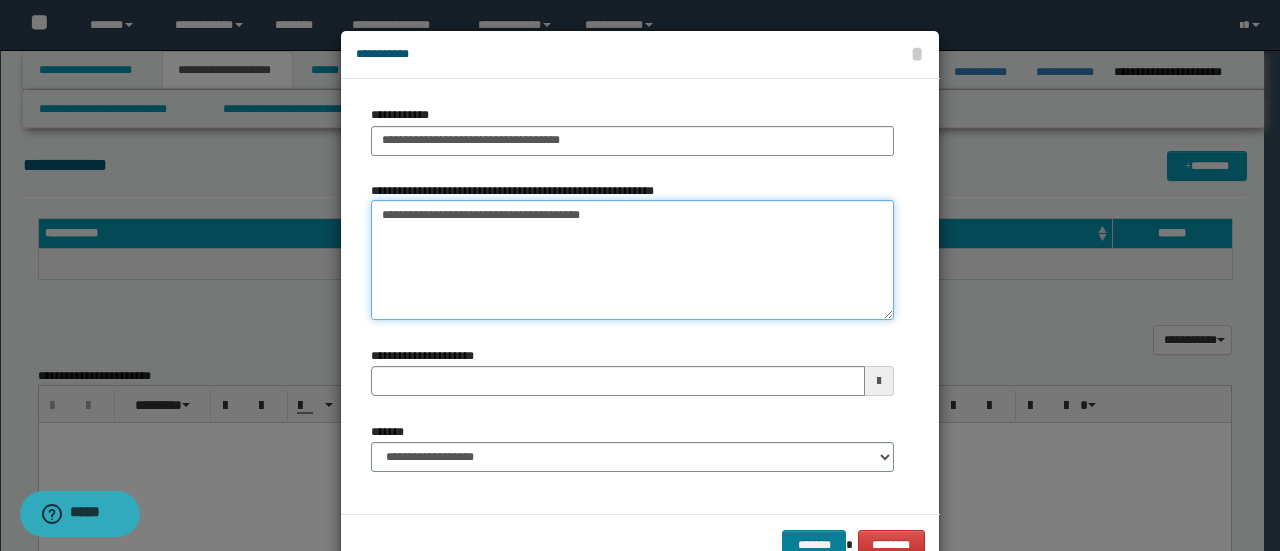 type on "**********" 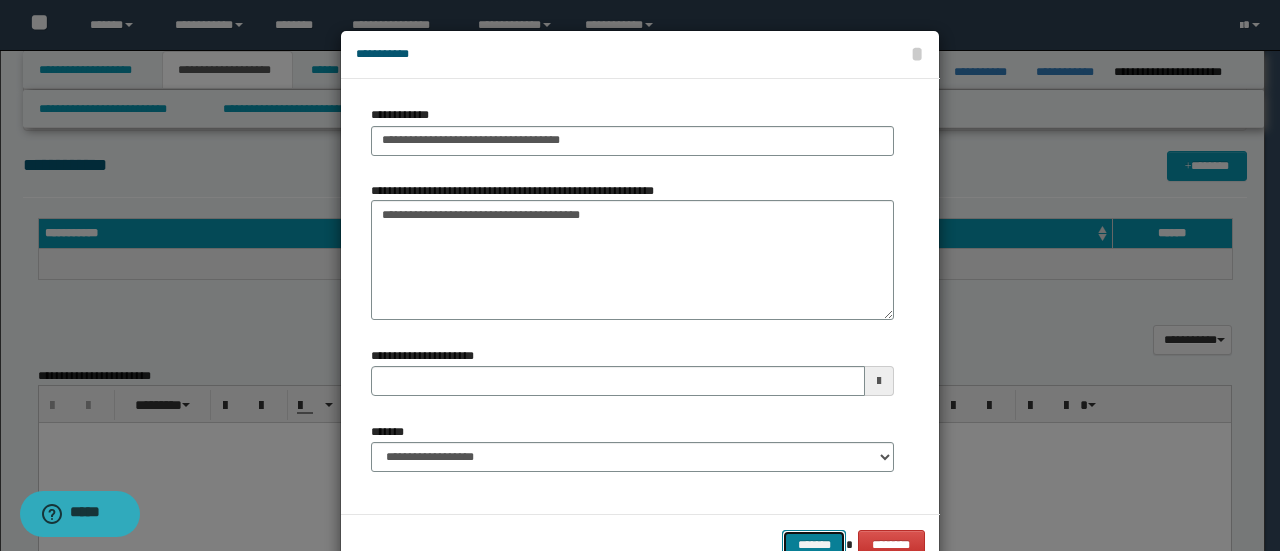click on "*******" at bounding box center [814, 544] 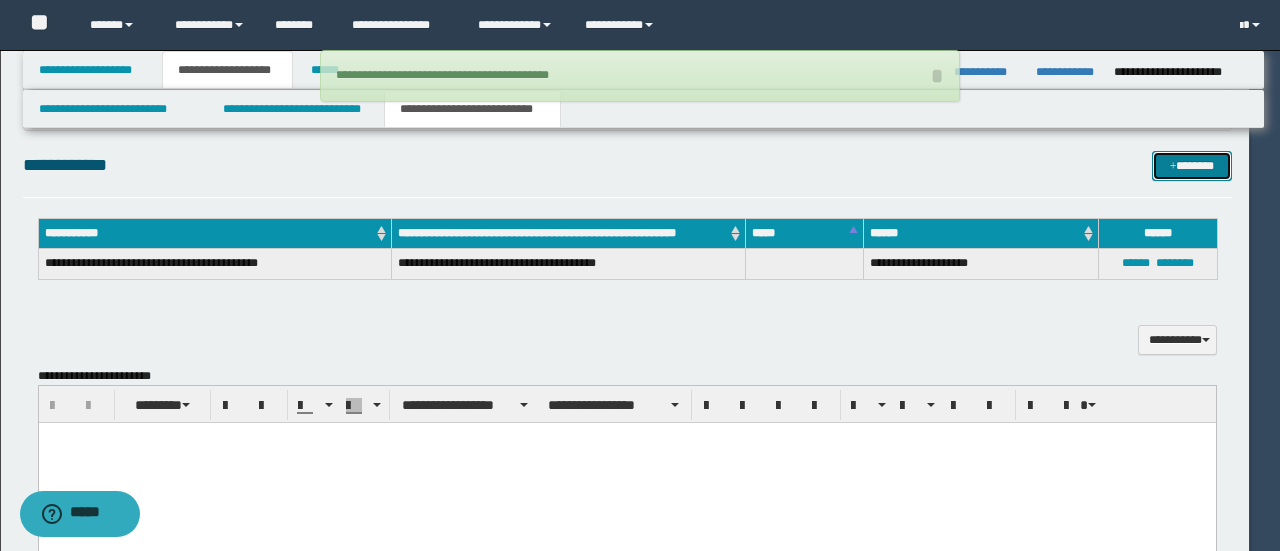type 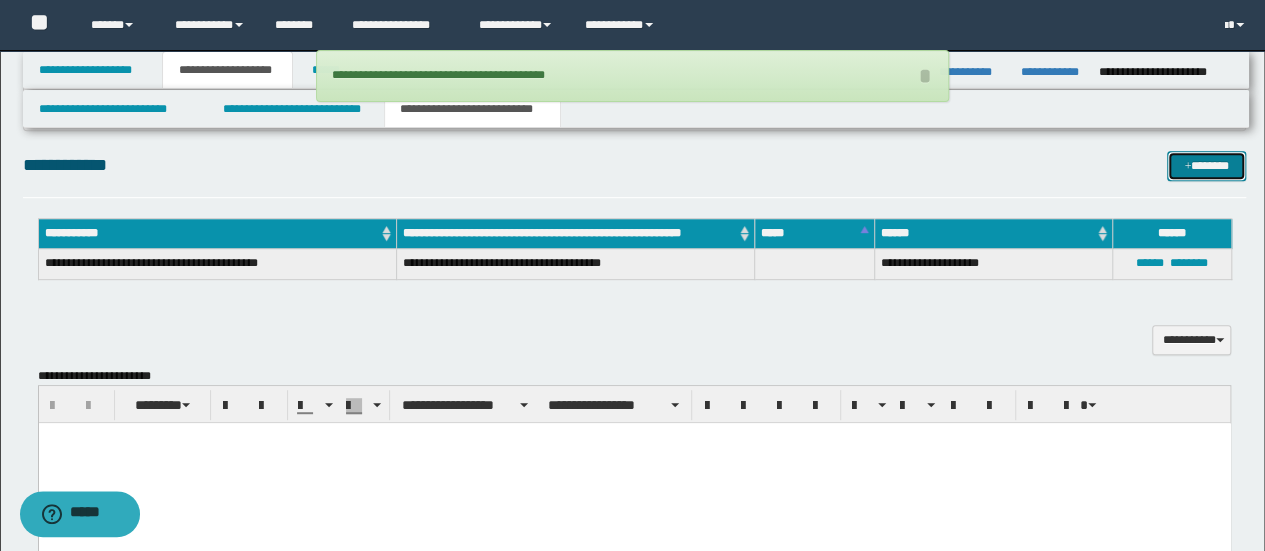 click on "*******" at bounding box center [1206, 165] 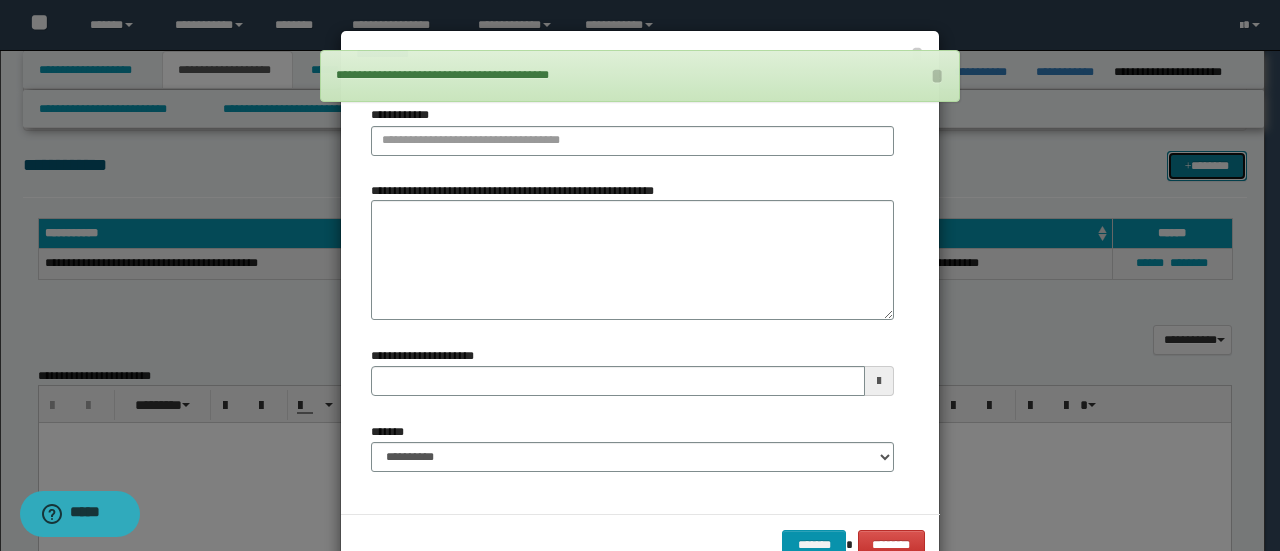 type 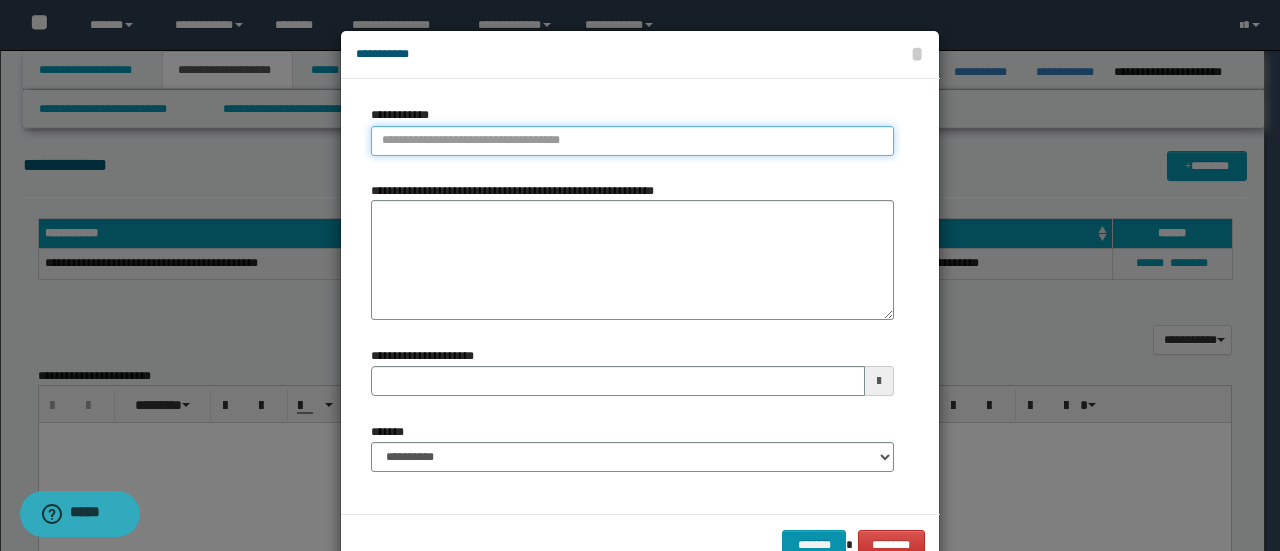 type on "**********" 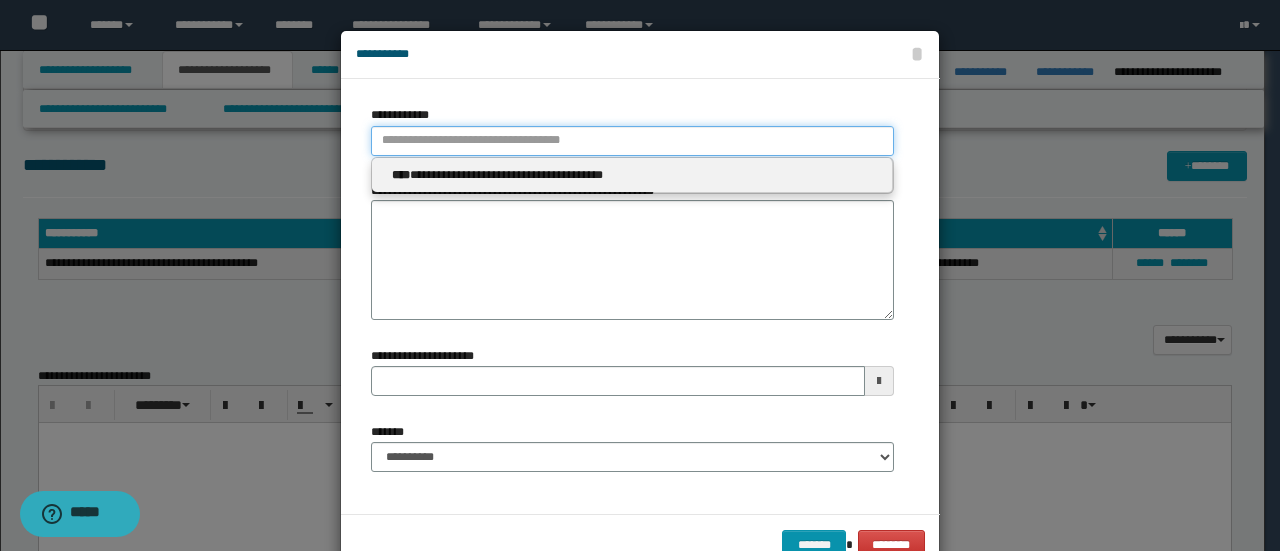 click on "**********" at bounding box center (632, 141) 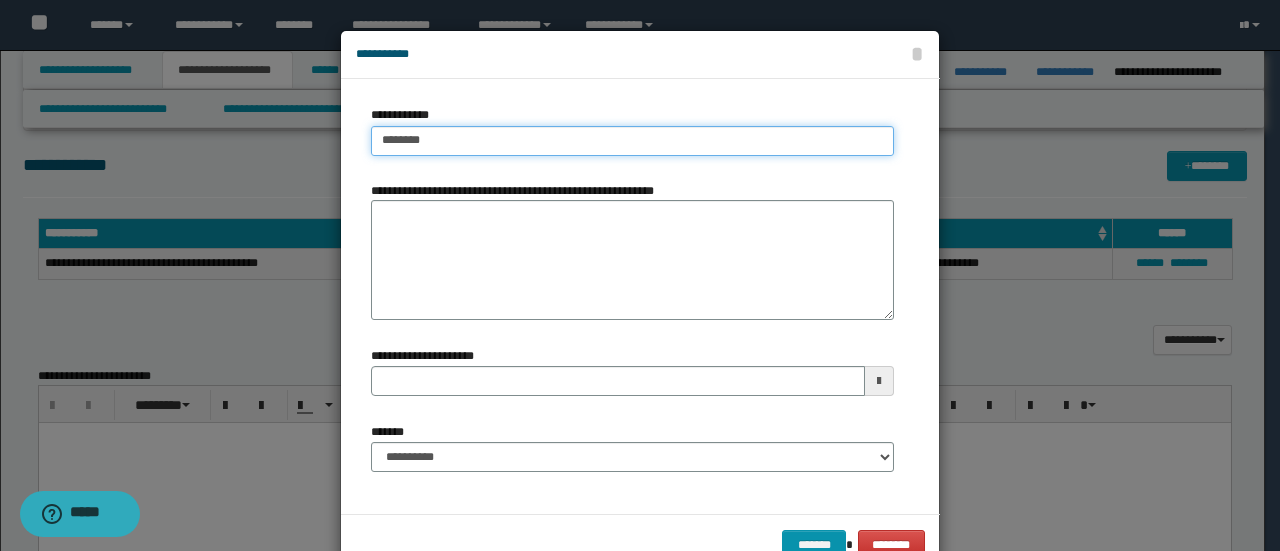 type on "********" 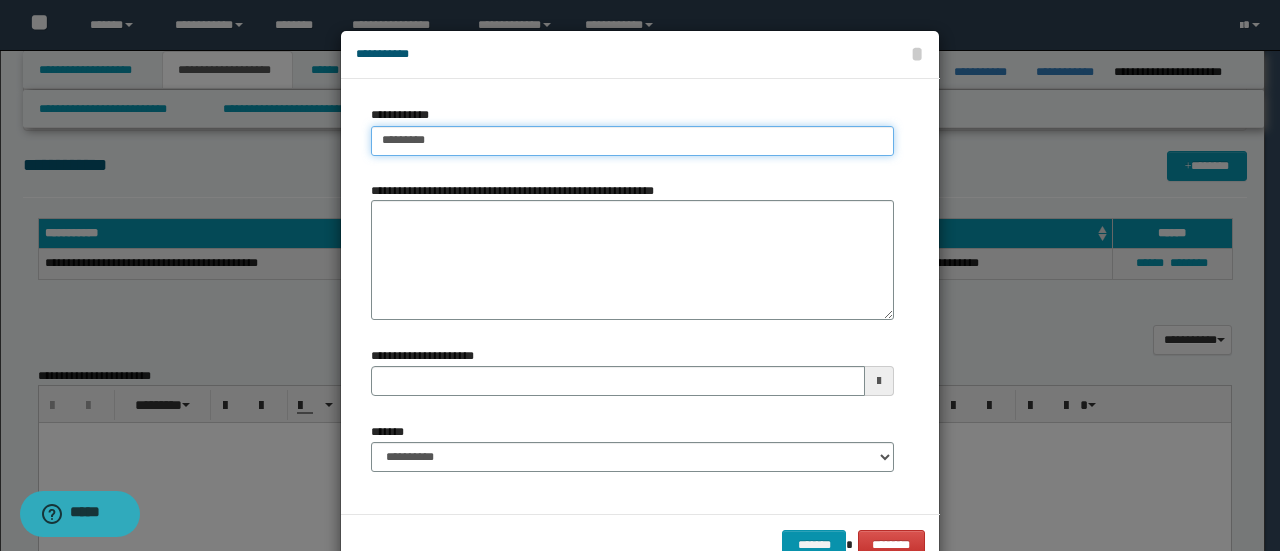 type on "********" 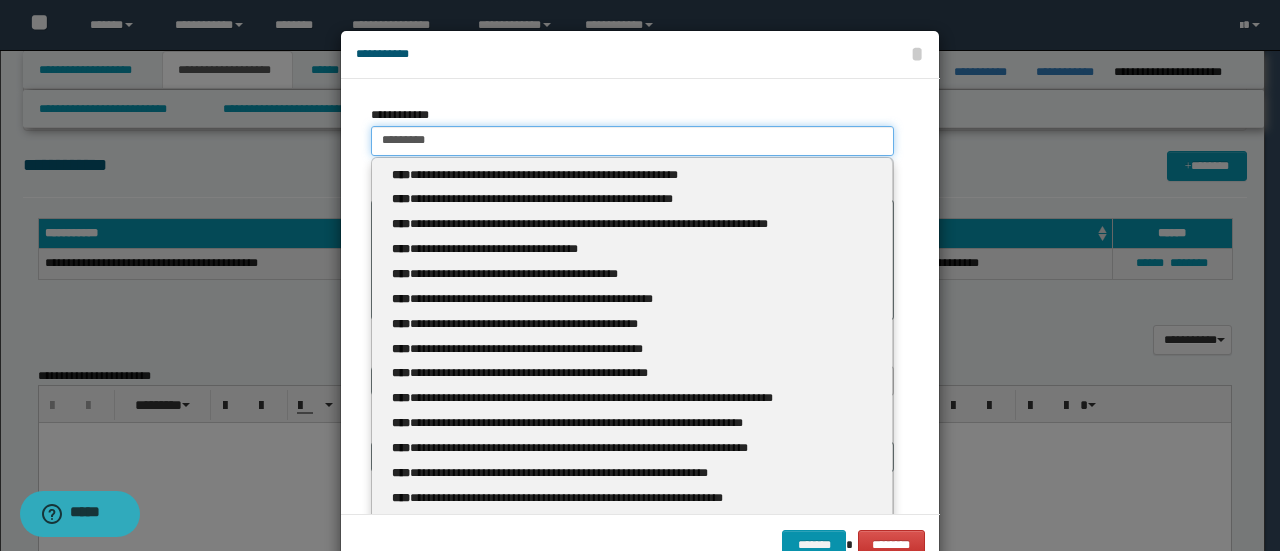 type 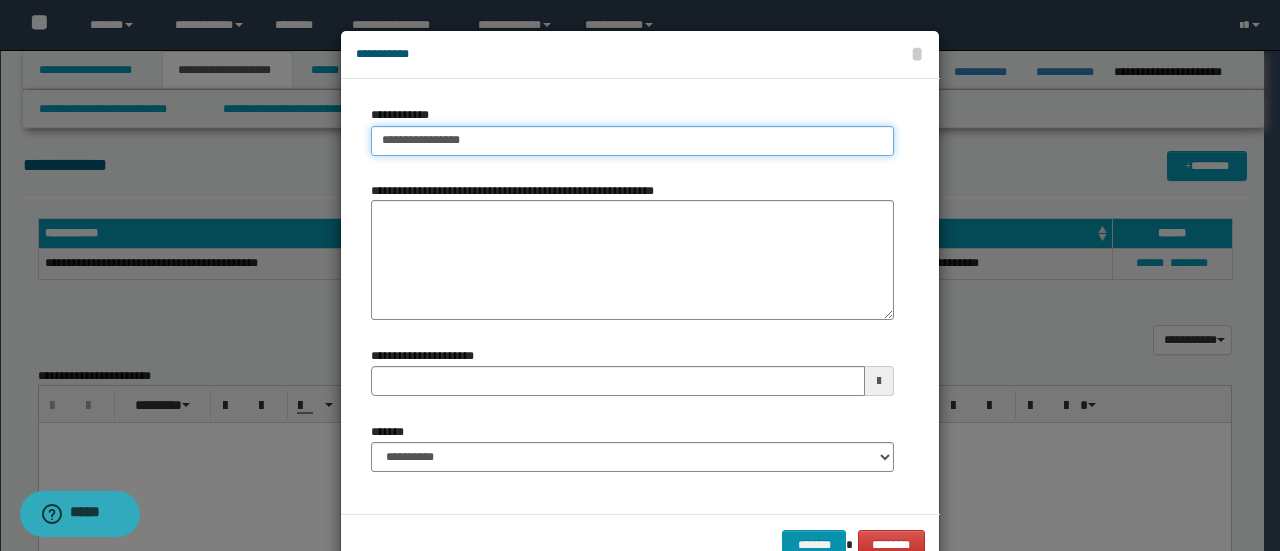 type on "**********" 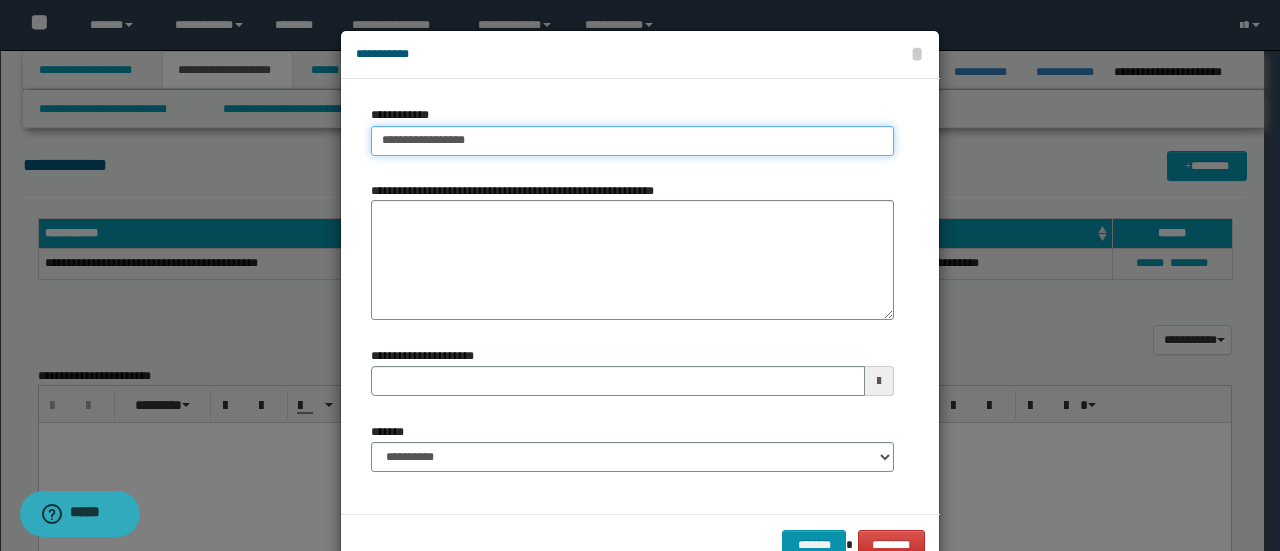 type on "**********" 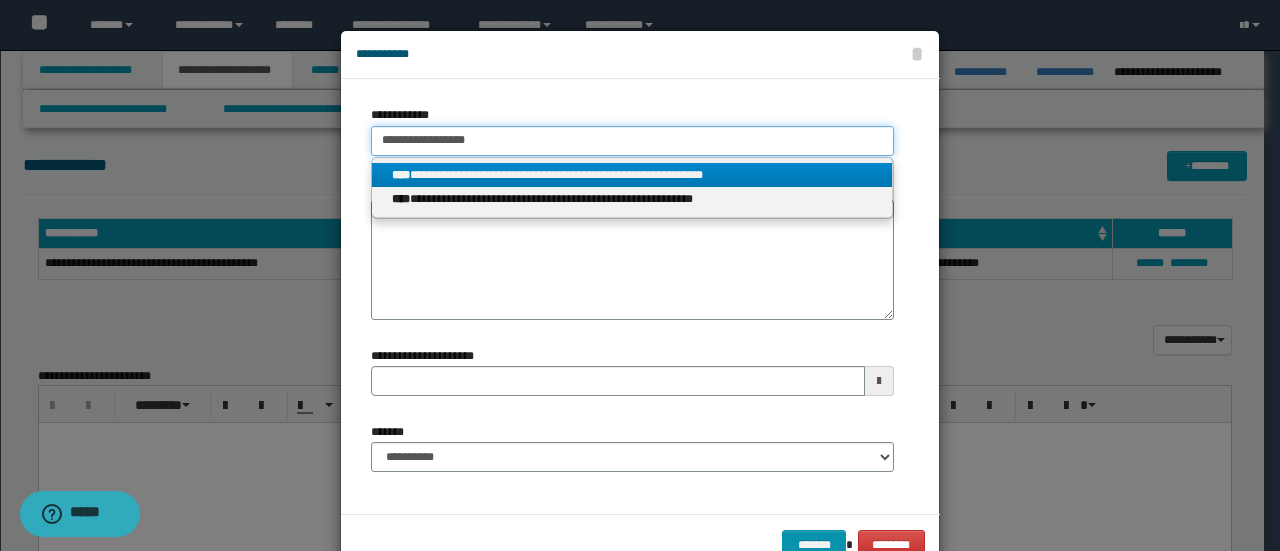 type on "**********" 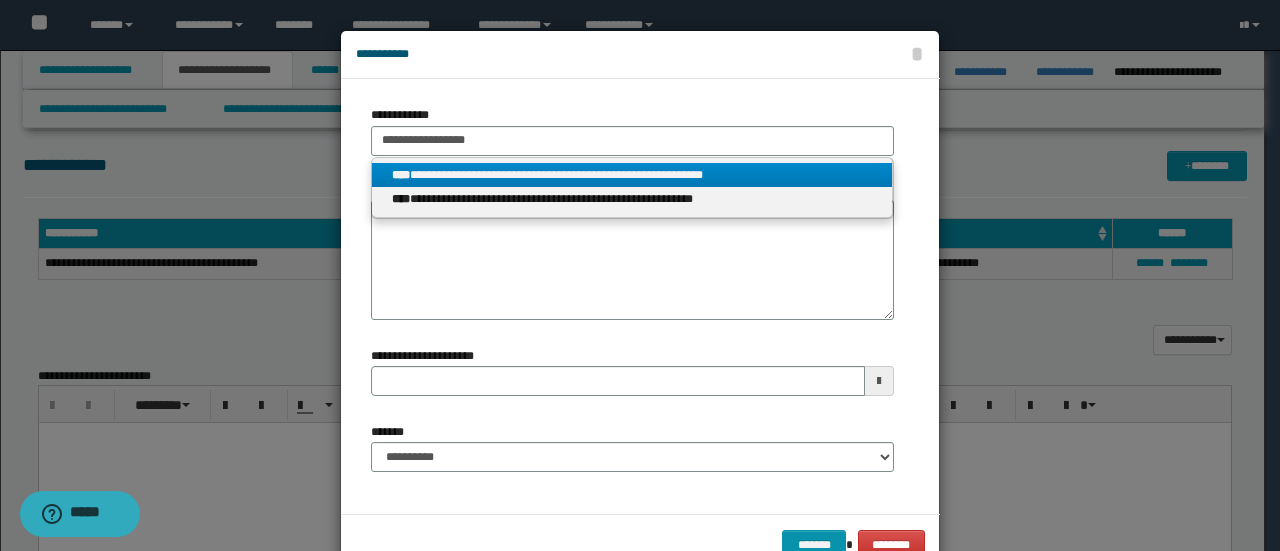 click on "**********" at bounding box center (632, 175) 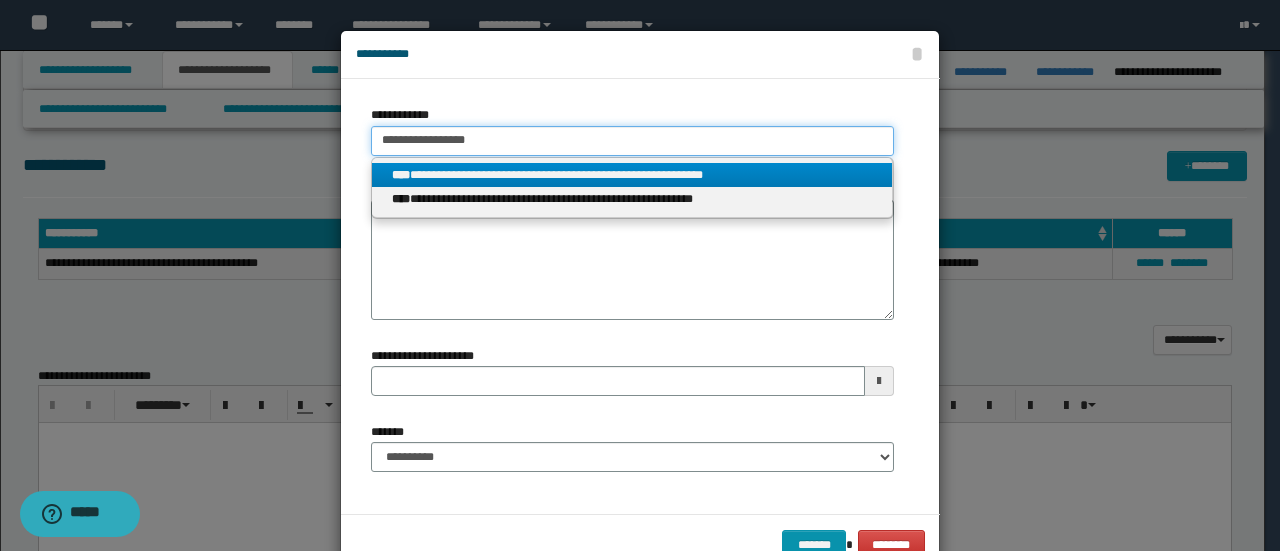 type 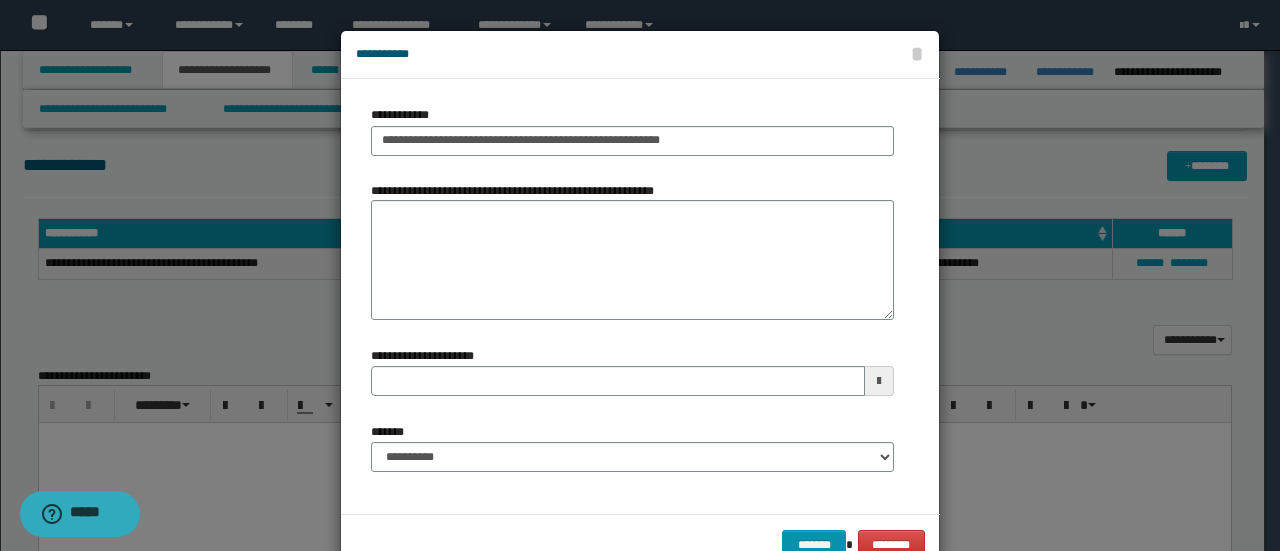 click on "**********" at bounding box center (632, 138) 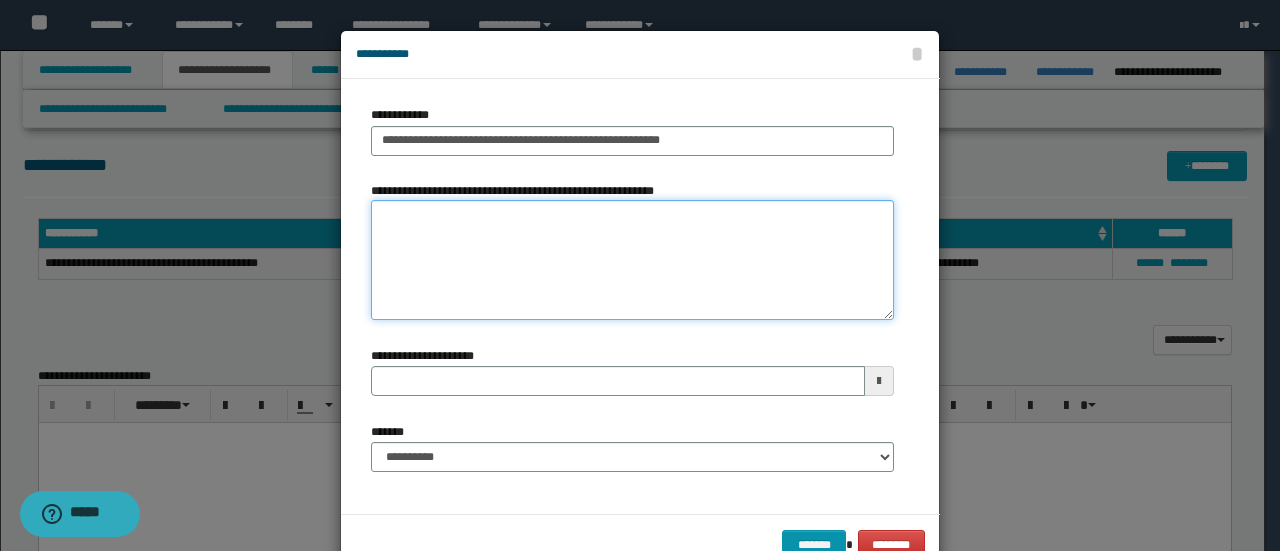 click on "**********" at bounding box center [632, 260] 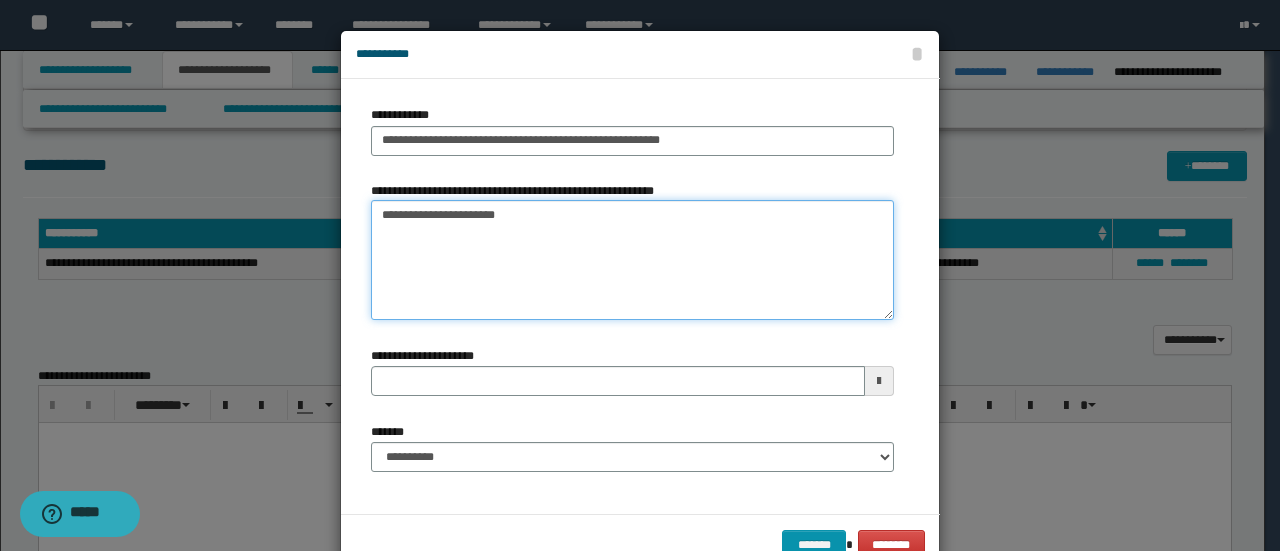type 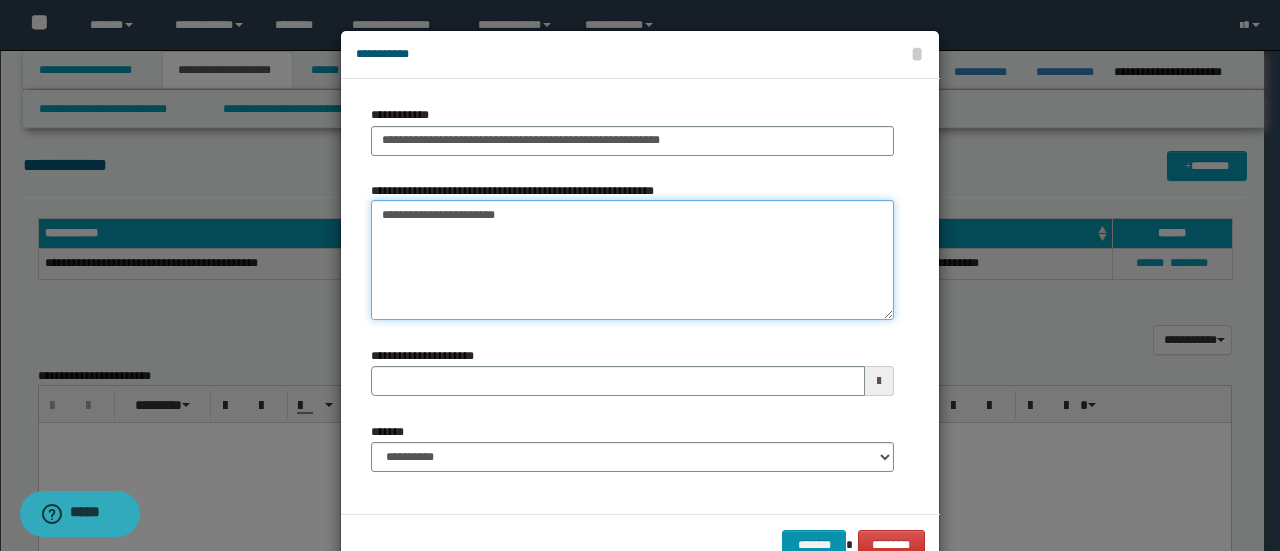 type on "**********" 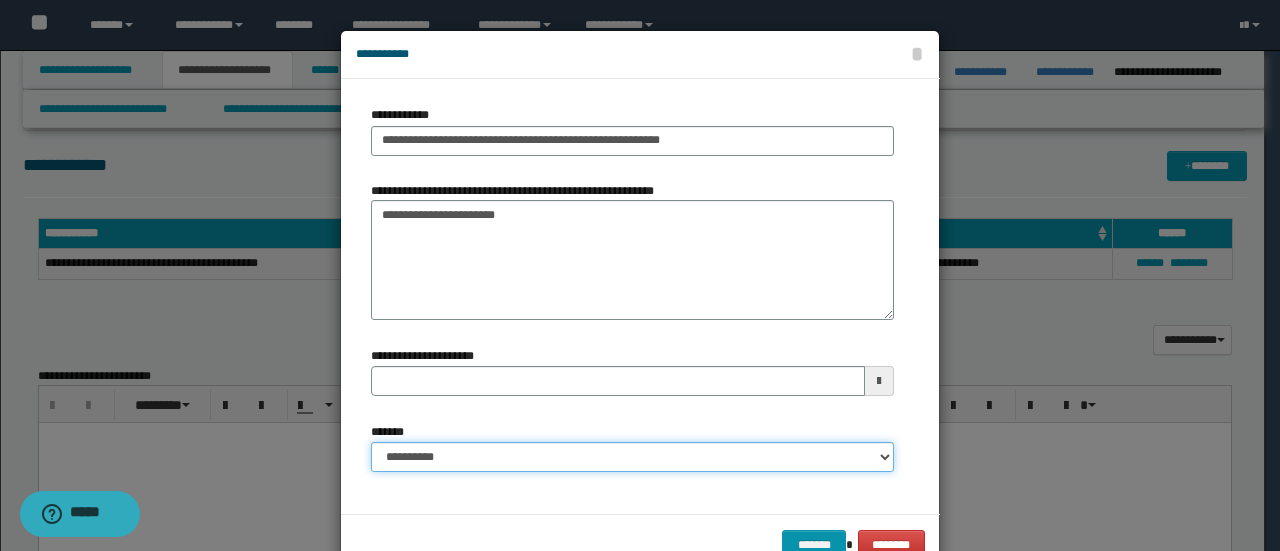click on "**********" at bounding box center [632, 457] 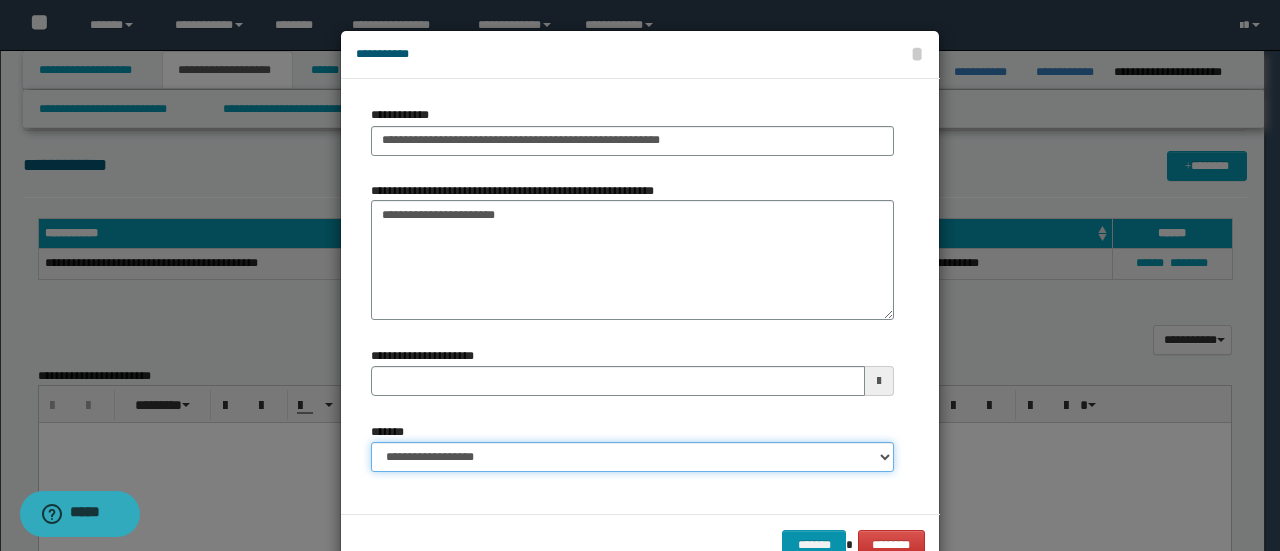 type 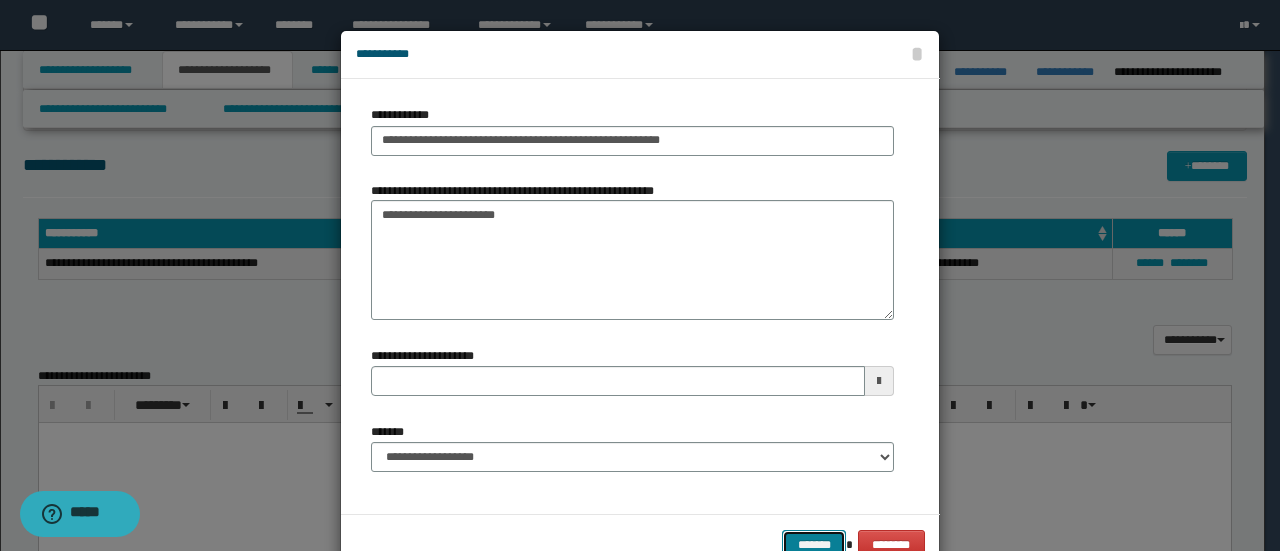 click on "*******" at bounding box center (814, 544) 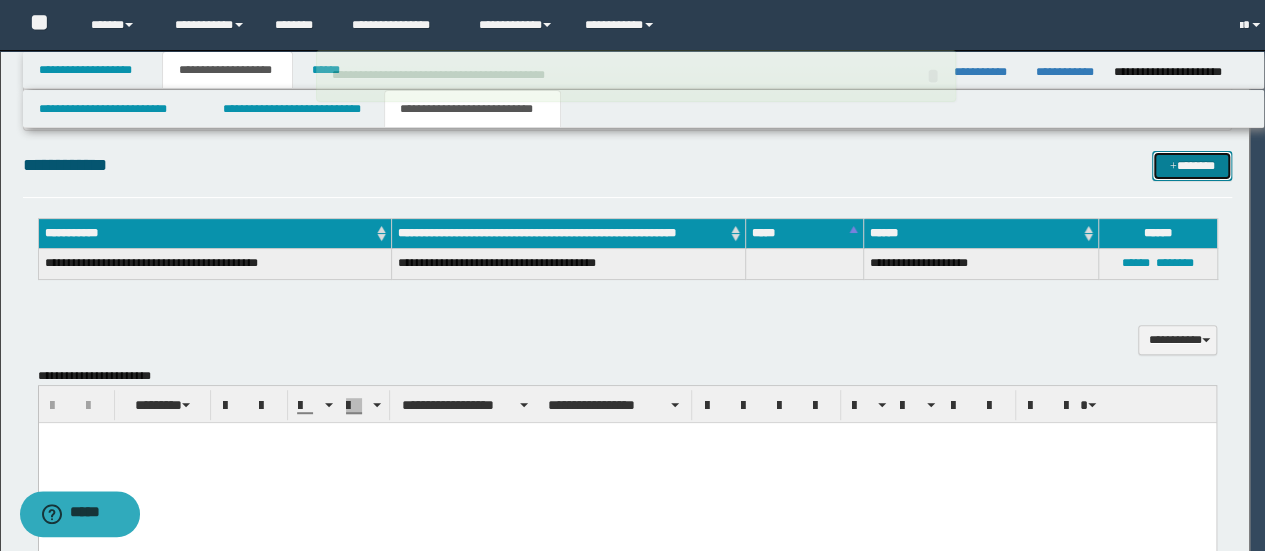 type 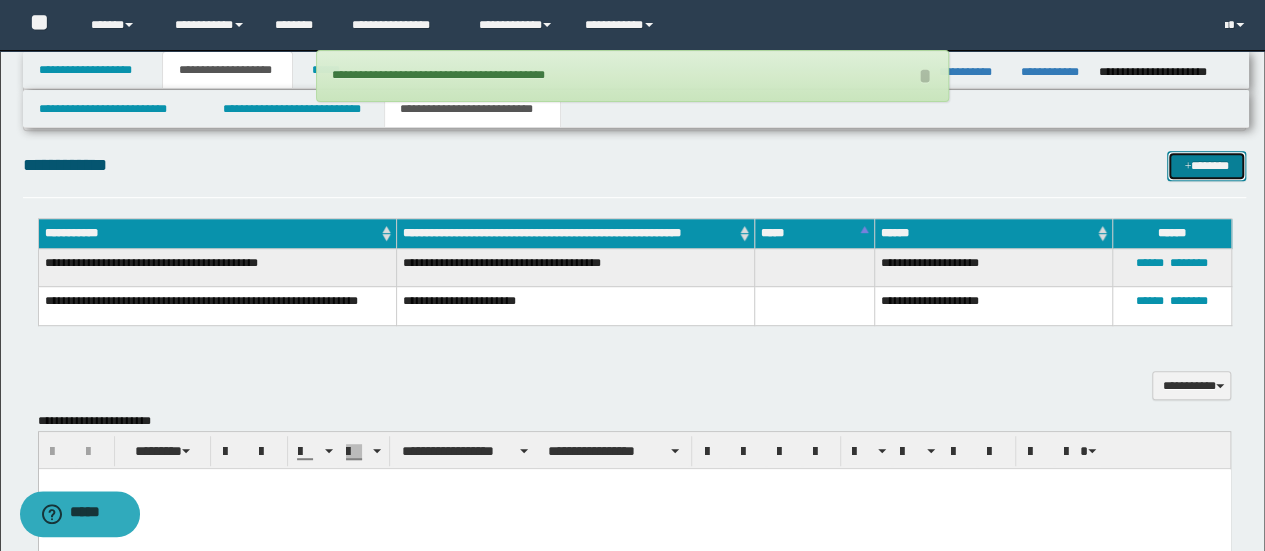 click on "*******" at bounding box center [1206, 165] 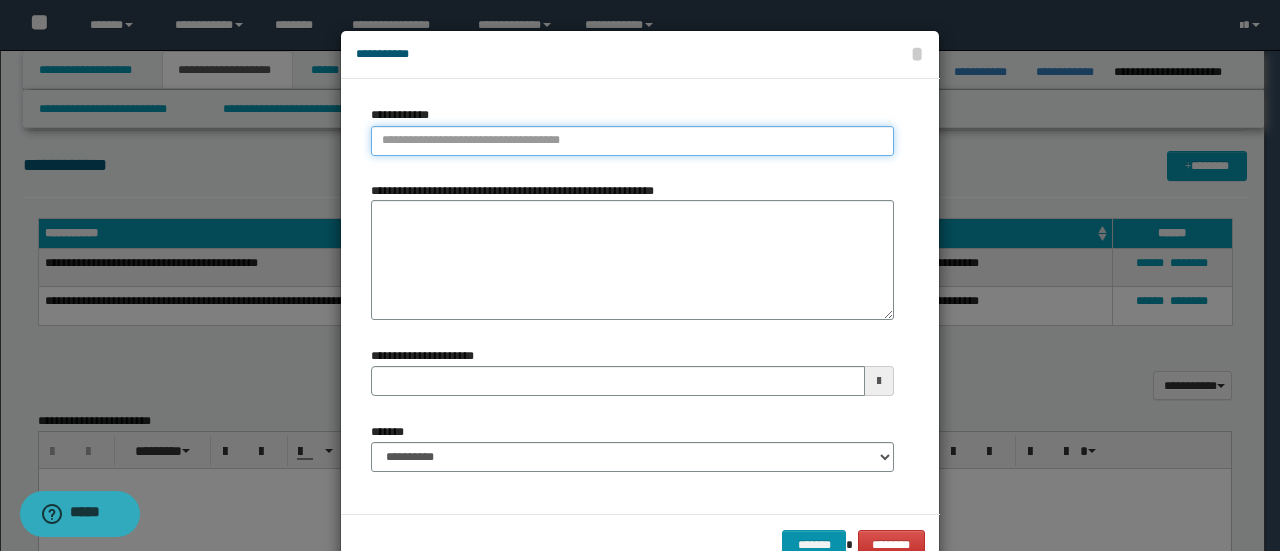 type on "**********" 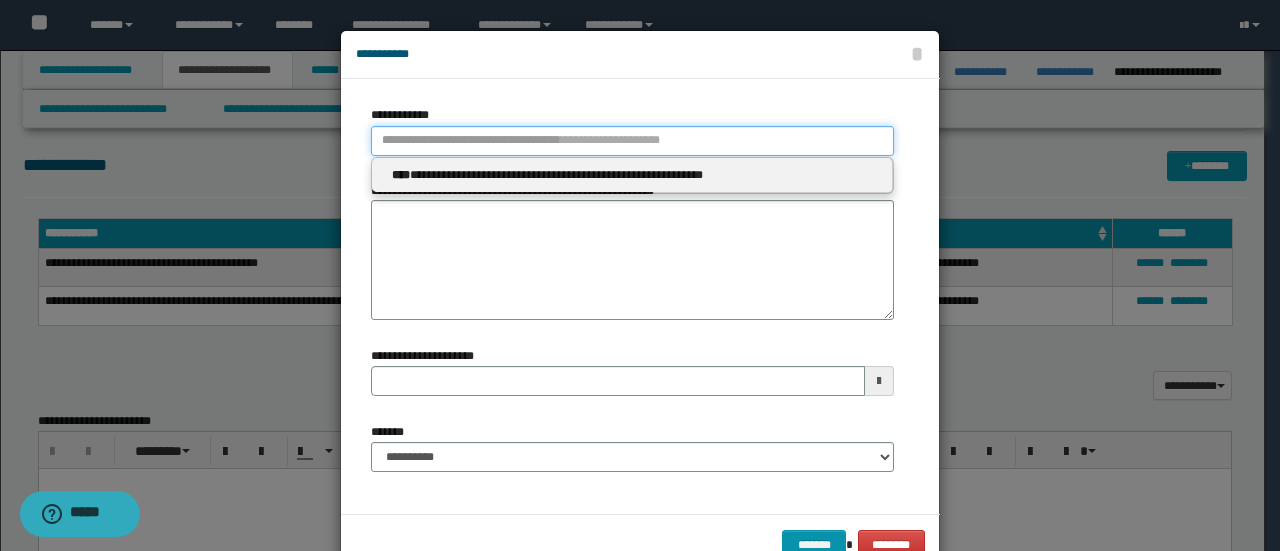 click on "**********" at bounding box center (632, 141) 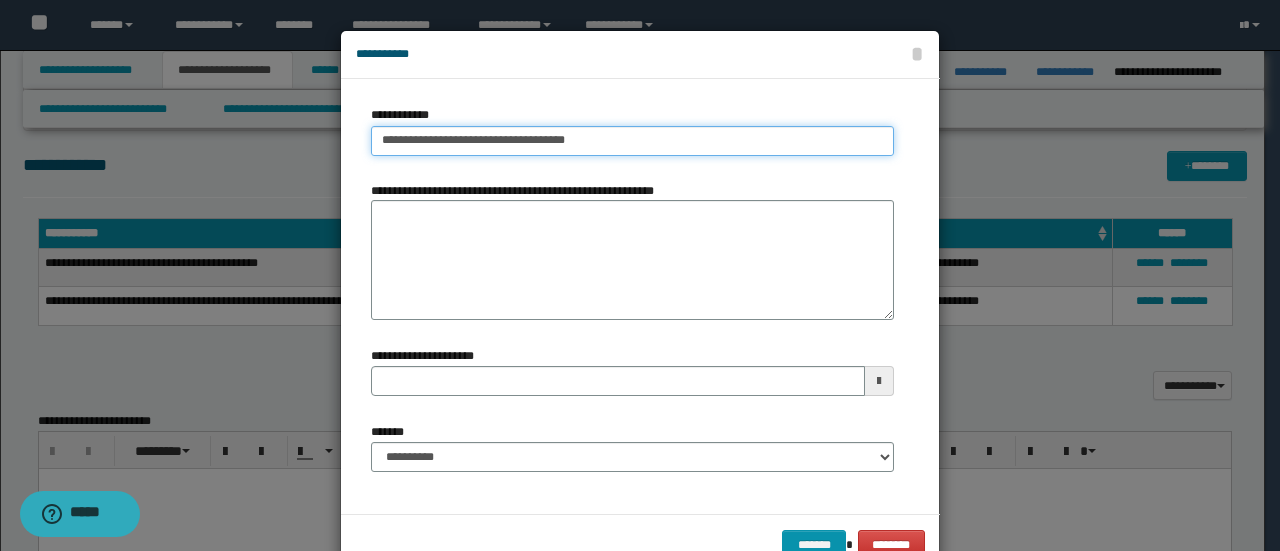 type on "**********" 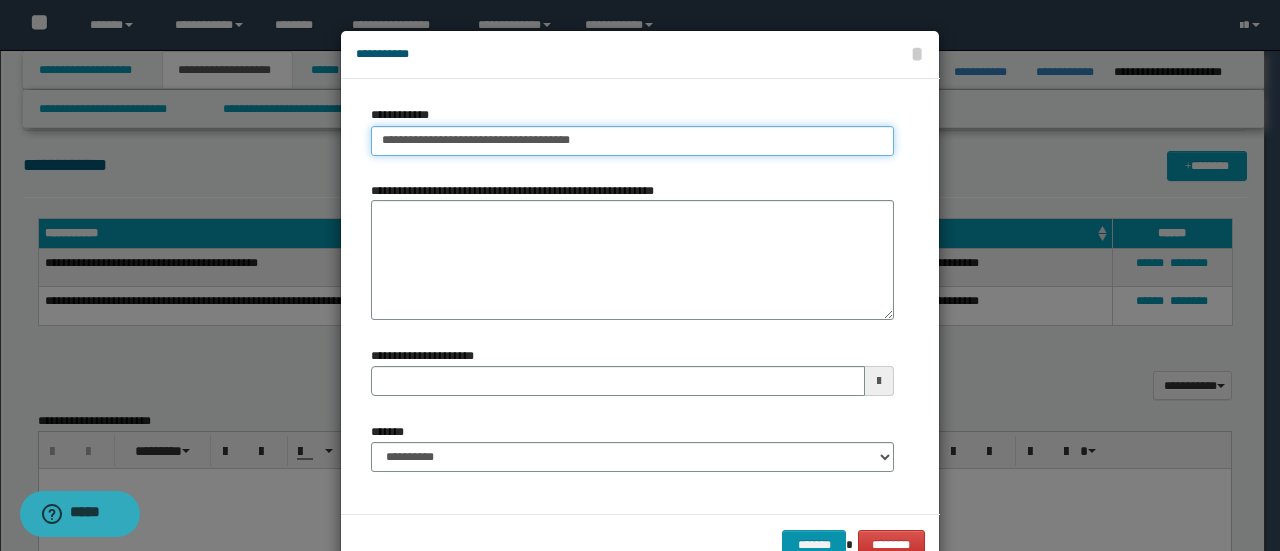 type on "**********" 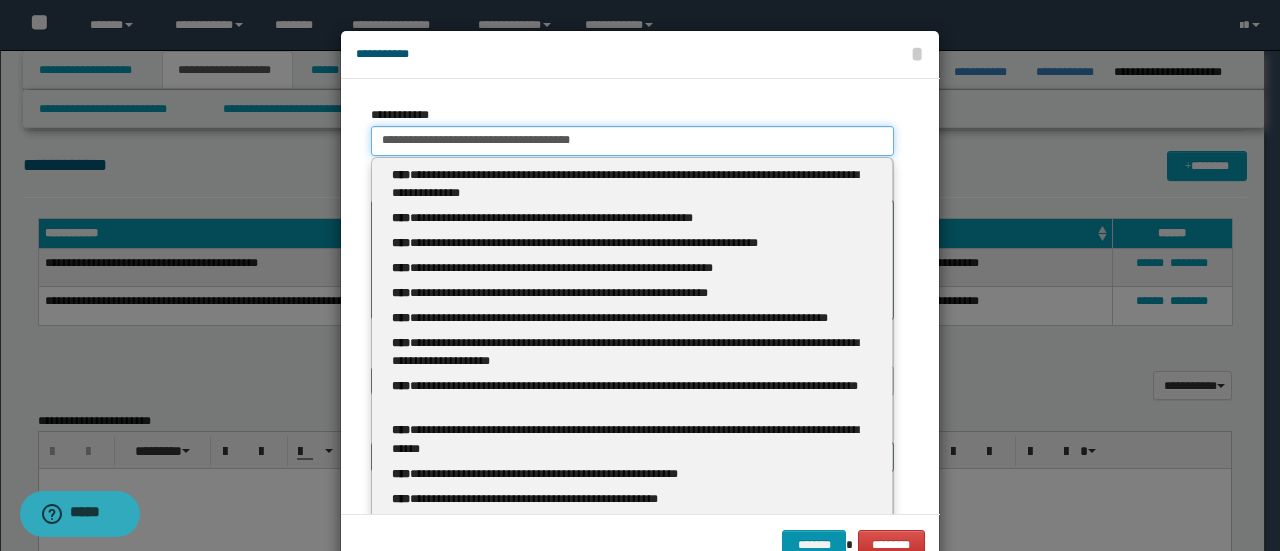 type 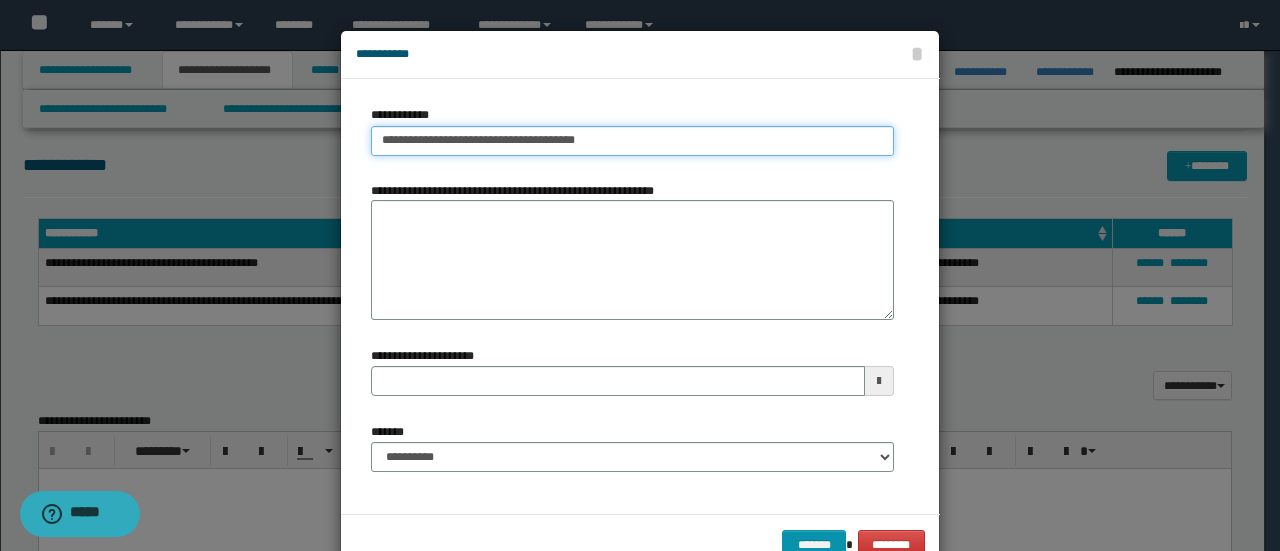 type on "**********" 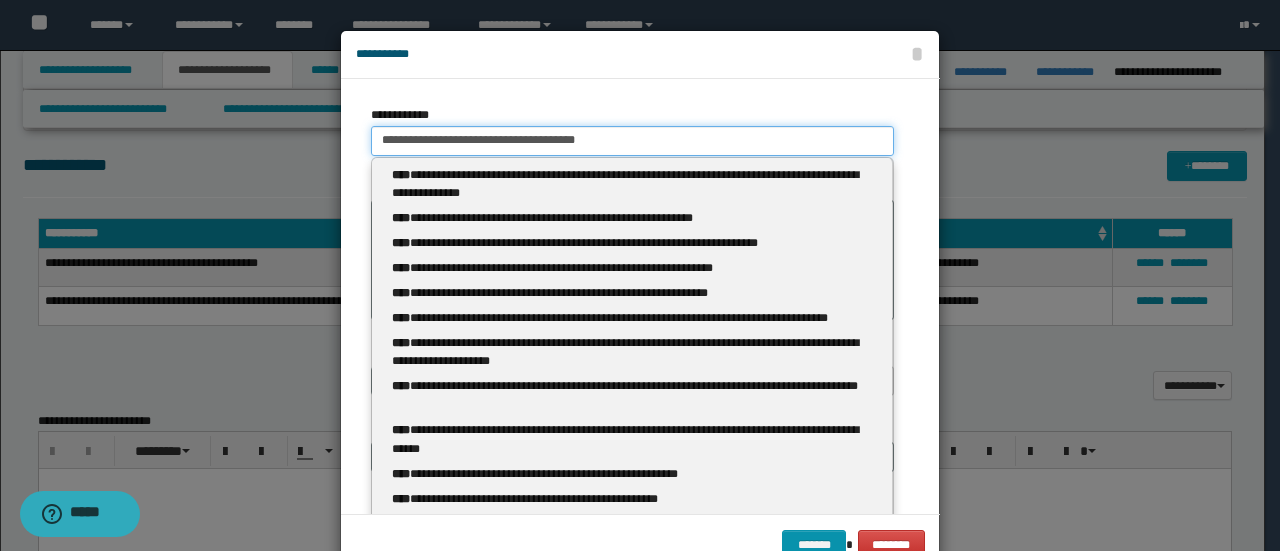 type 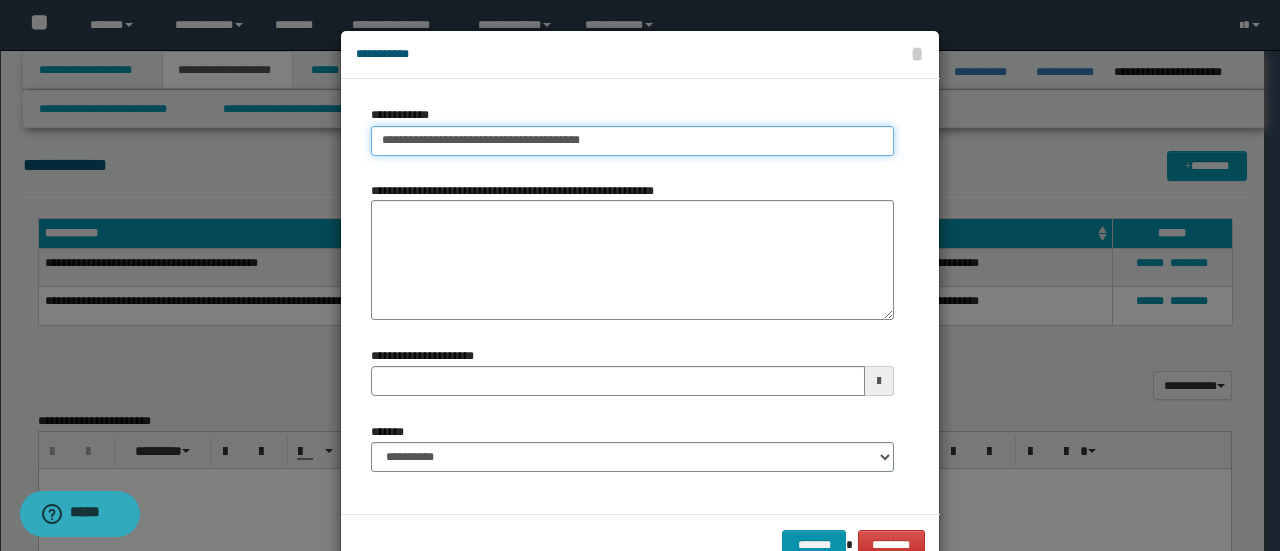 type on "**********" 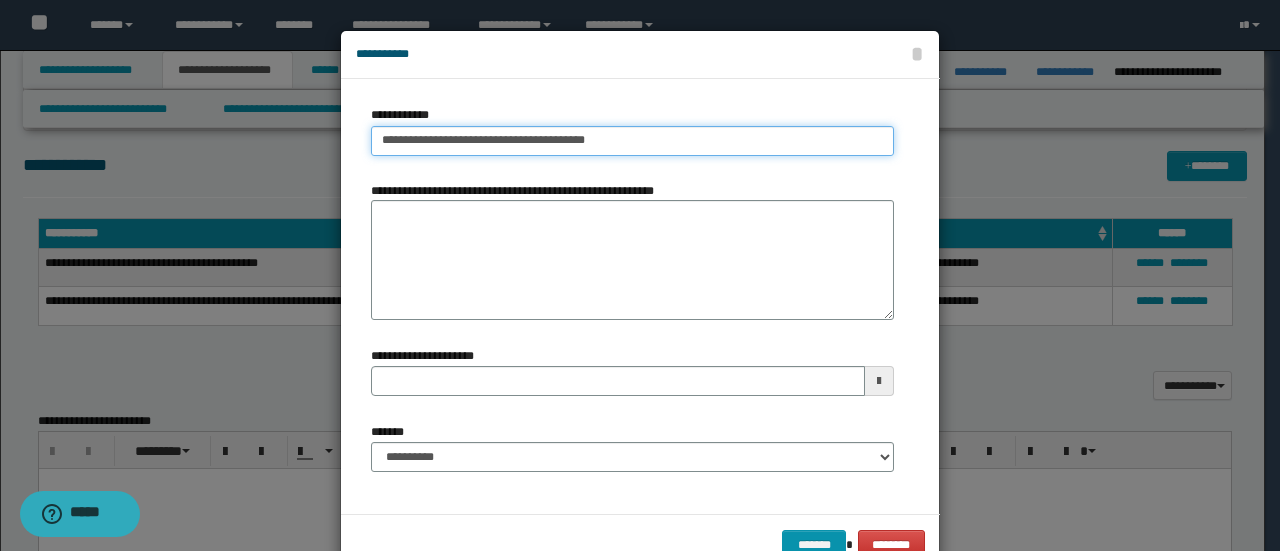 type on "**********" 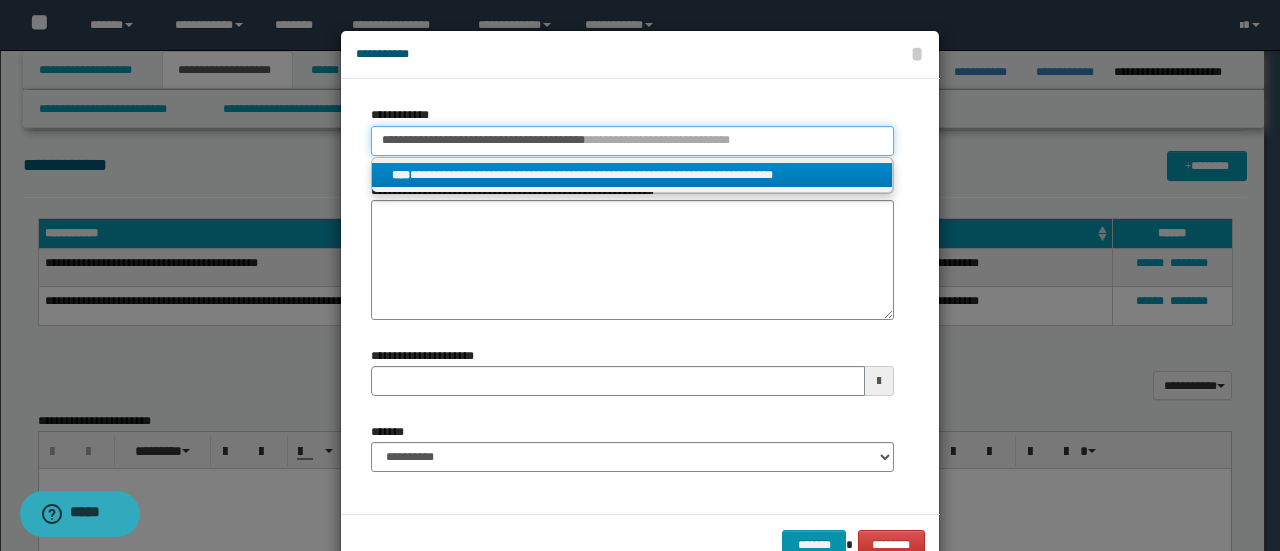 type on "**********" 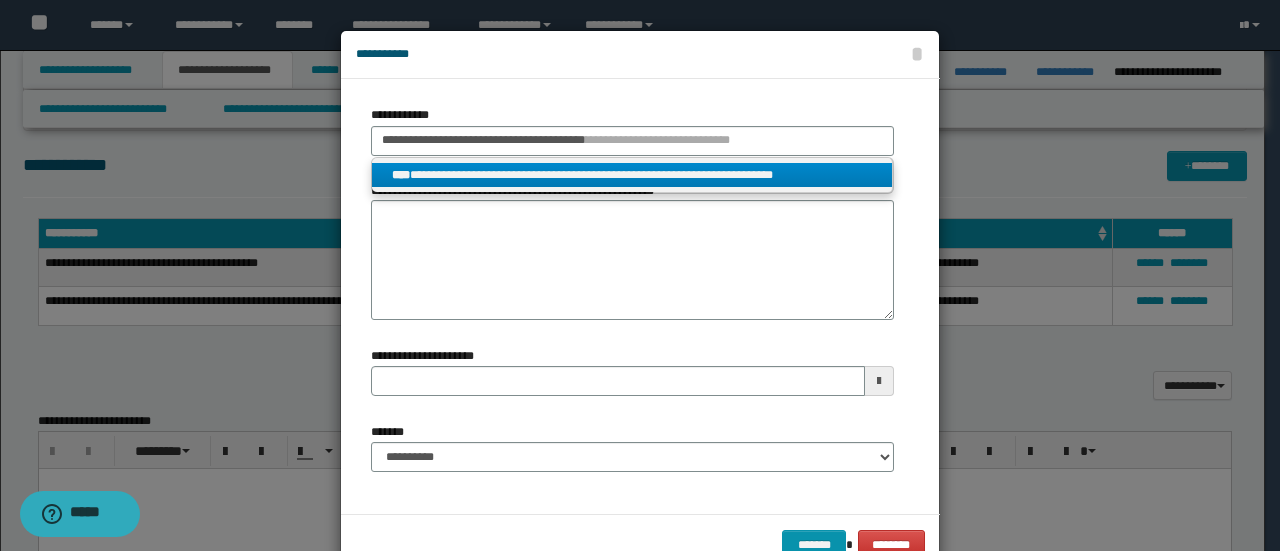 click on "**********" at bounding box center (632, 175) 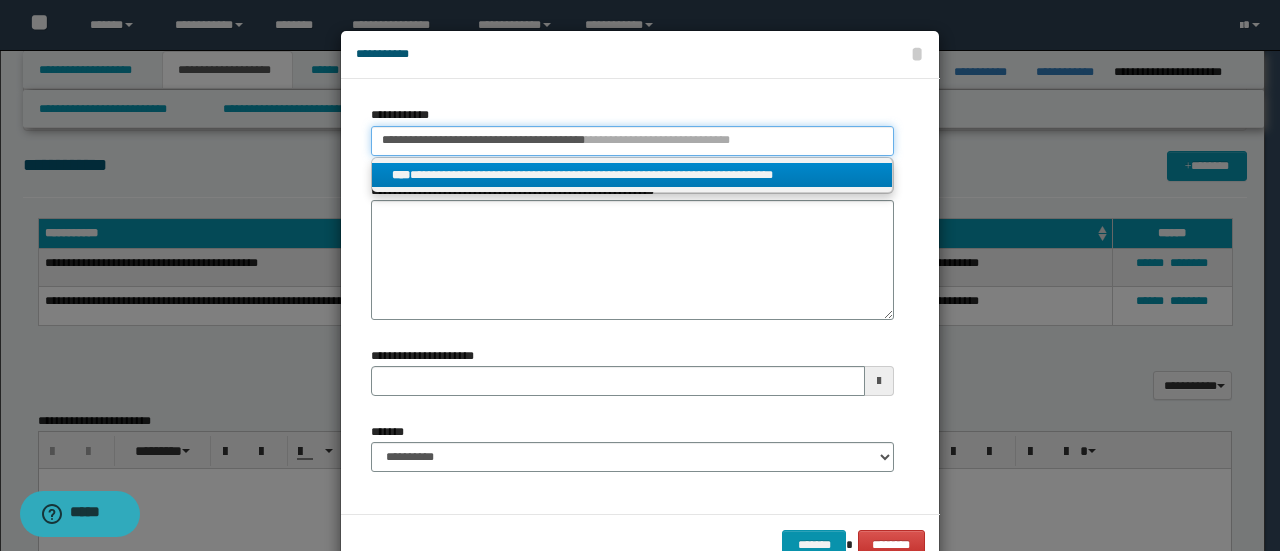 type 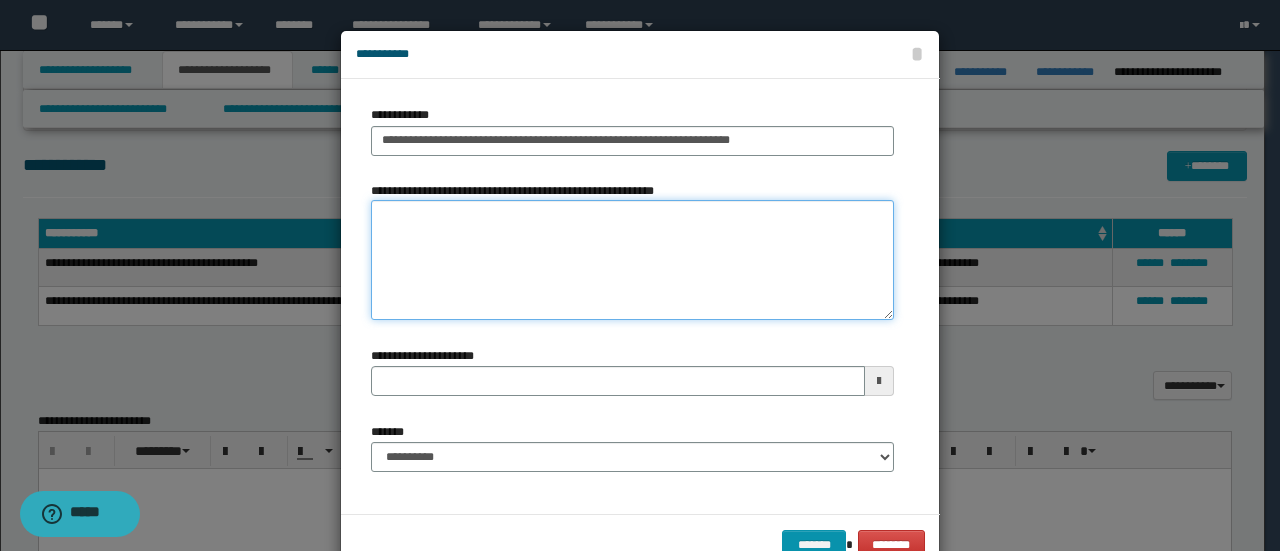 click on "**********" at bounding box center [632, 260] 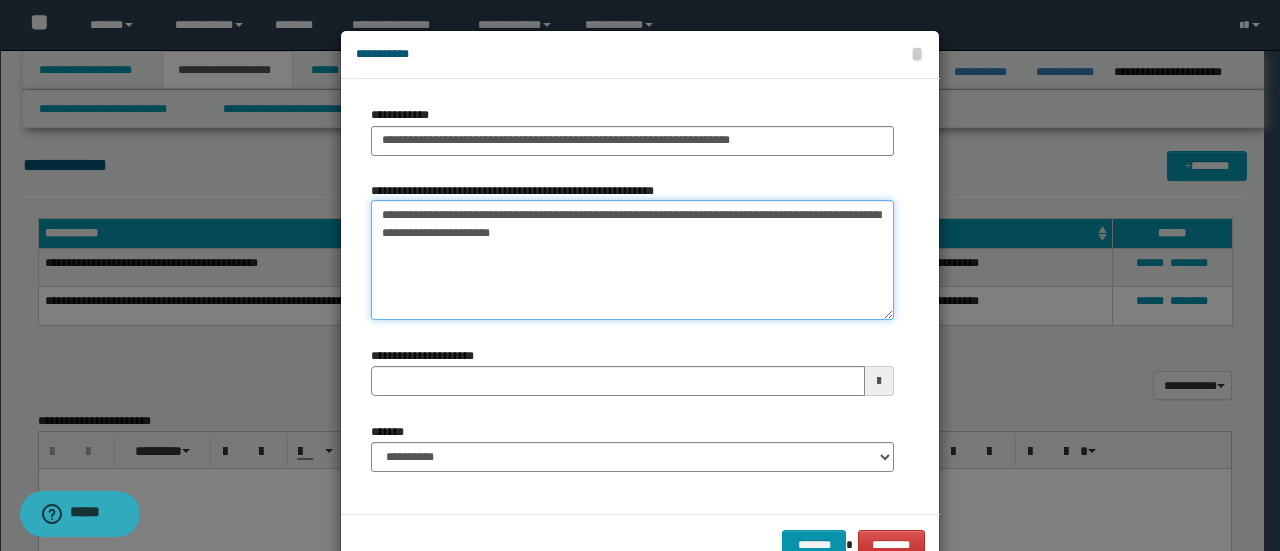 type 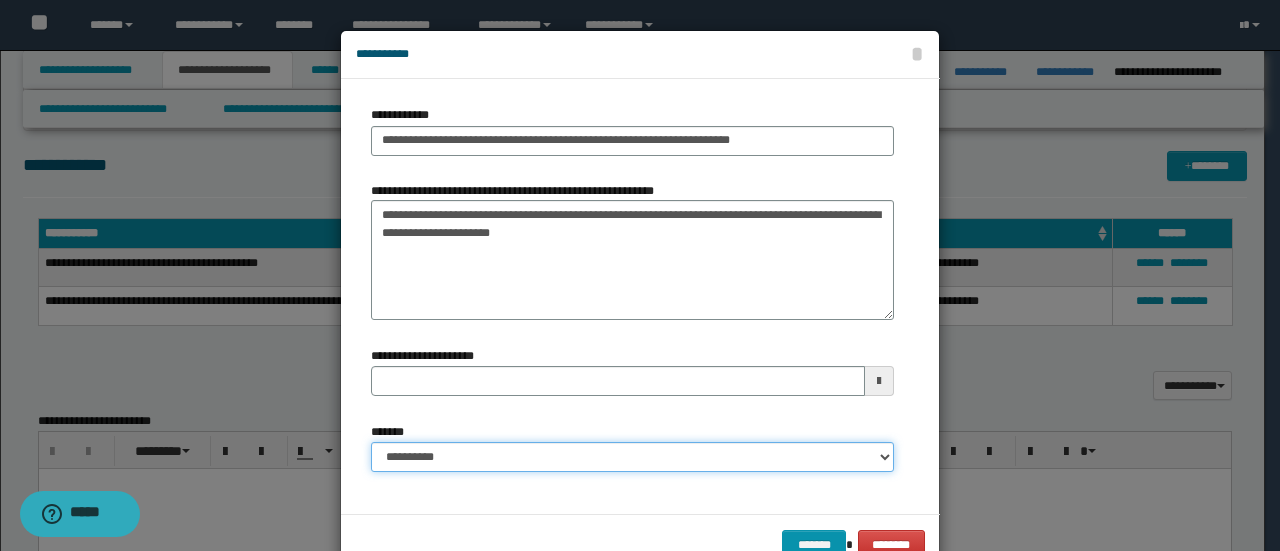 click on "**********" at bounding box center [632, 457] 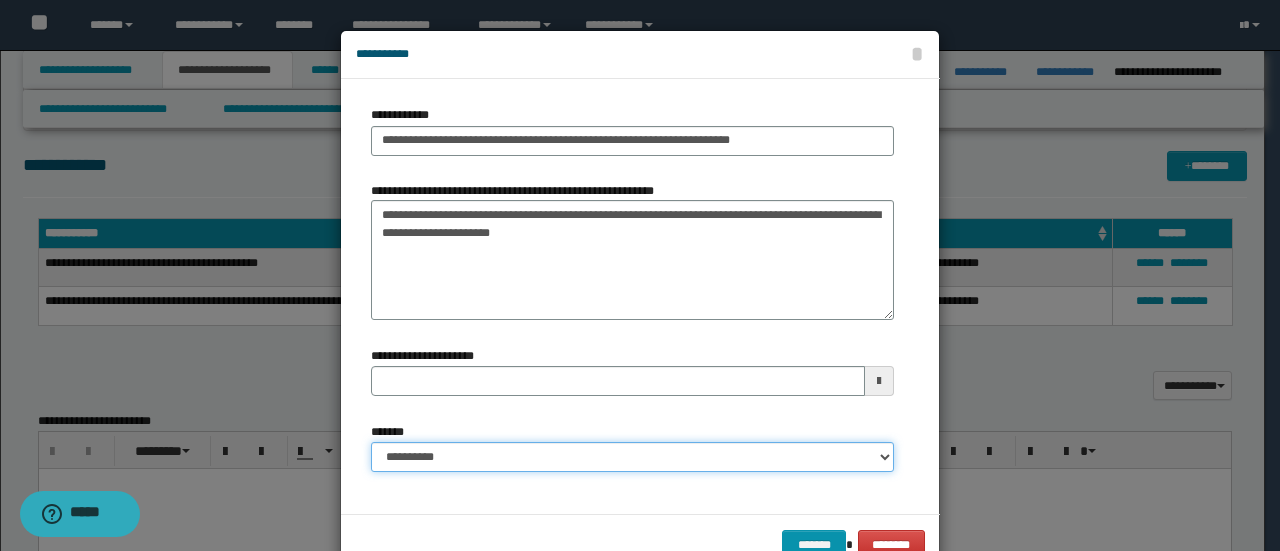 select on "*" 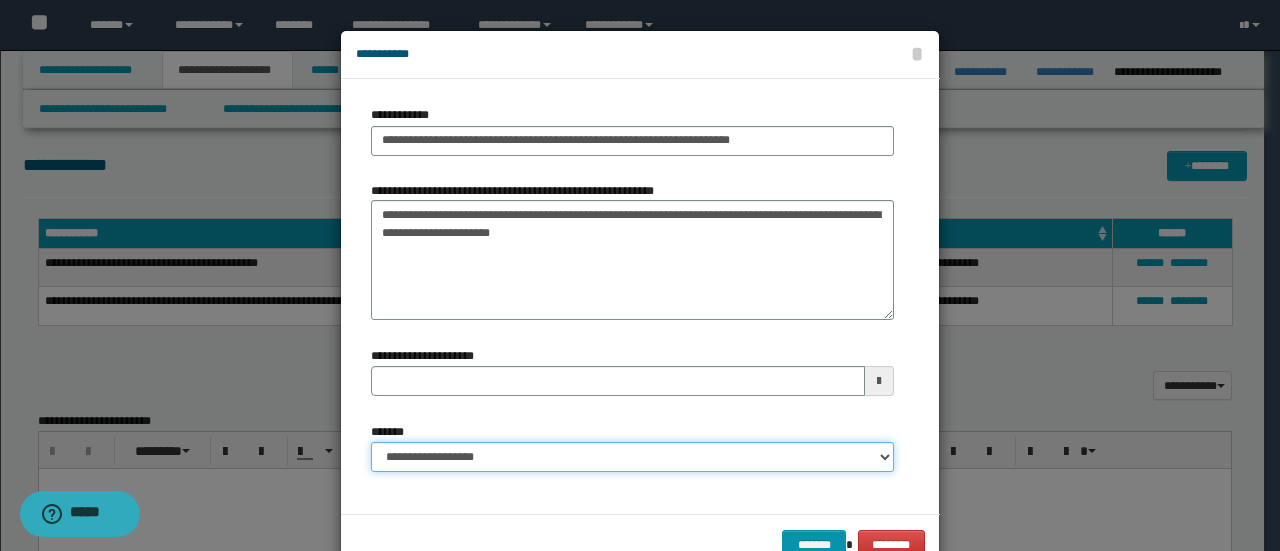 type 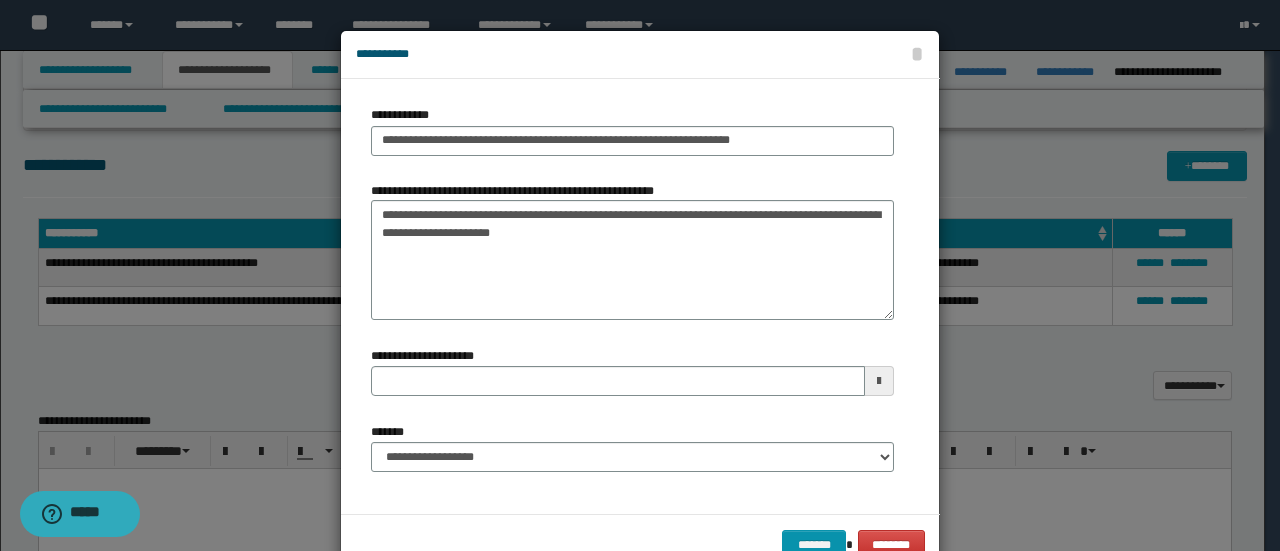 click on "*******
********" at bounding box center (640, 544) 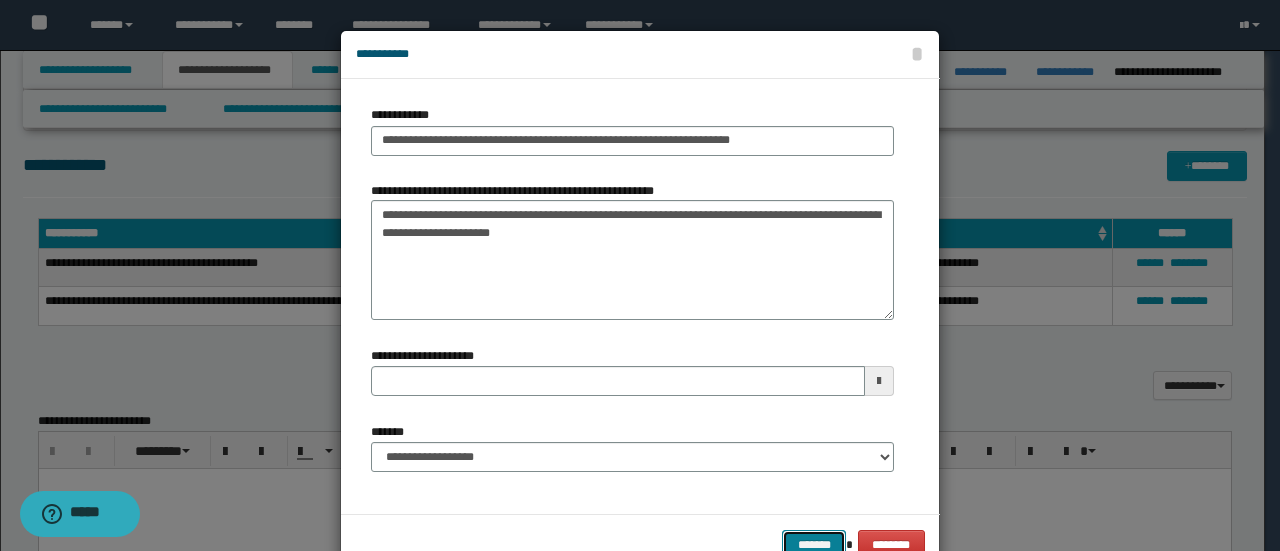 click on "*******" at bounding box center [814, 544] 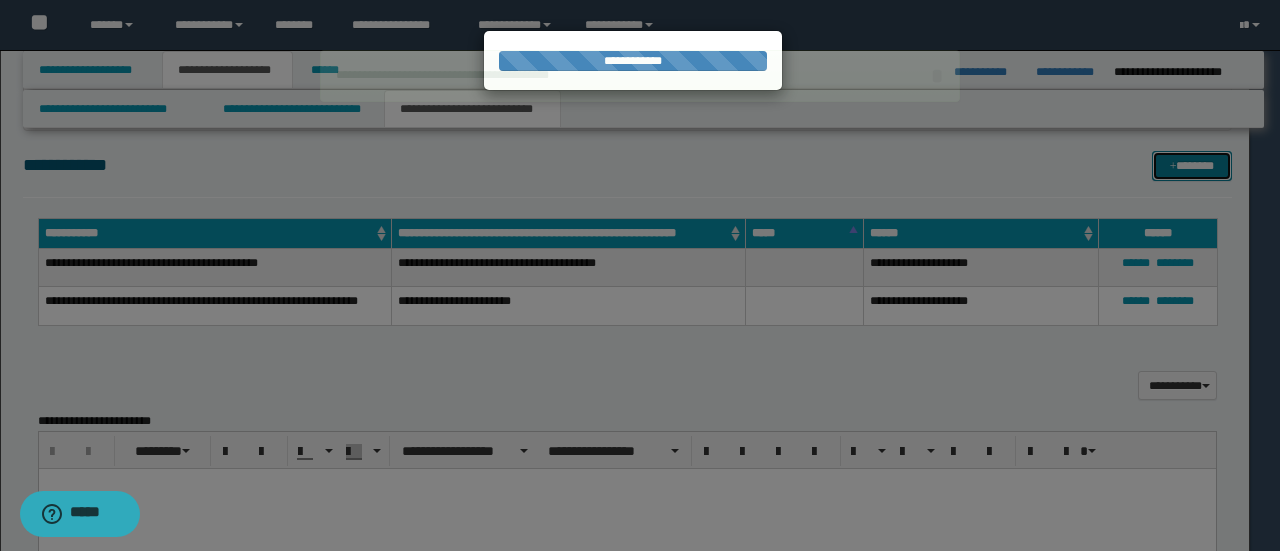 type 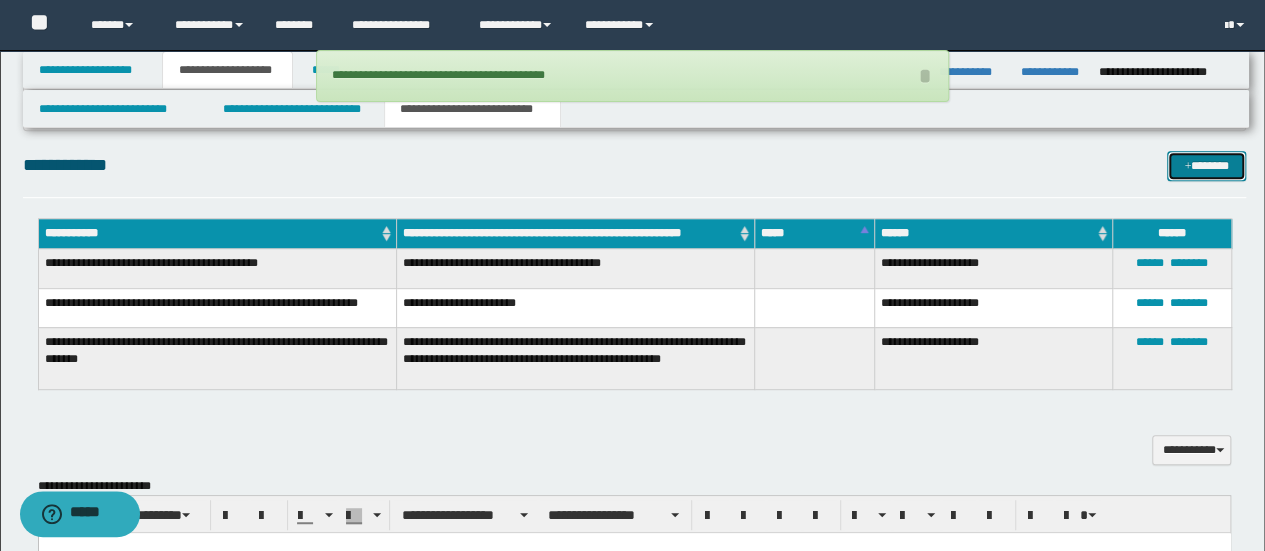 click on "*******" at bounding box center (1206, 165) 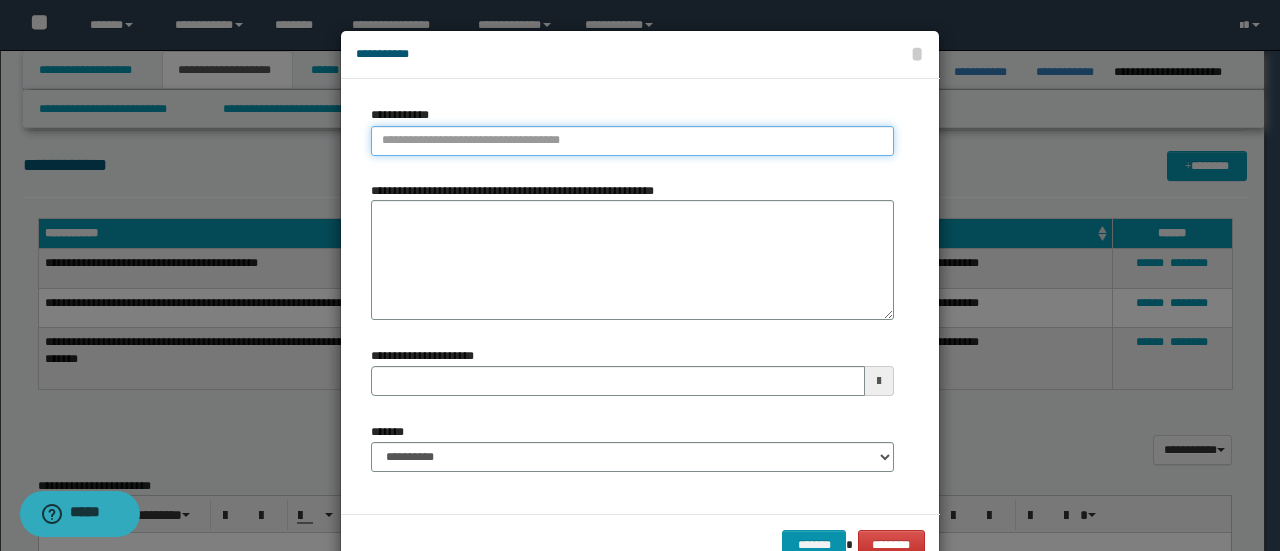 type on "**********" 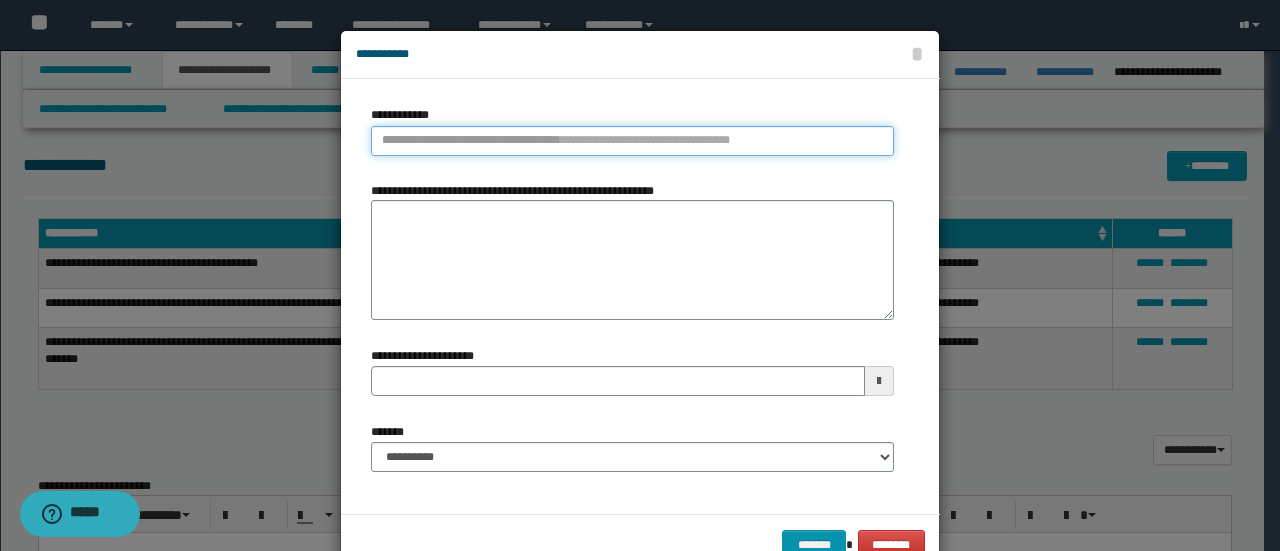 click on "**********" at bounding box center (632, 141) 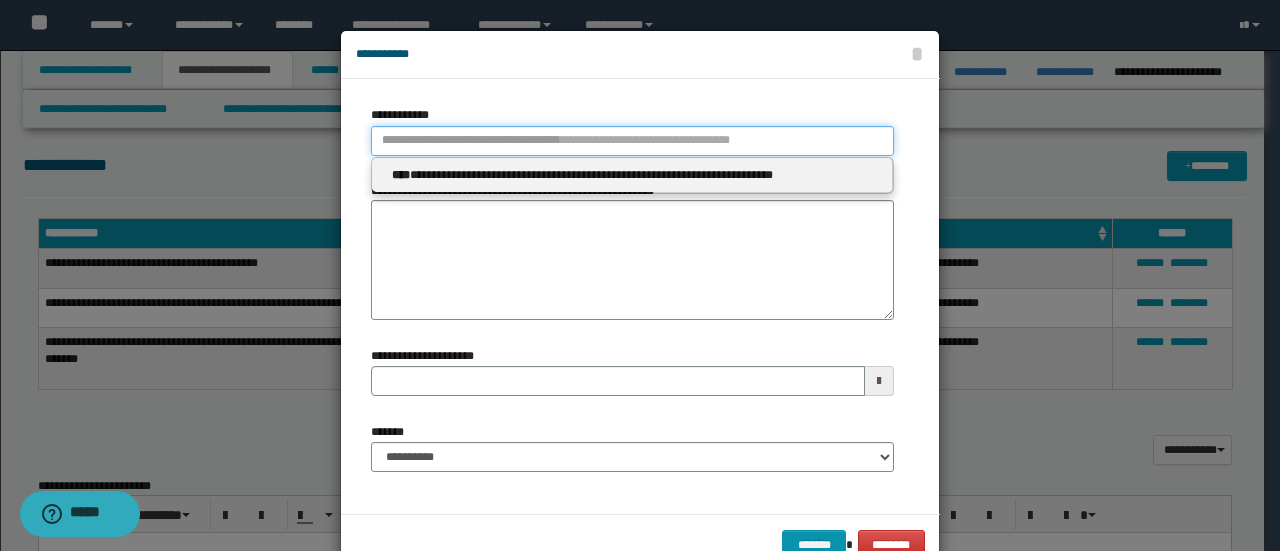 type 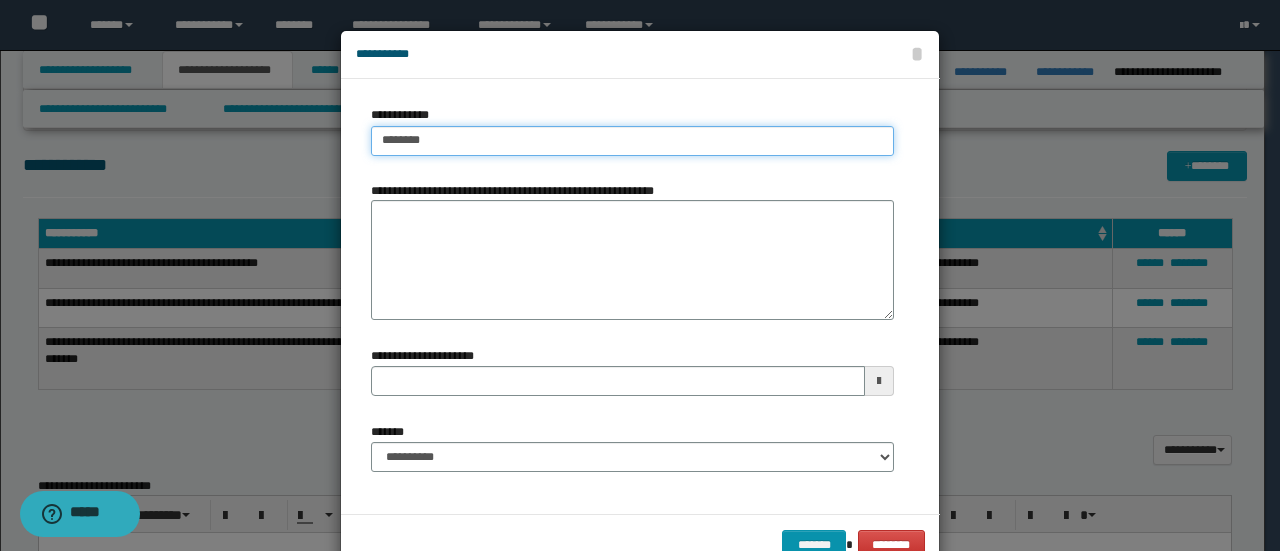 type on "********" 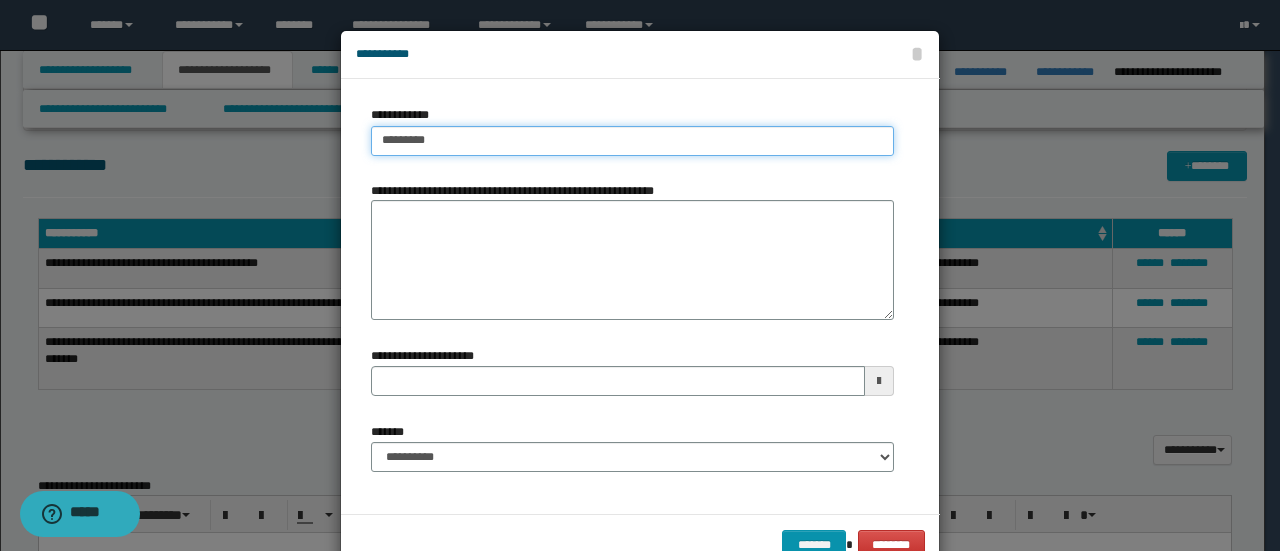type on "********" 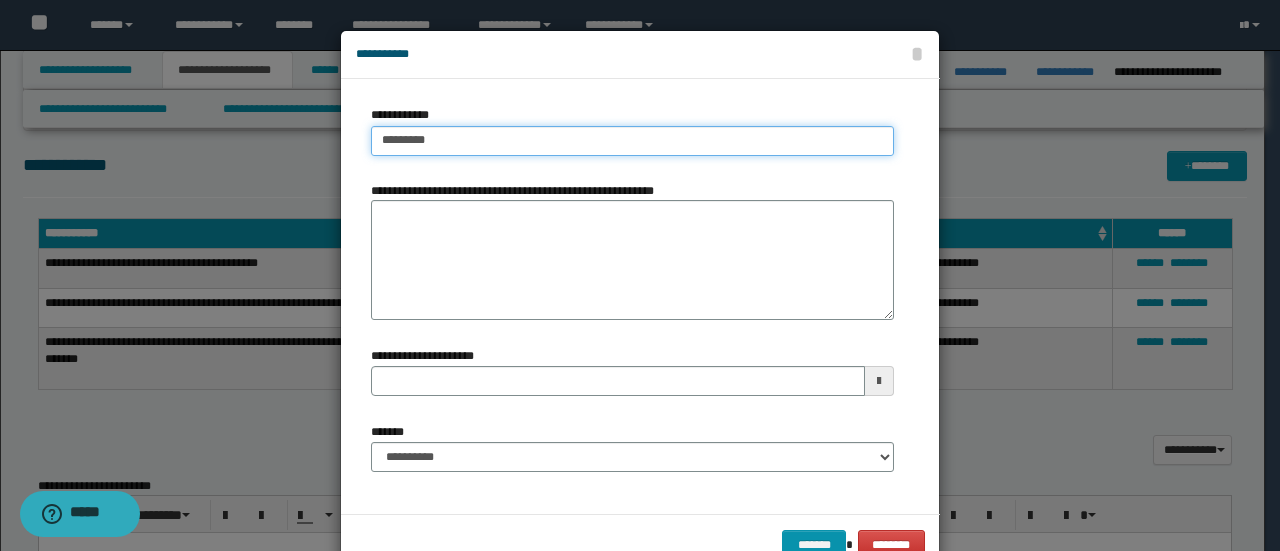 type 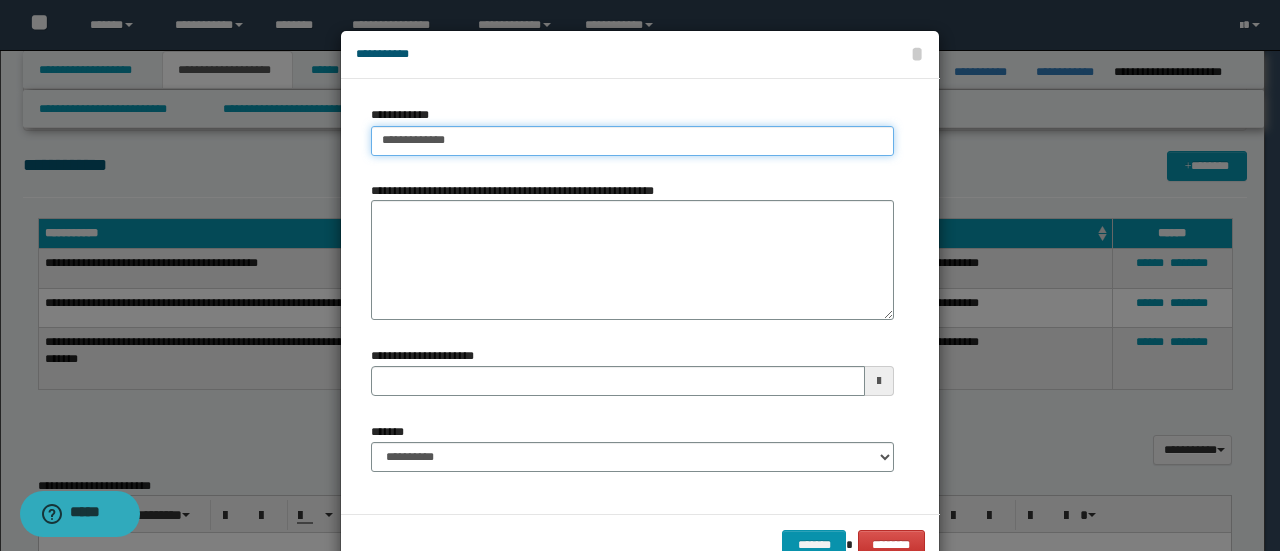 type on "**********" 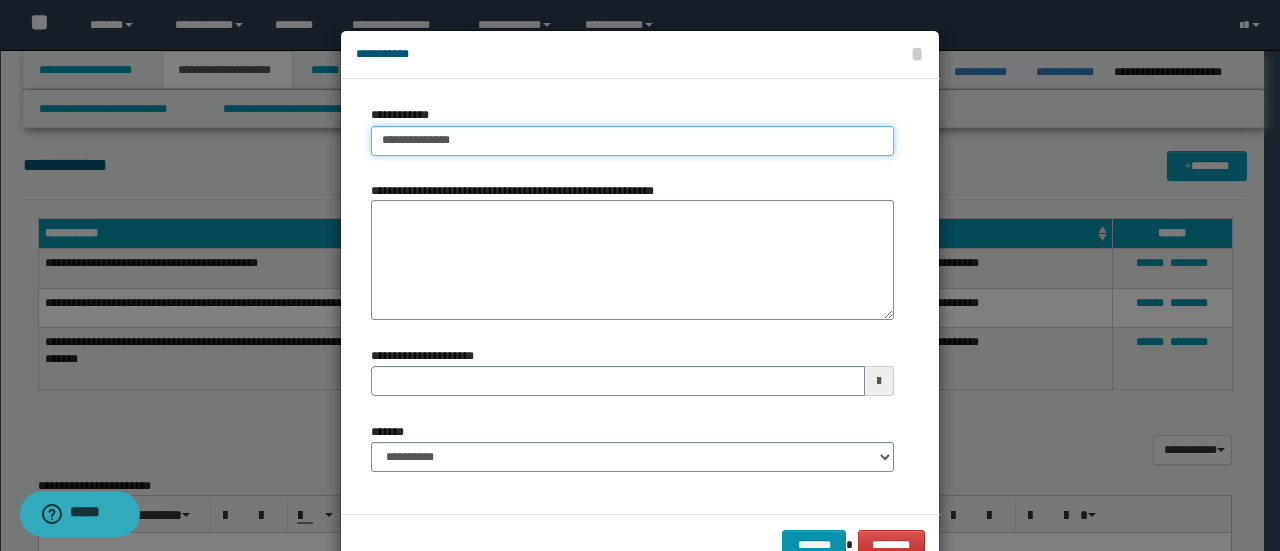 type on "**********" 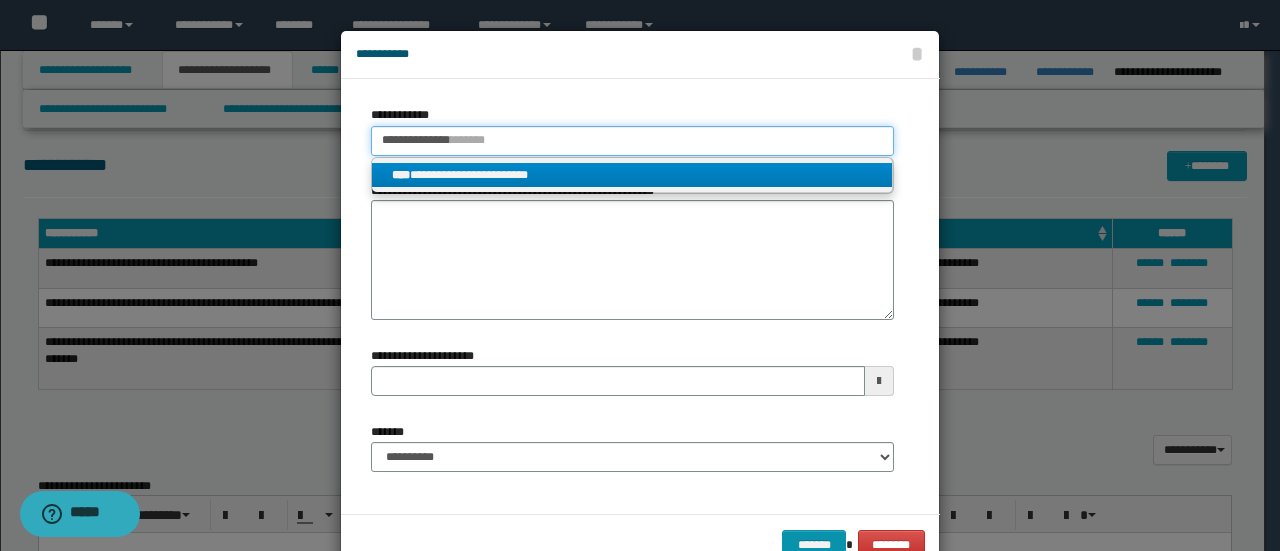 type on "**********" 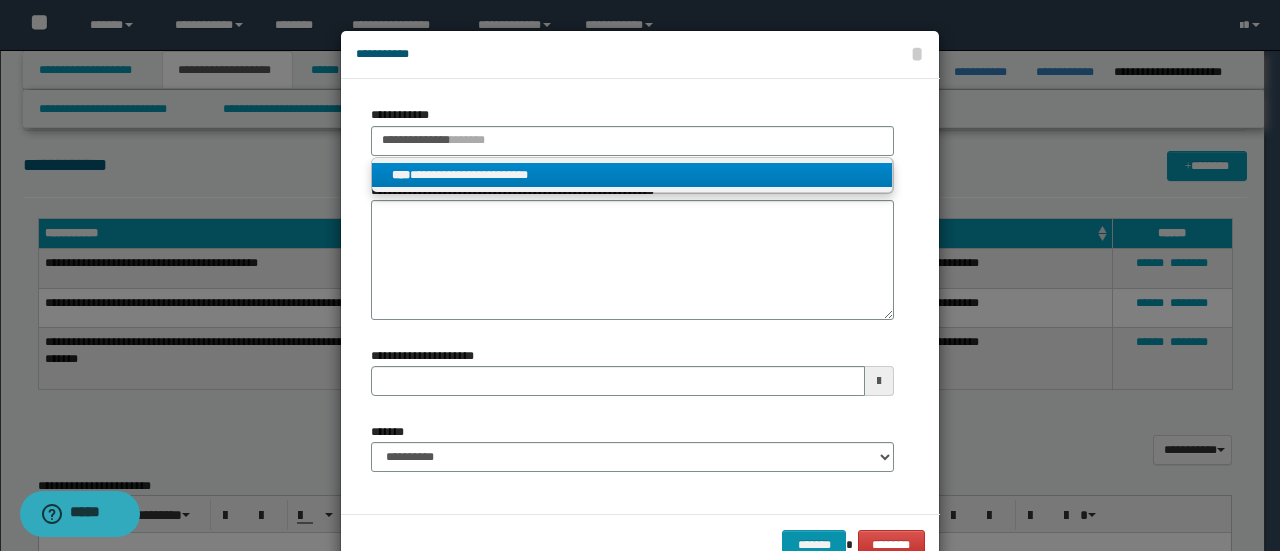 click on "**********" at bounding box center [632, 175] 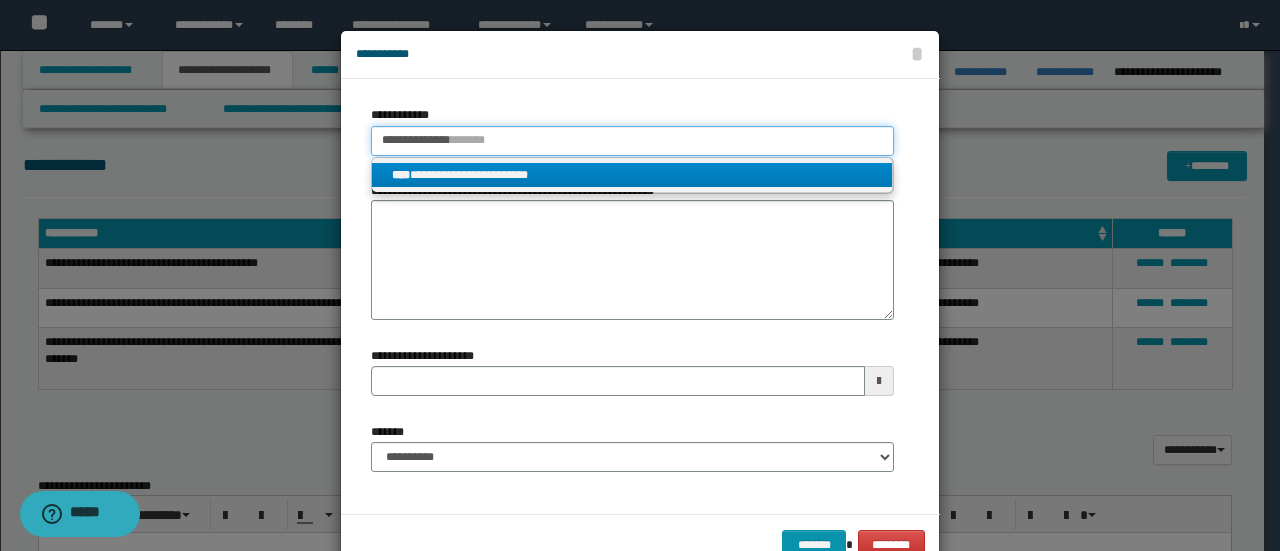 type 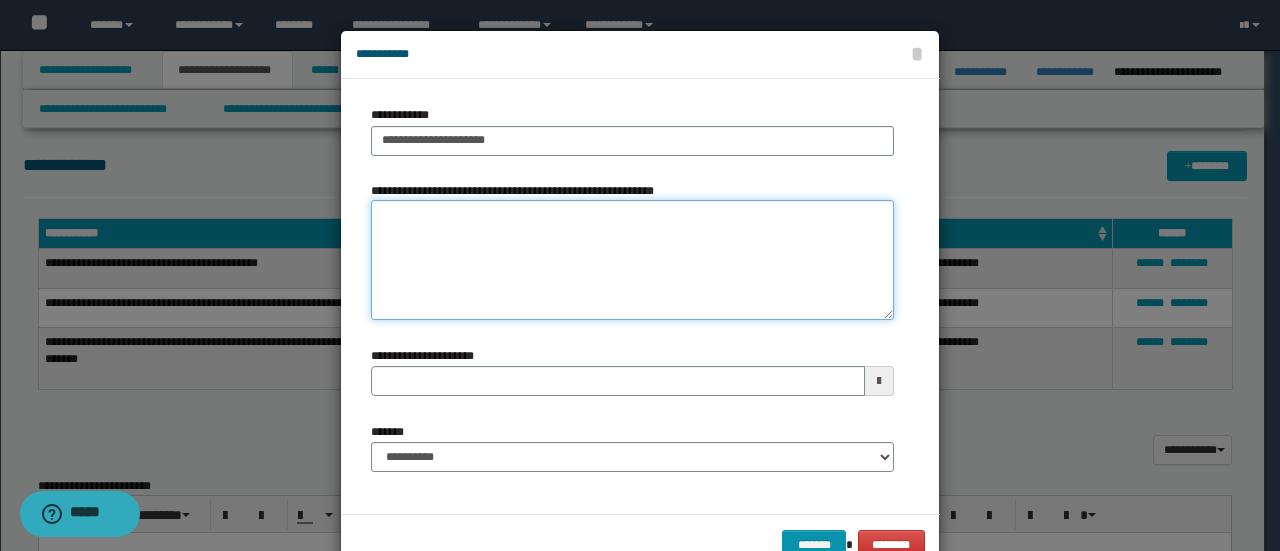 click on "**********" at bounding box center [632, 260] 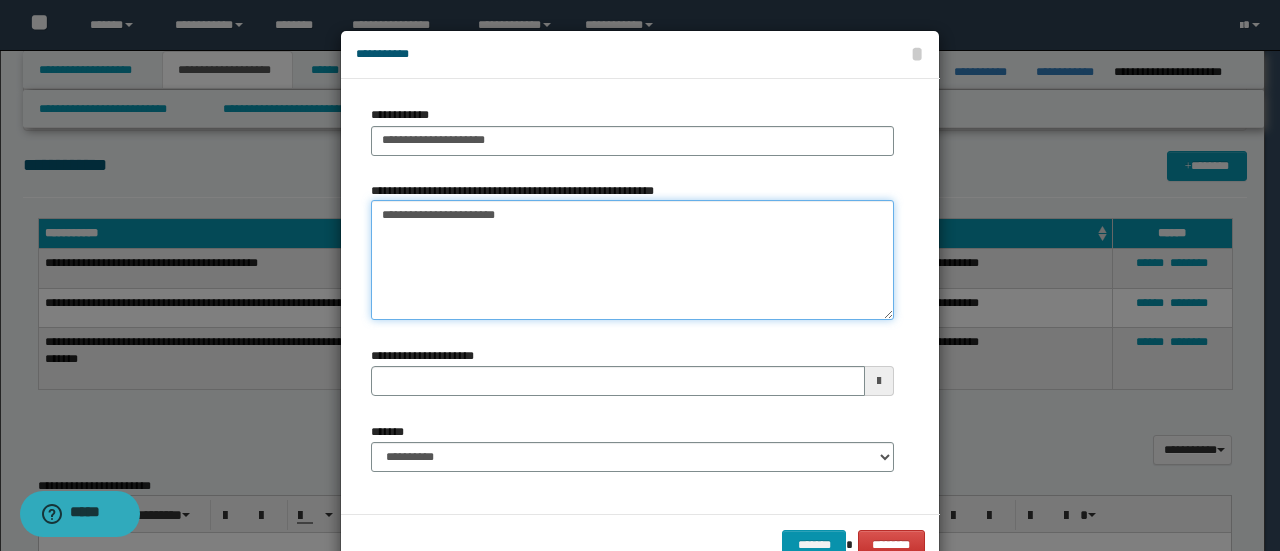 type 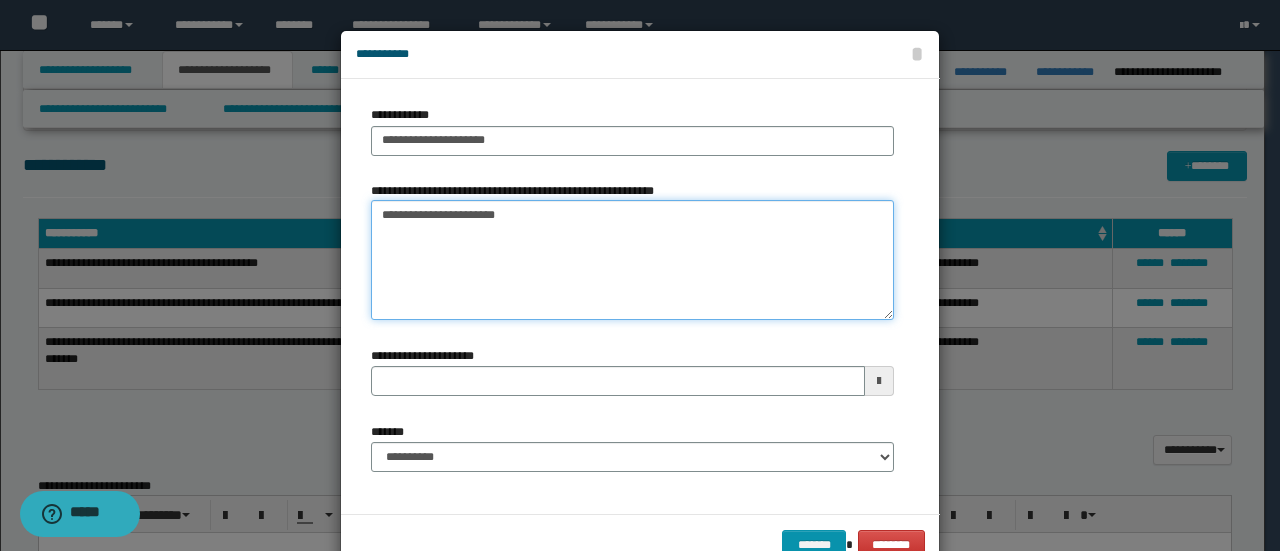 type on "**********" 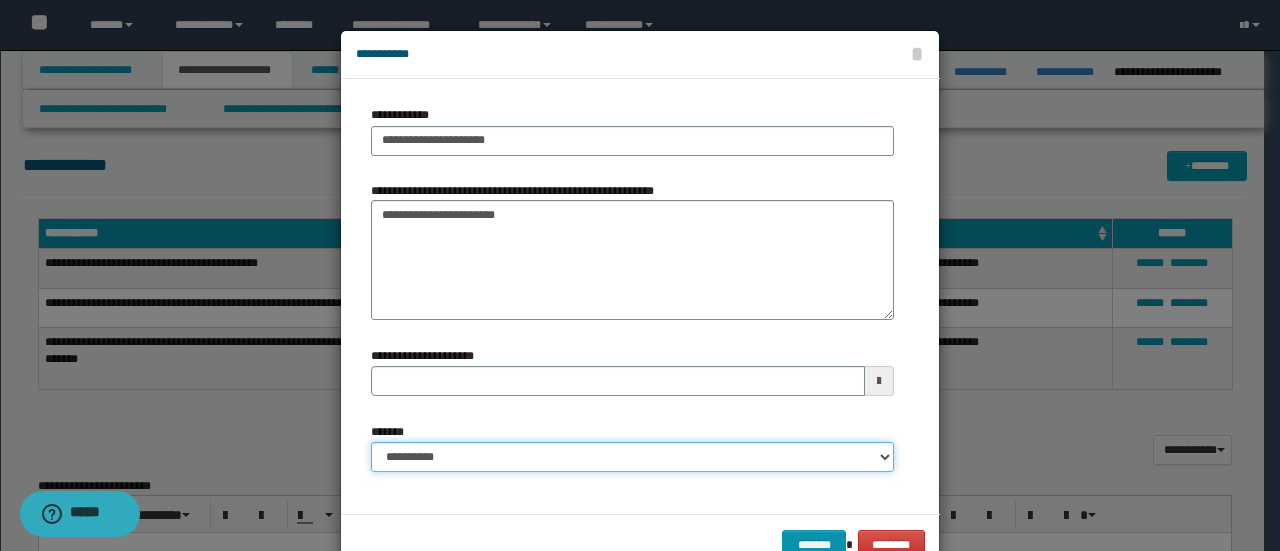 click on "**********" at bounding box center (632, 457) 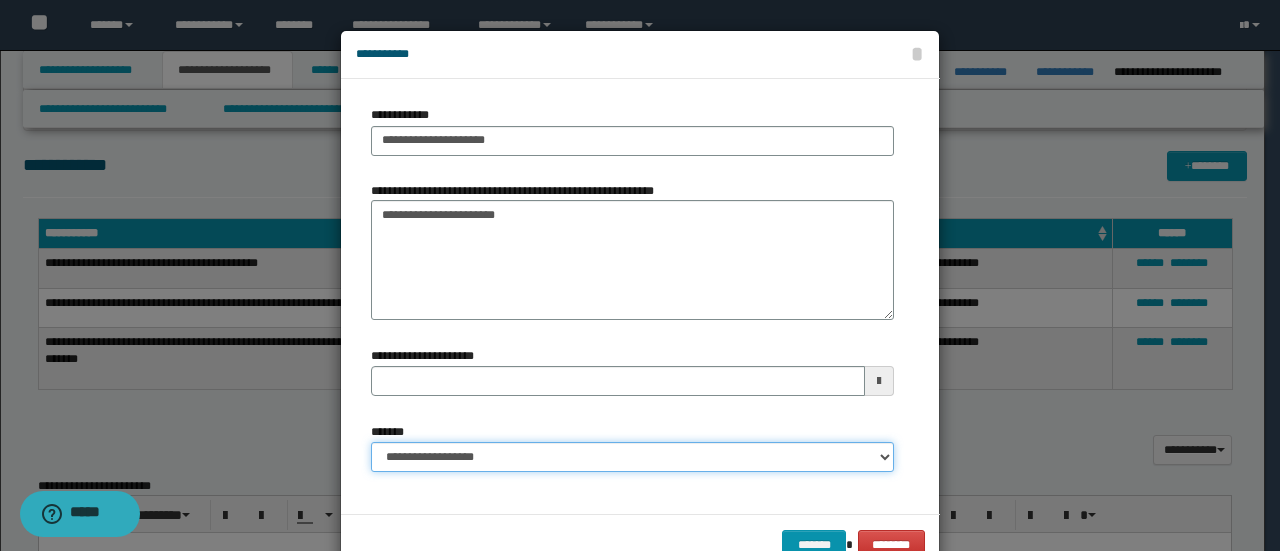type 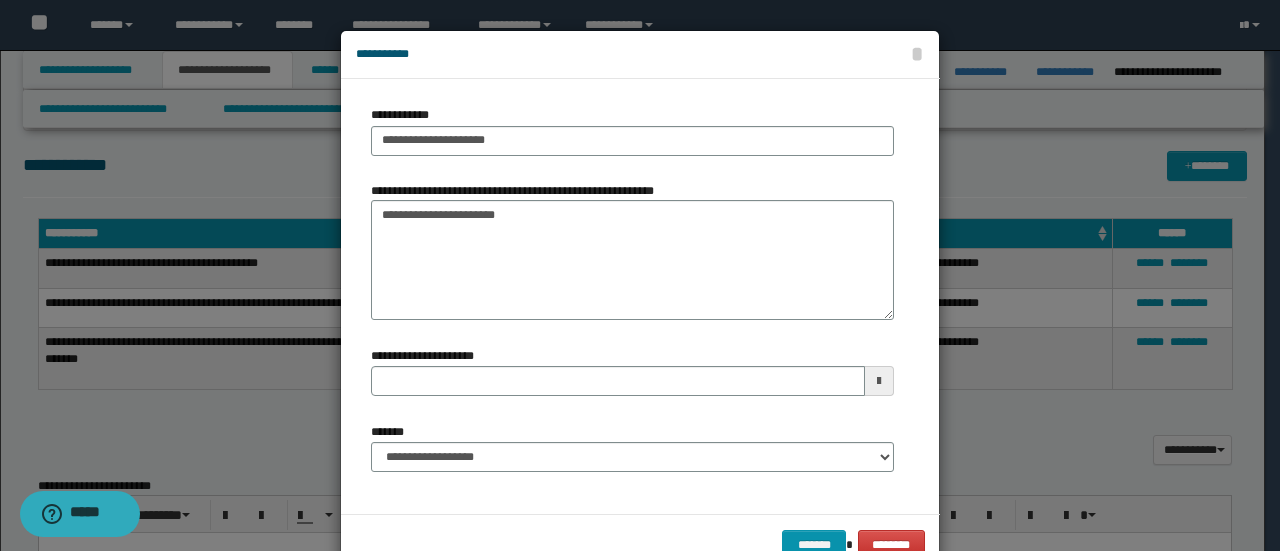 click on "*******
********" at bounding box center [640, 544] 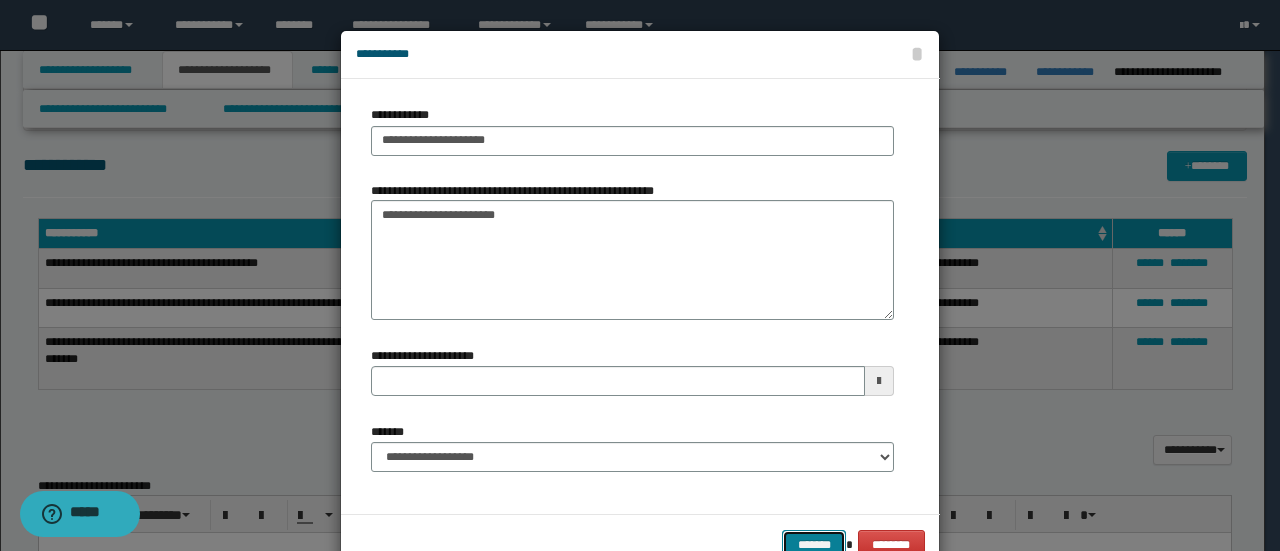 click on "*******" at bounding box center (814, 544) 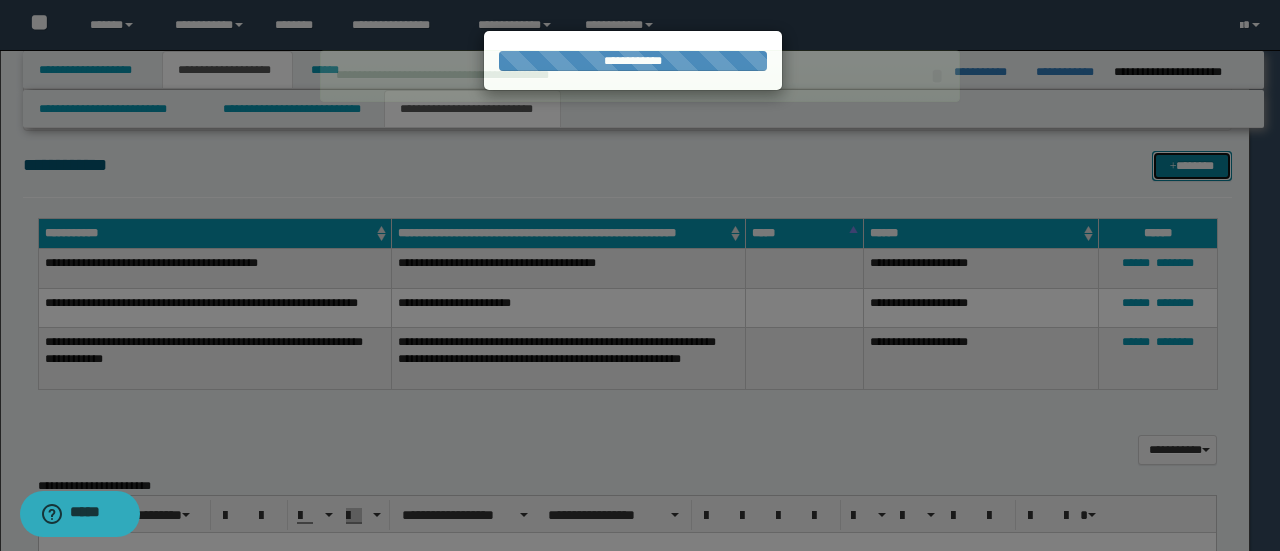 type 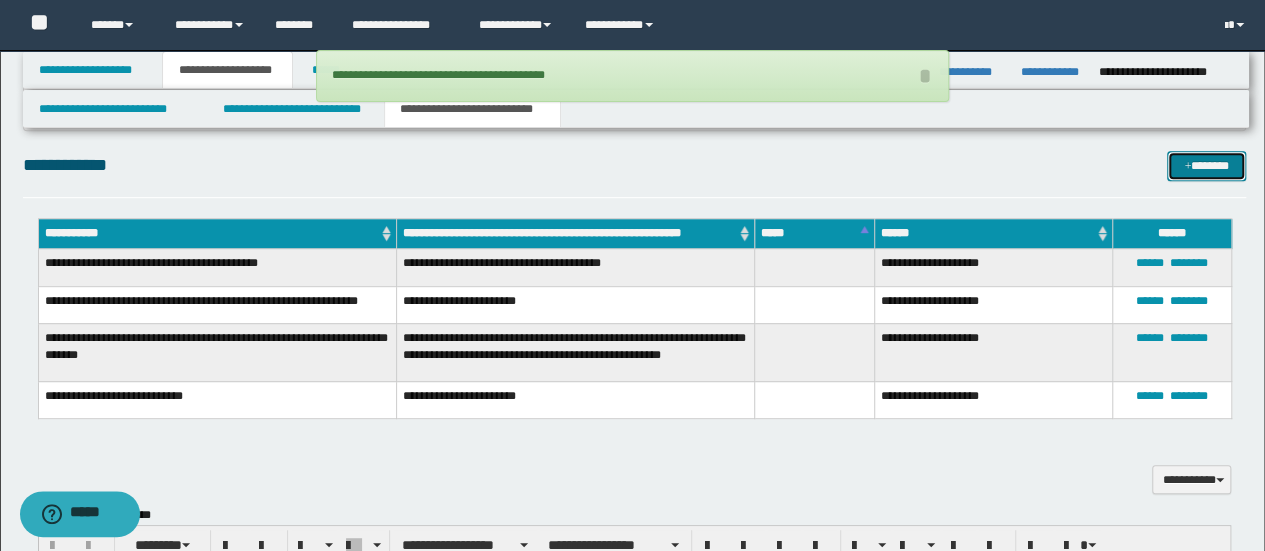 click at bounding box center (1187, 167) 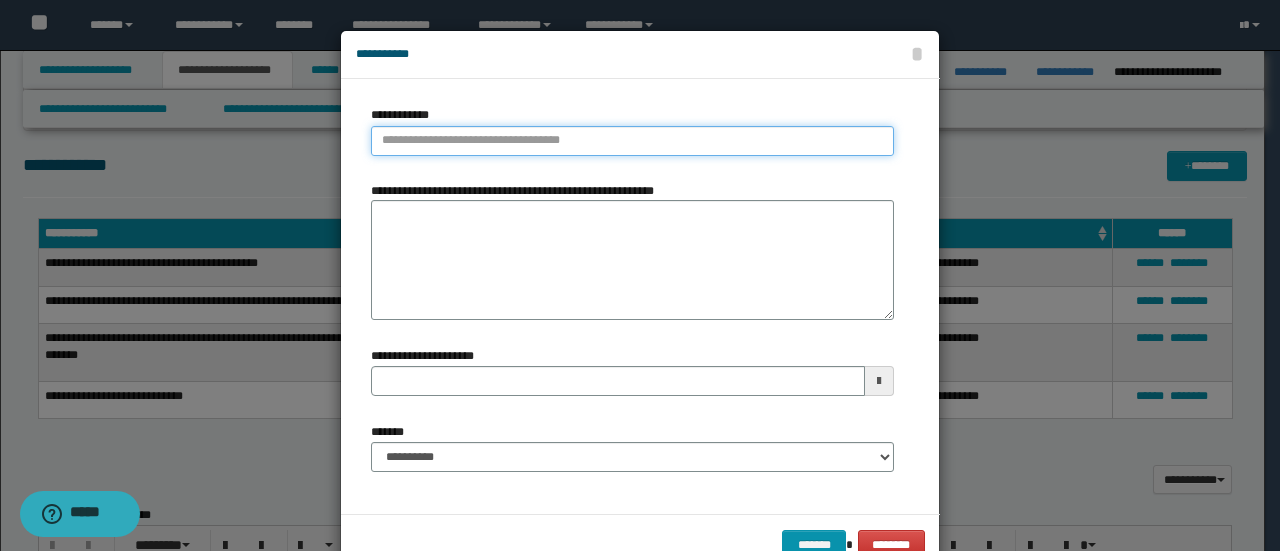 type on "**********" 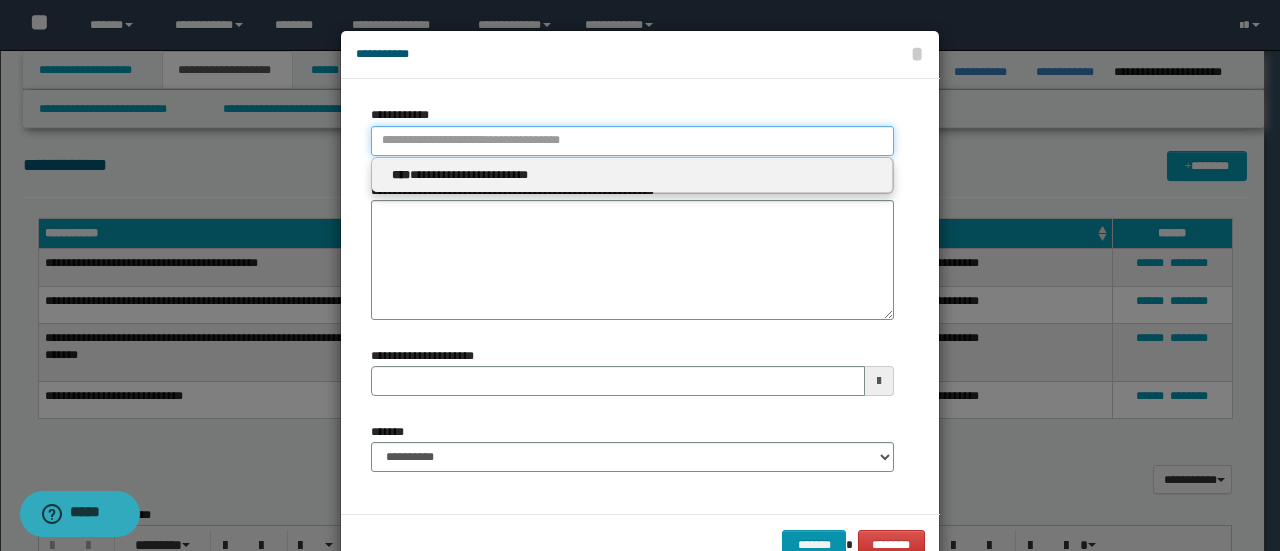 click on "**********" at bounding box center (632, 141) 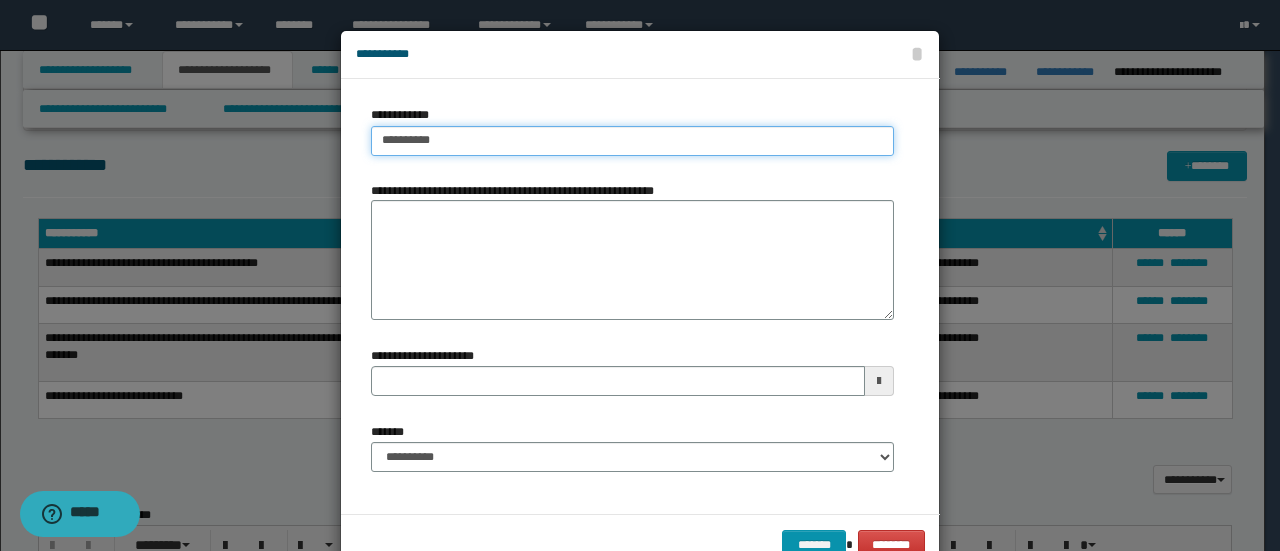 type on "**********" 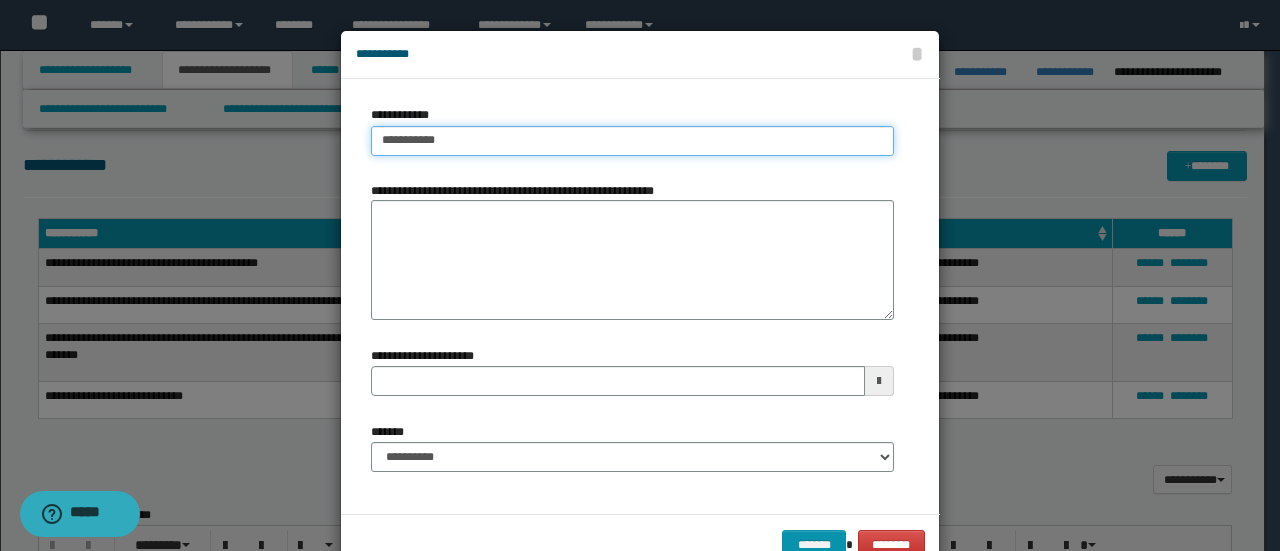 type on "**********" 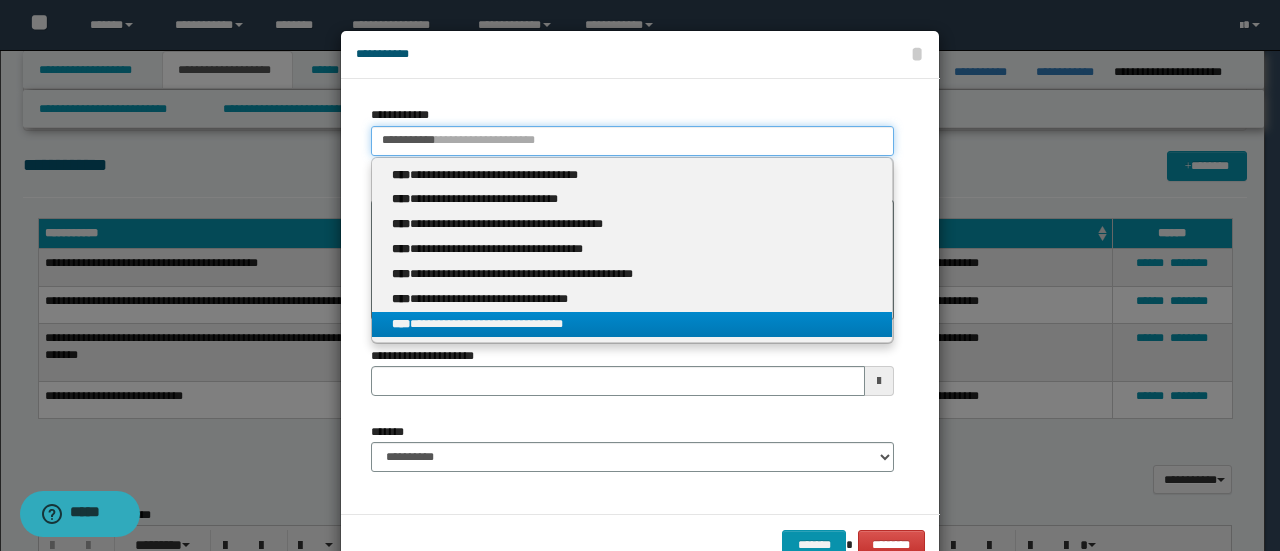 type on "**********" 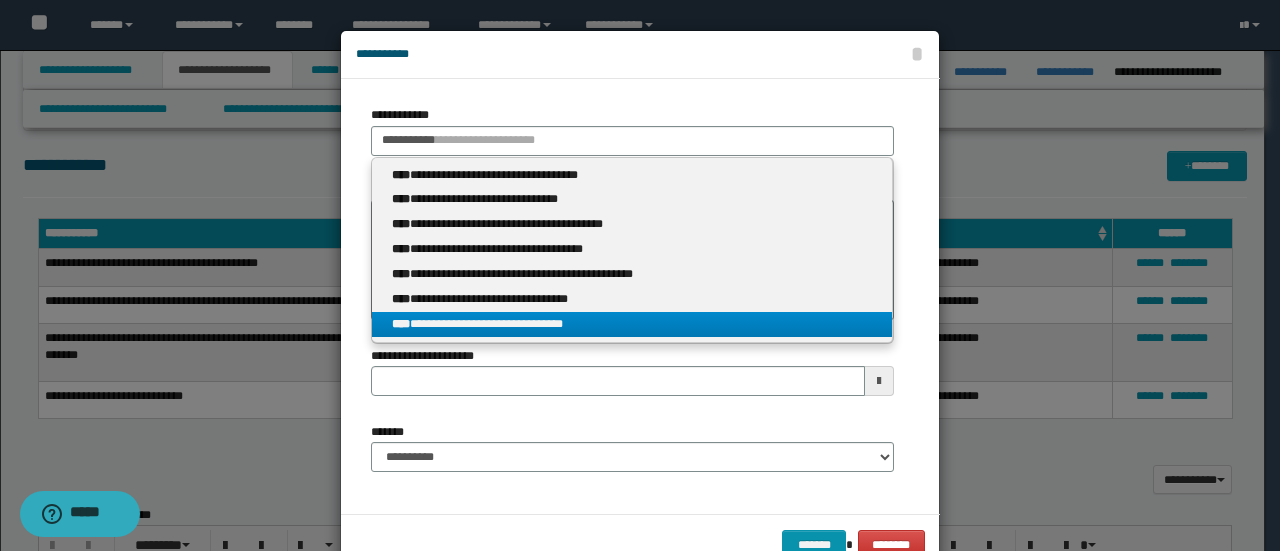 click on "**********" at bounding box center [632, 324] 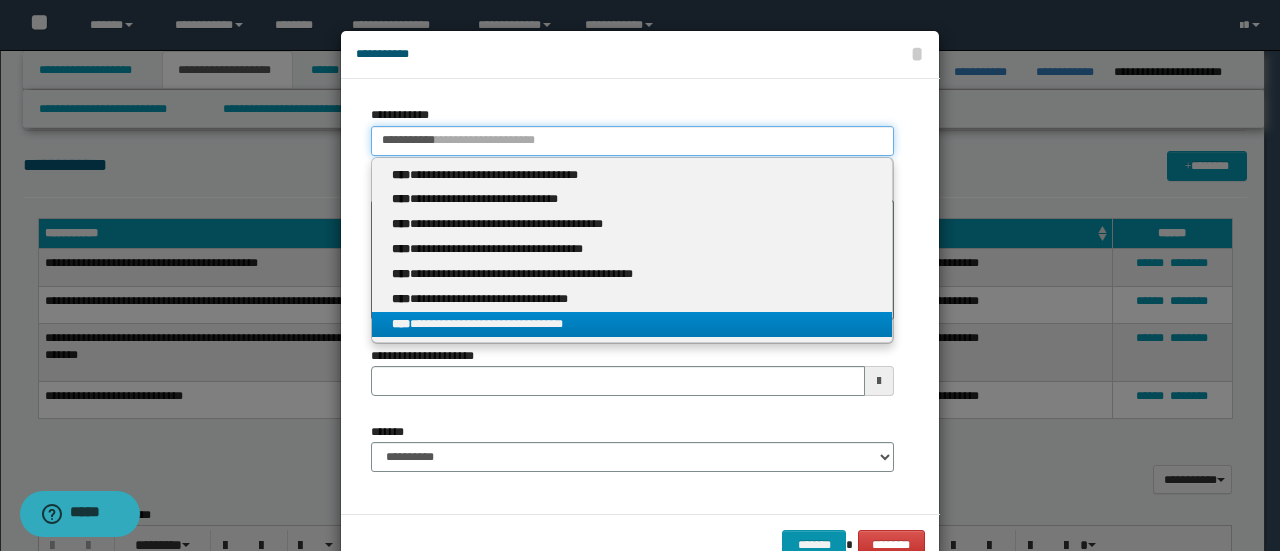 type 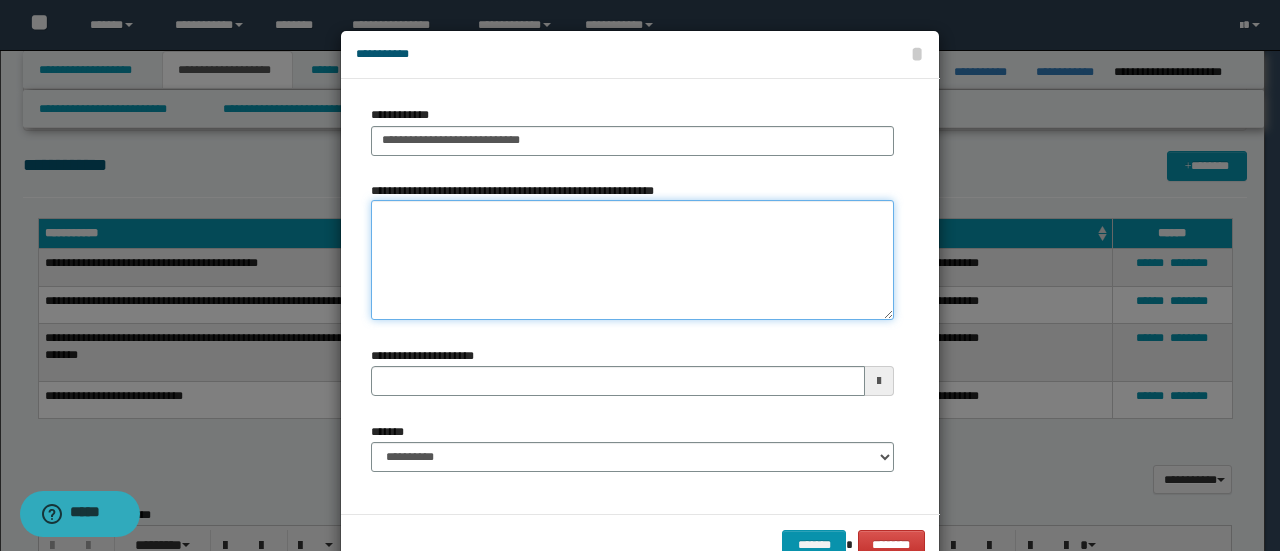 click on "**********" at bounding box center (632, 260) 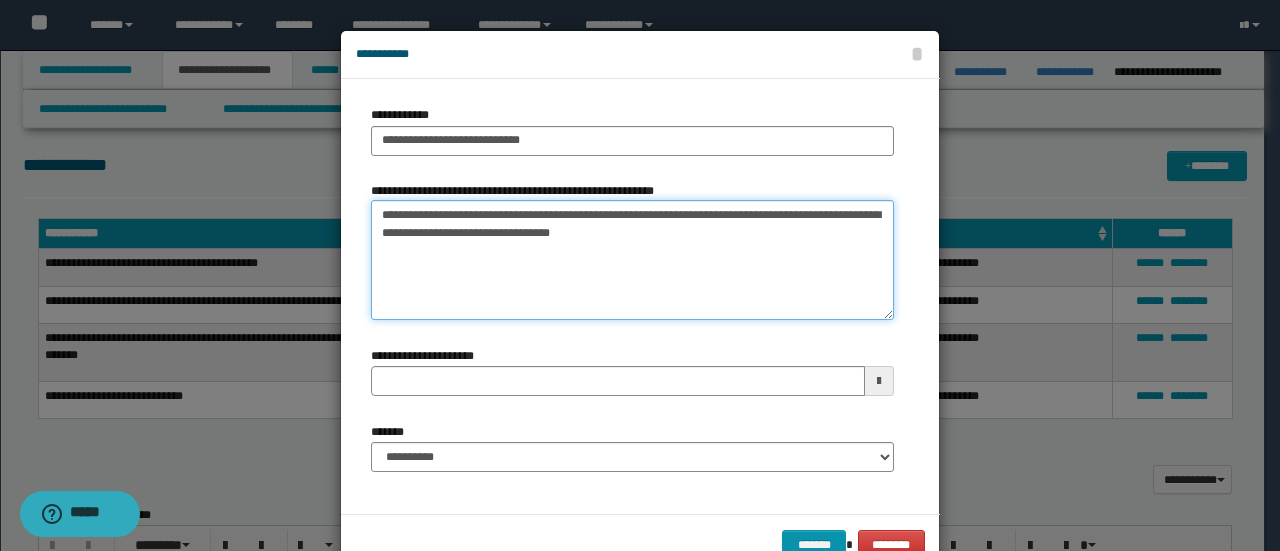 type 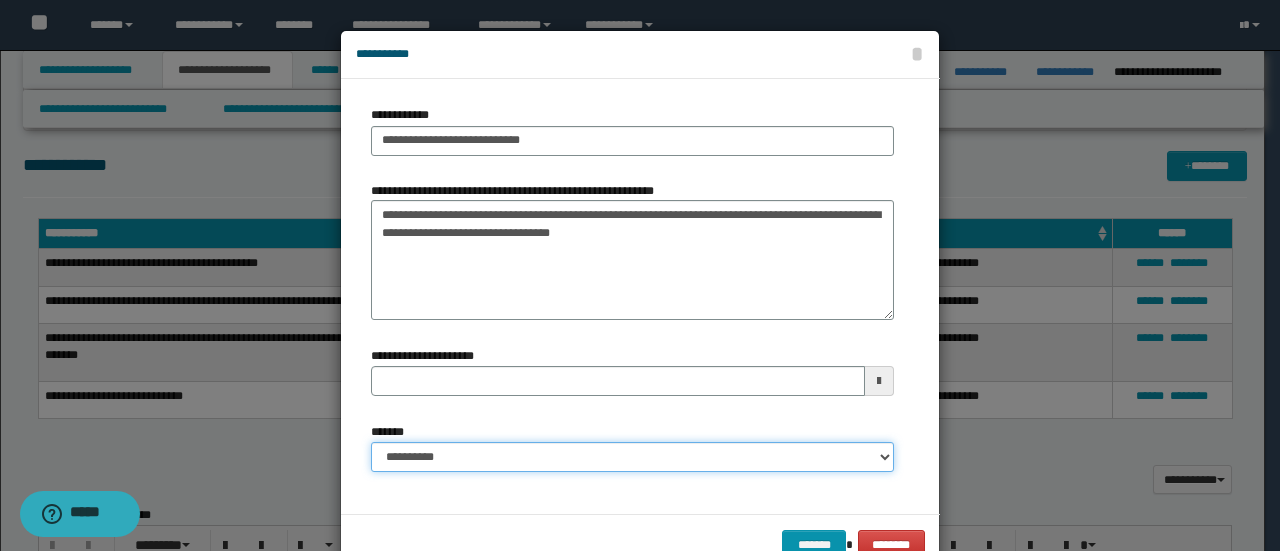 click on "**********" at bounding box center (632, 457) 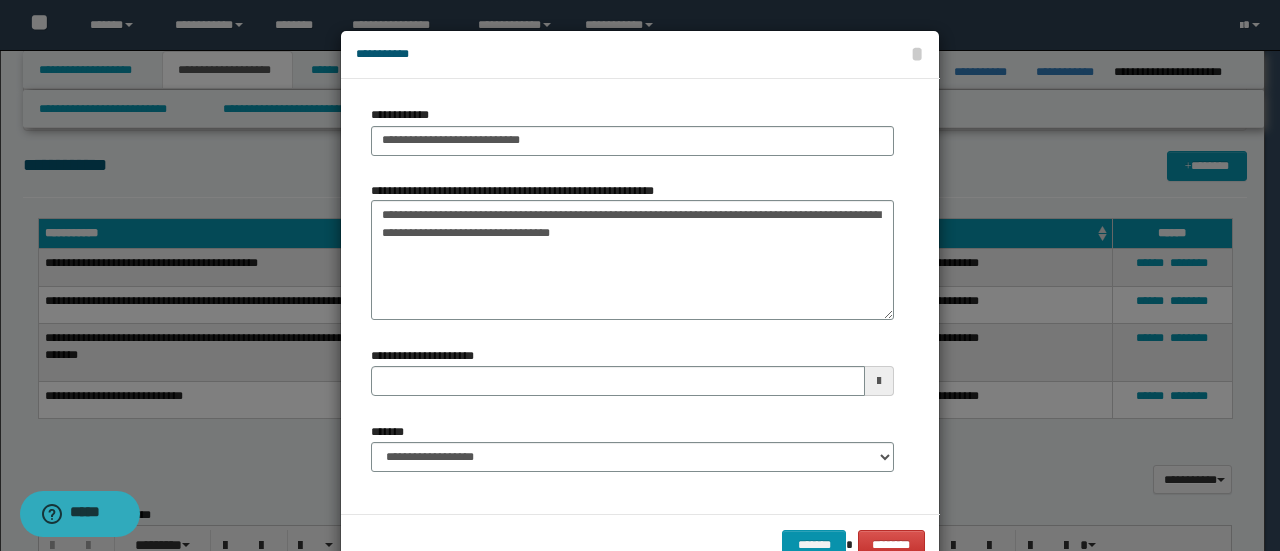 click on "*******
********" at bounding box center [640, 544] 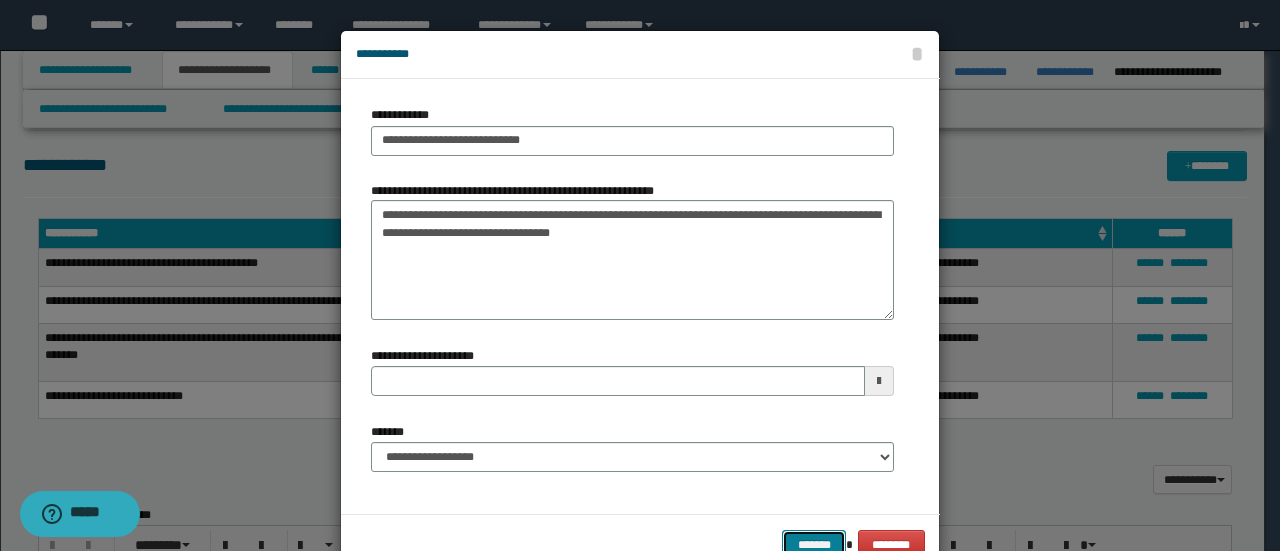click on "*******" at bounding box center (814, 544) 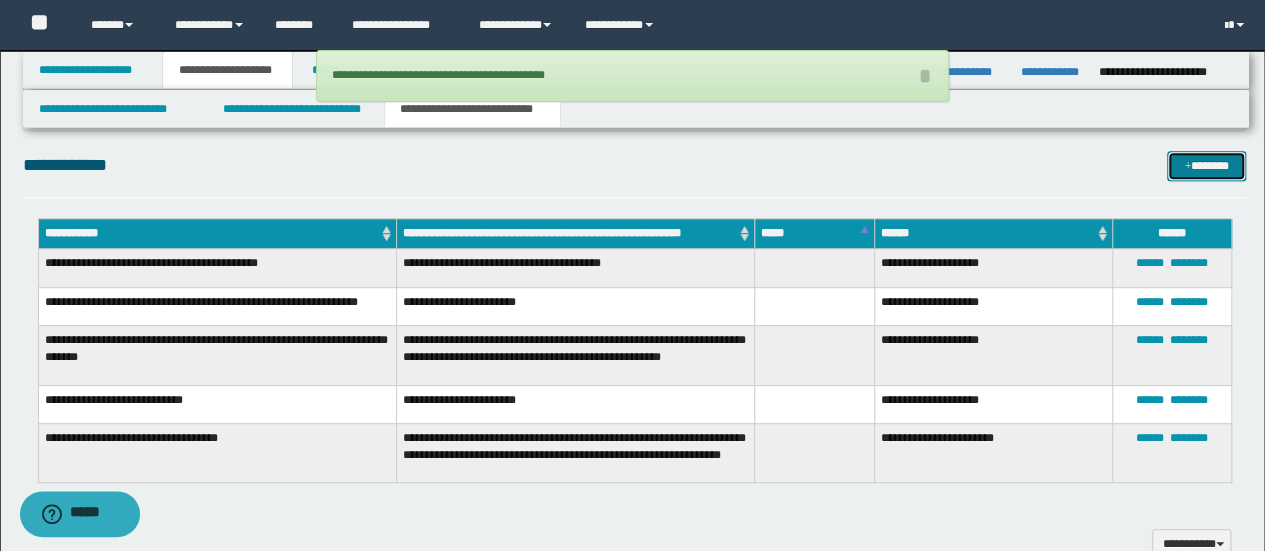 click on "*******" at bounding box center (1206, 165) 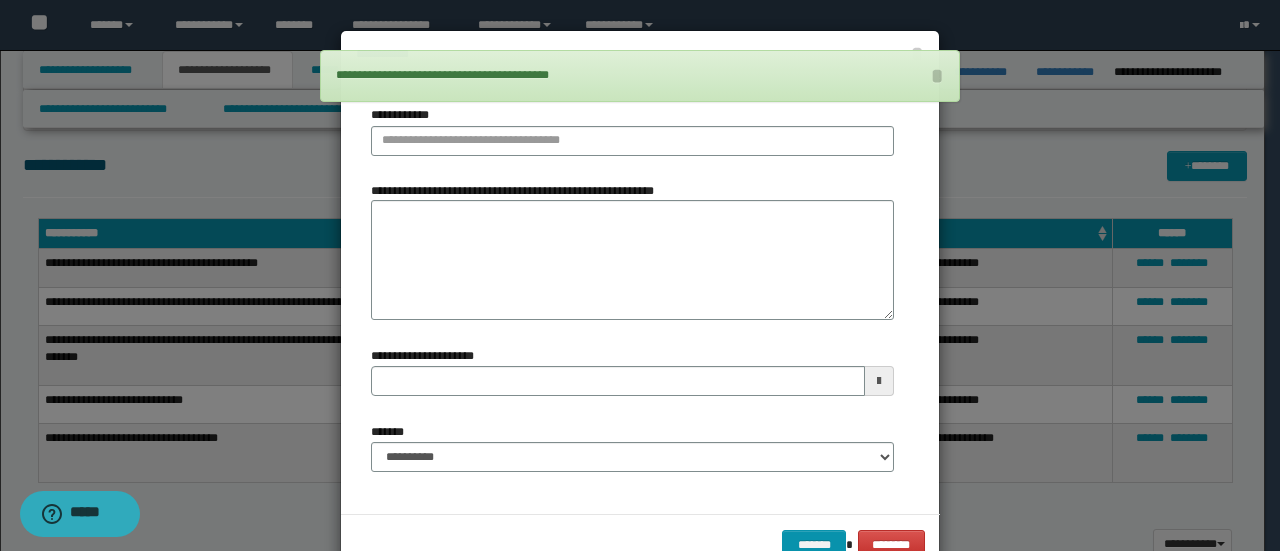 type 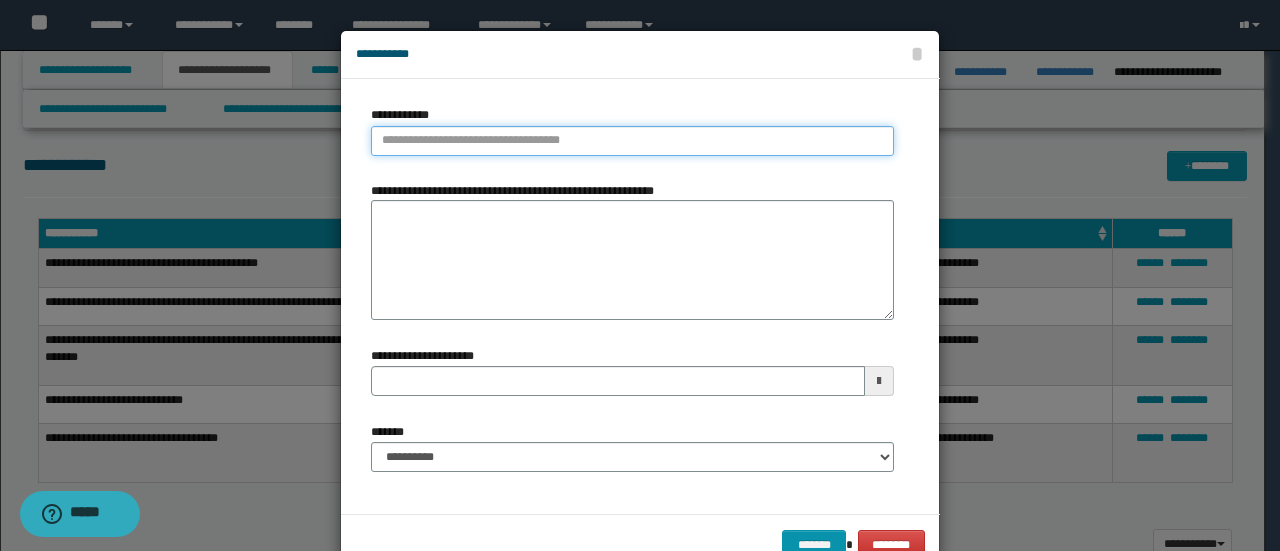 type on "**********" 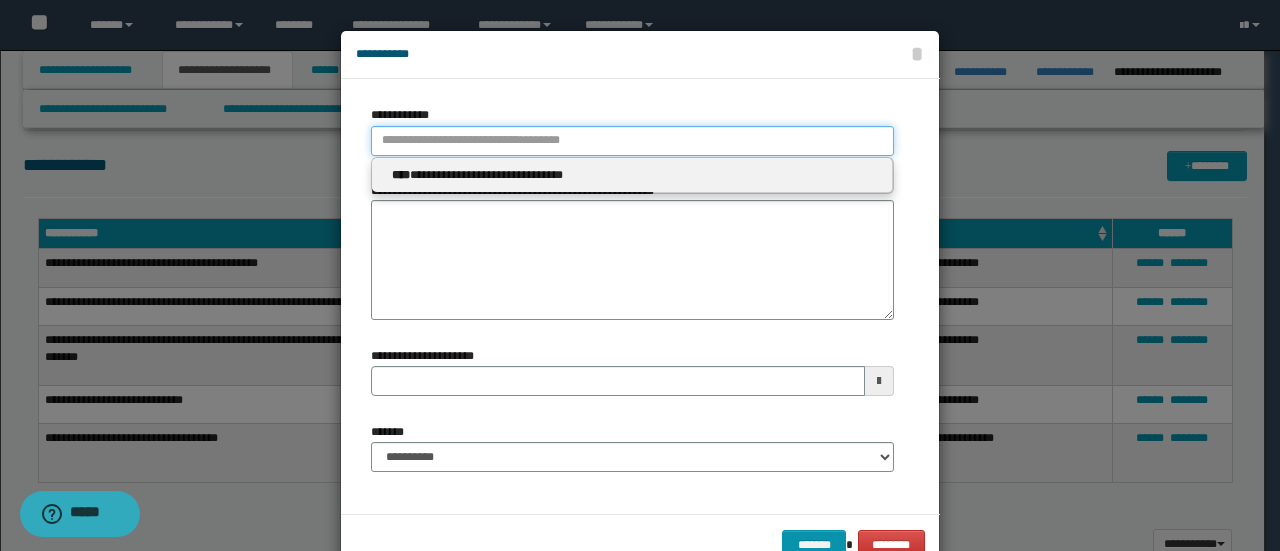 click on "**********" at bounding box center [632, 141] 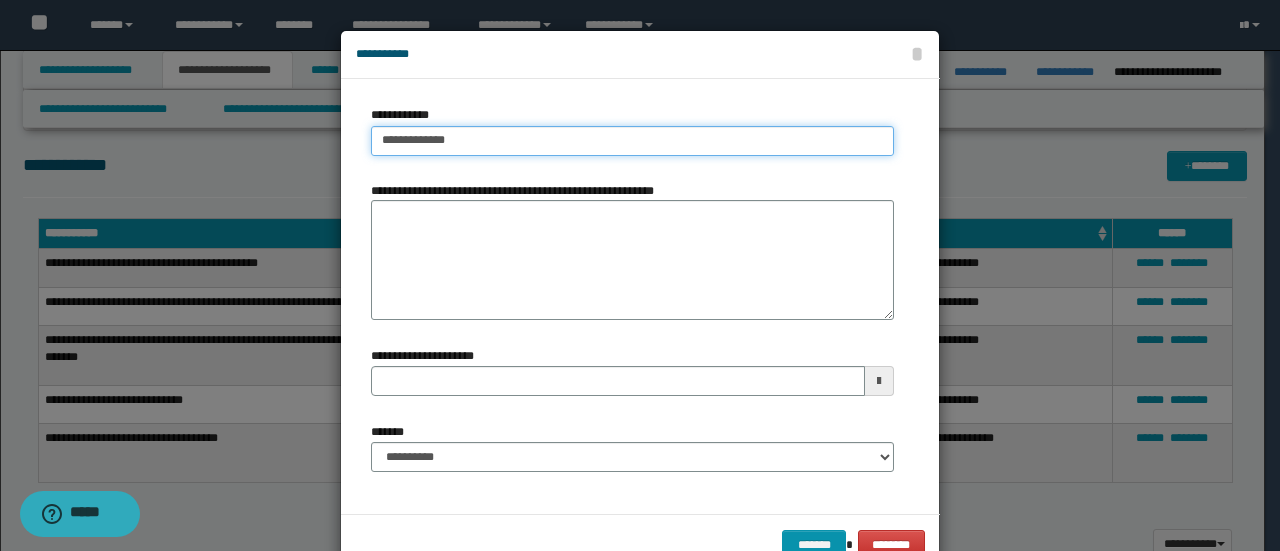 type on "**********" 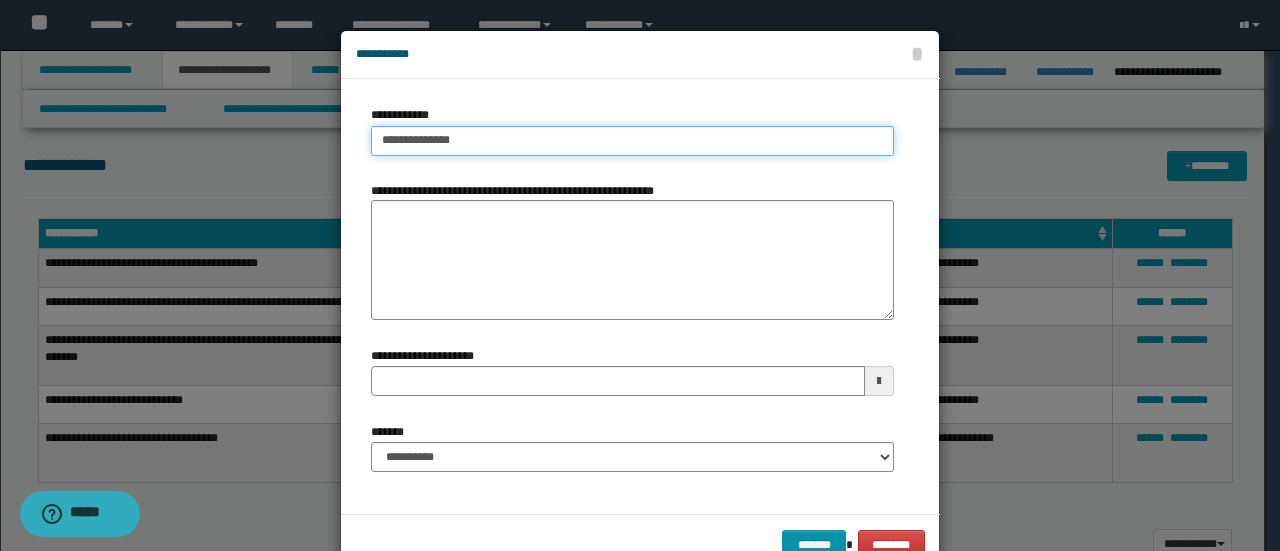 type on "**********" 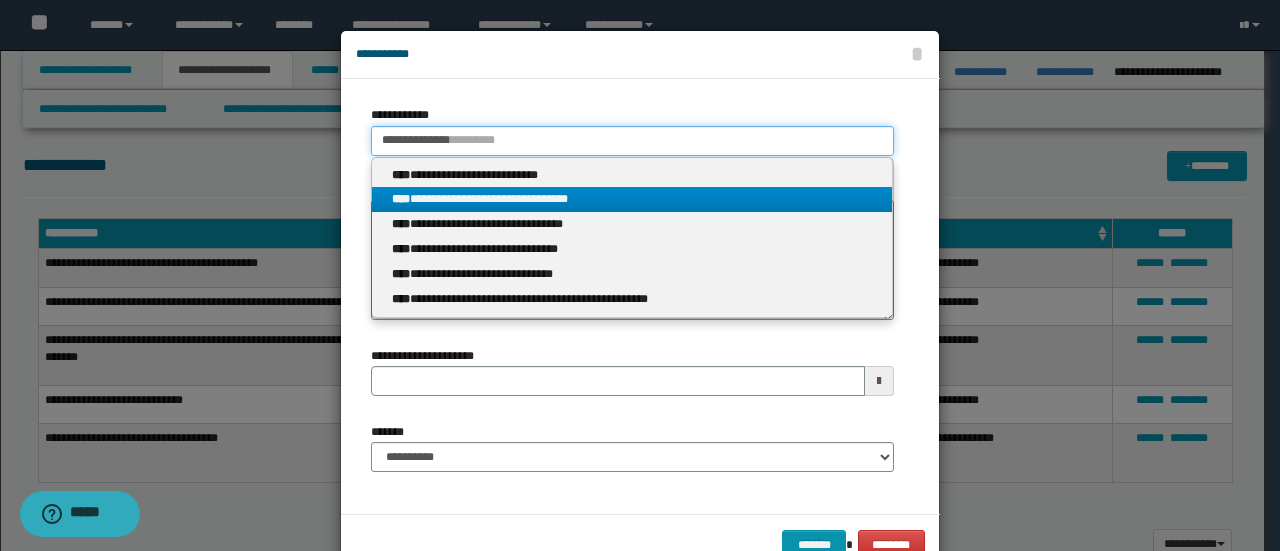 type on "**********" 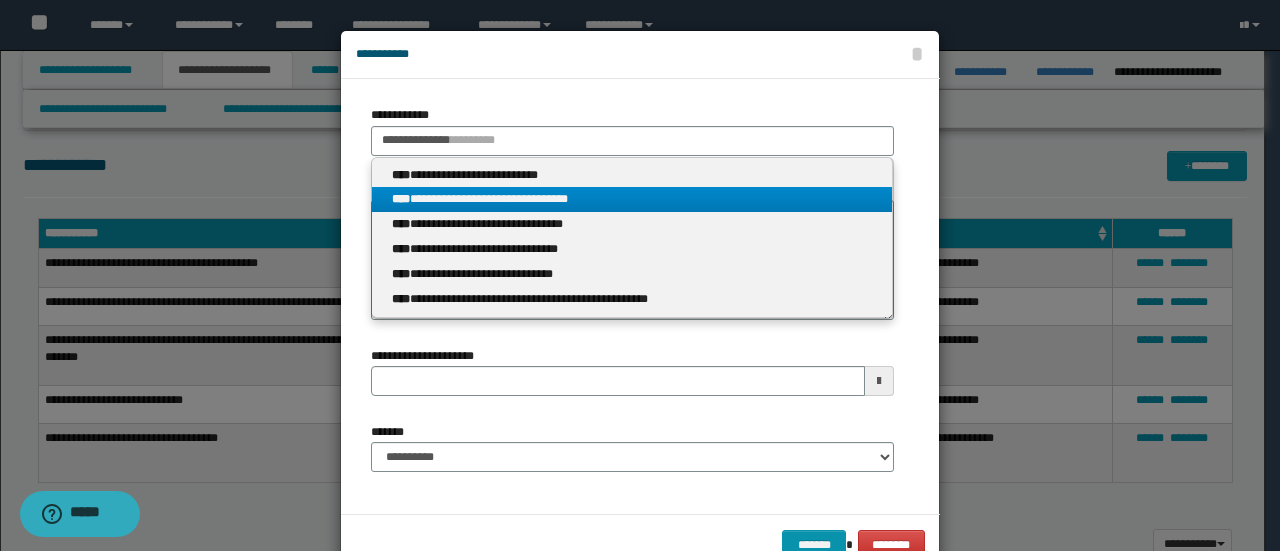 click on "**********" at bounding box center [632, 199] 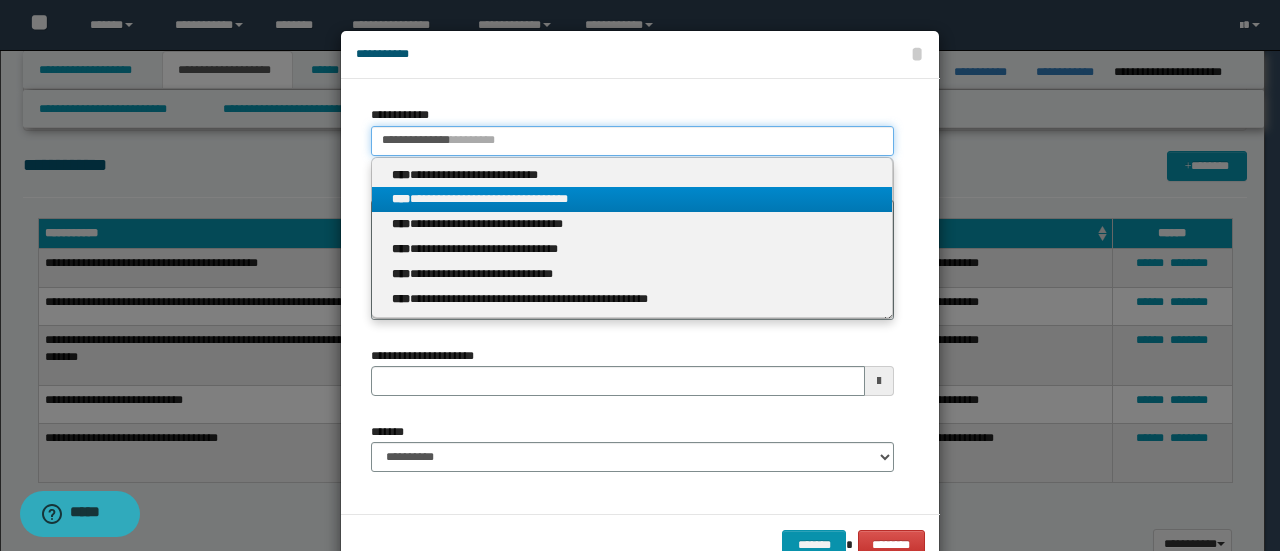 type 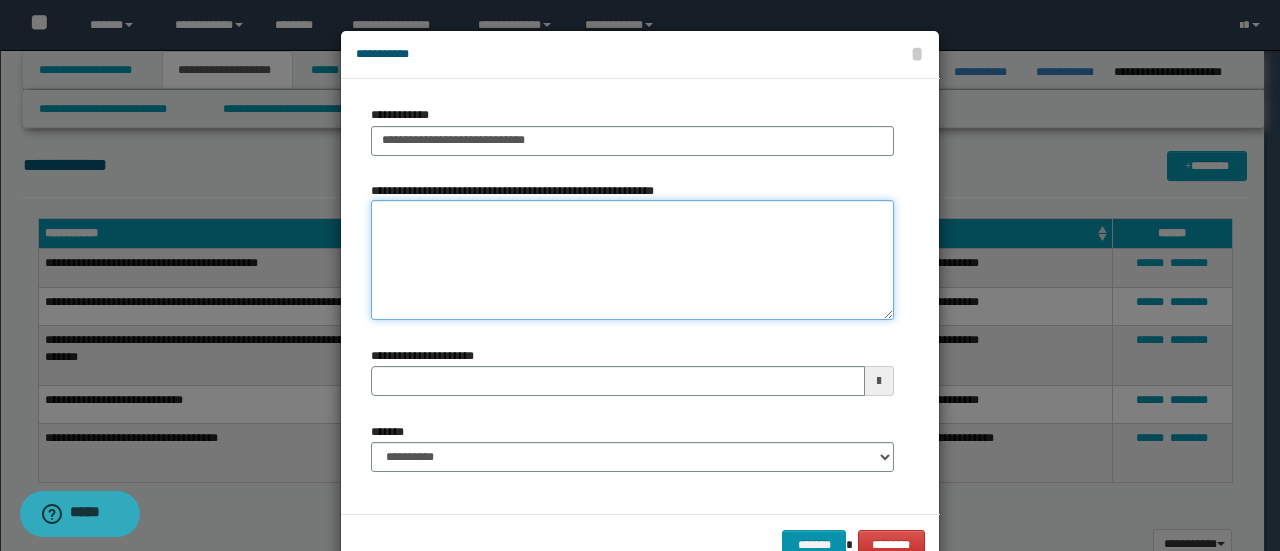 click on "**********" at bounding box center [632, 260] 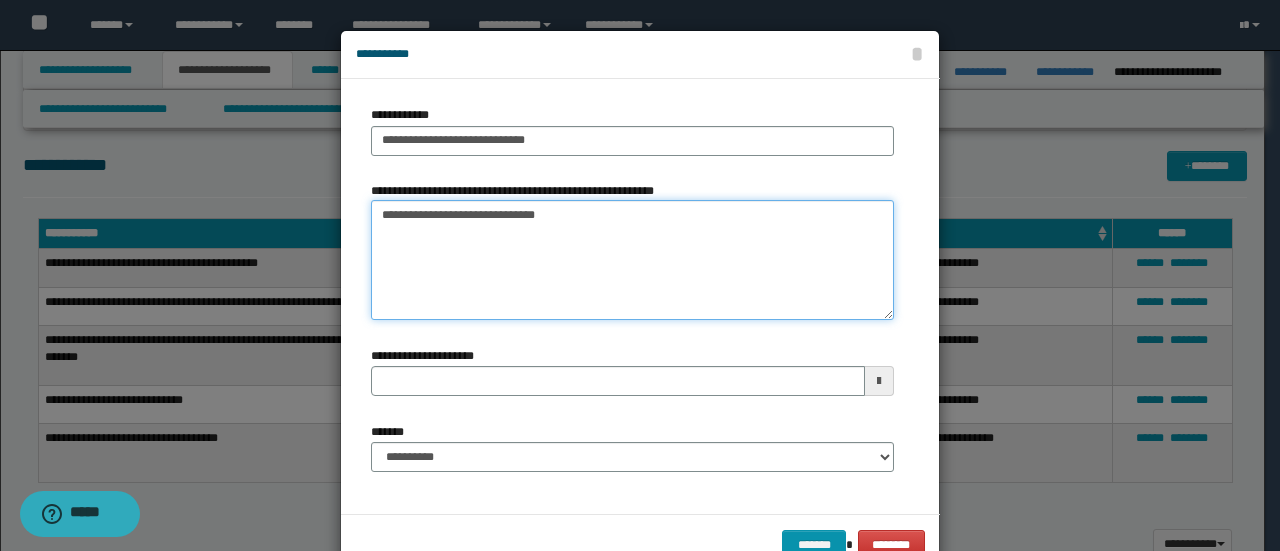 type on "**********" 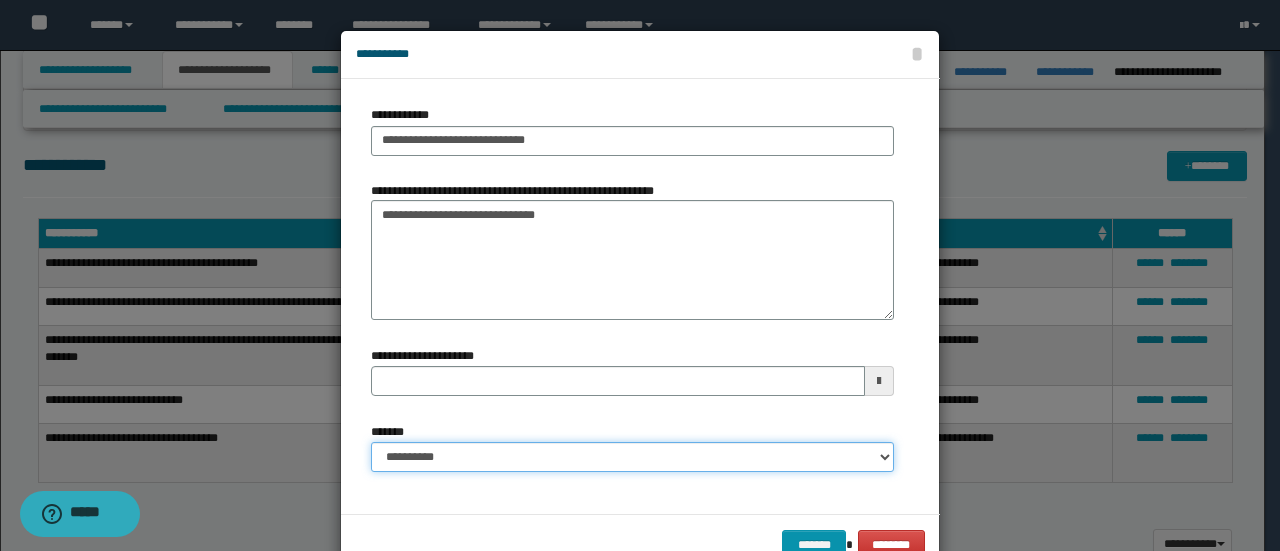 click on "**********" at bounding box center [632, 457] 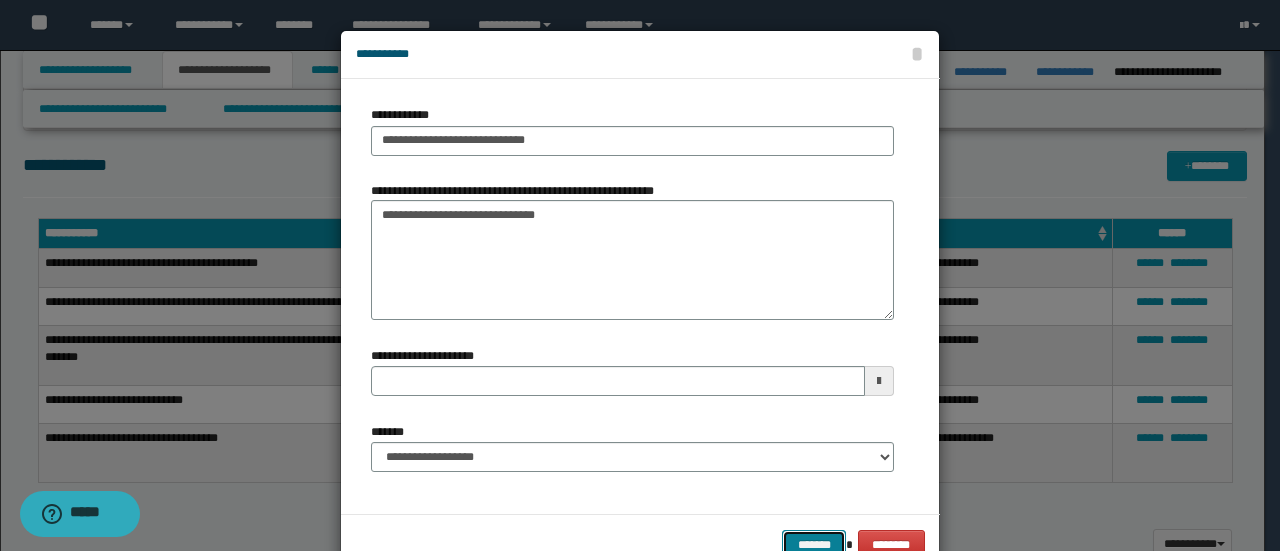 click on "*******" at bounding box center [814, 544] 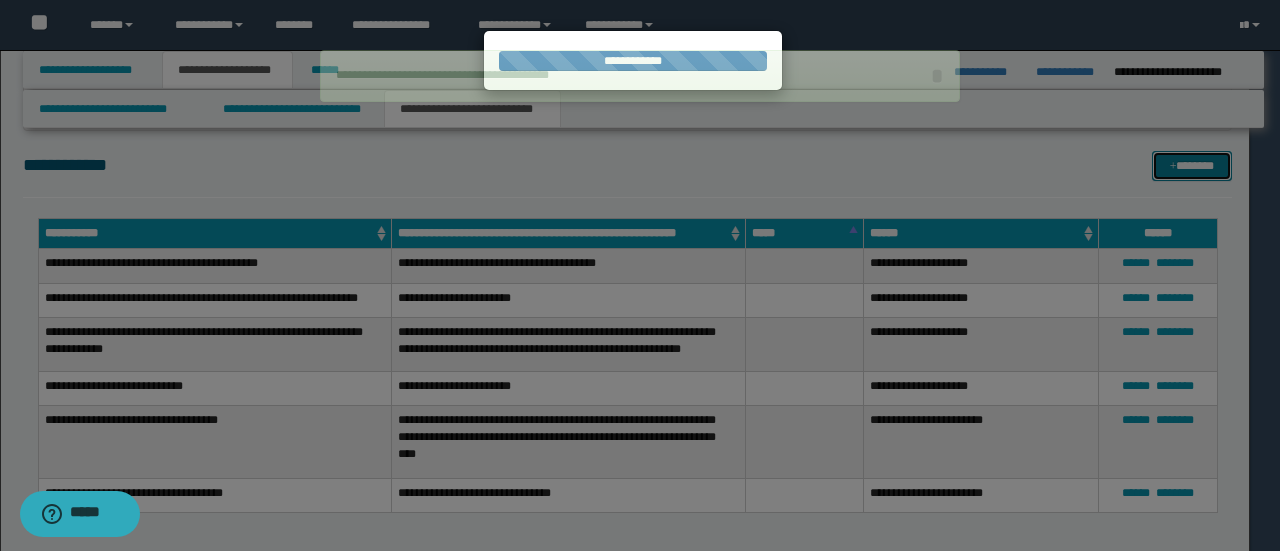 type 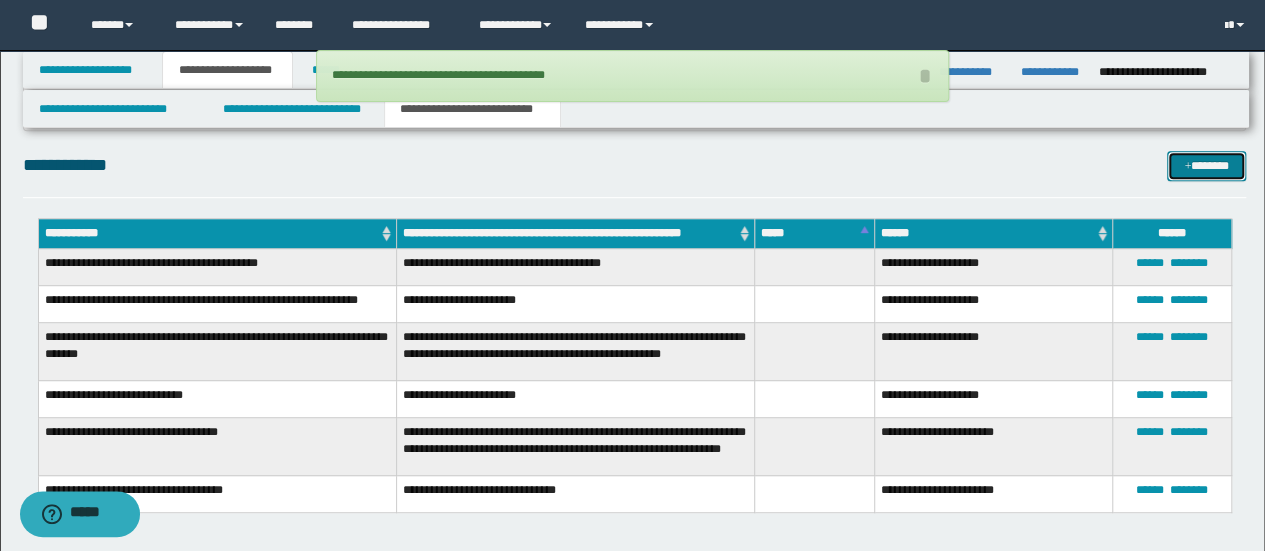click on "*******" at bounding box center [1206, 165] 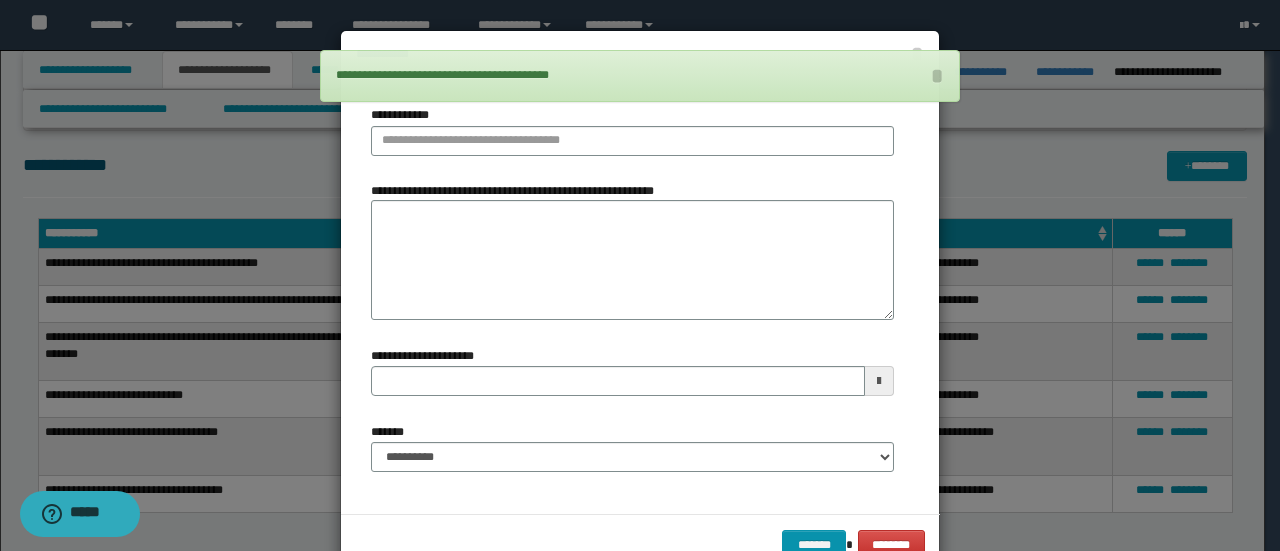 type 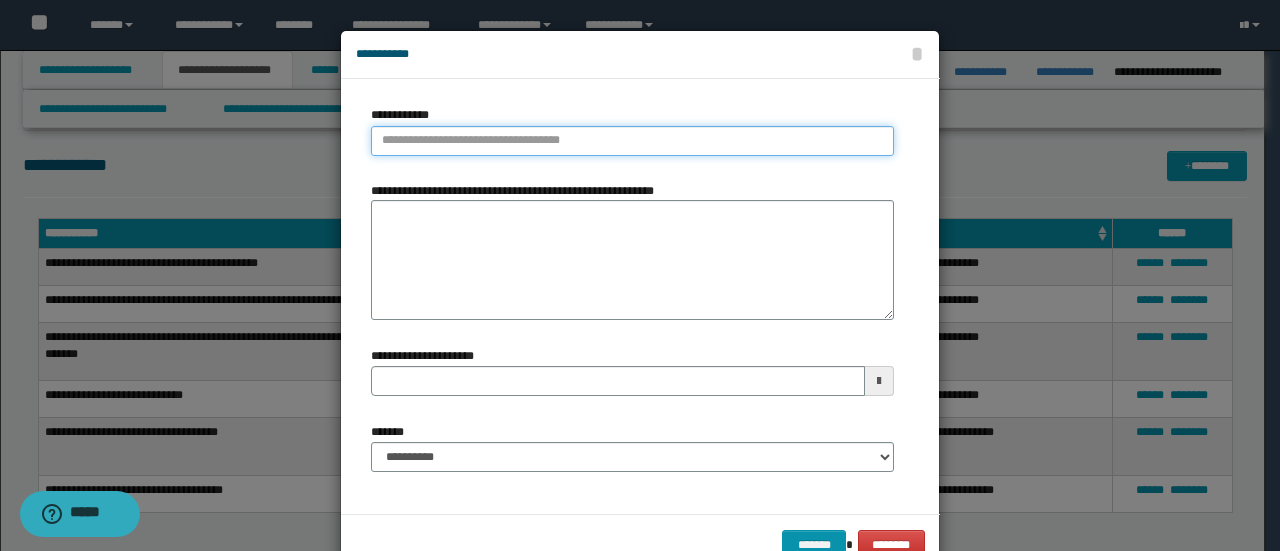 type on "**********" 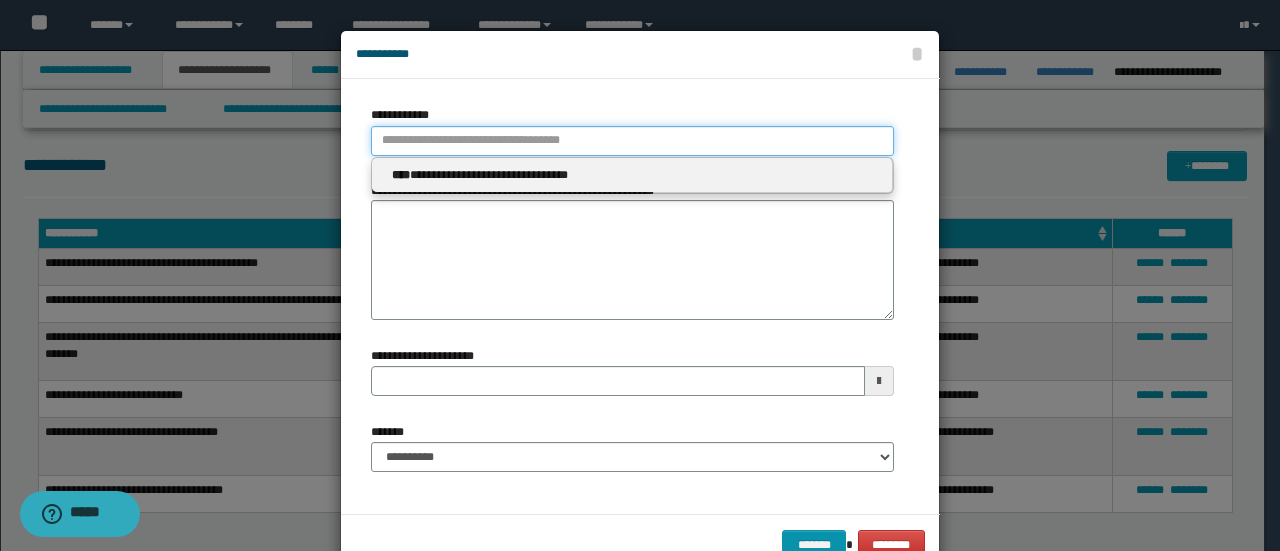 click on "**********" at bounding box center (632, 141) 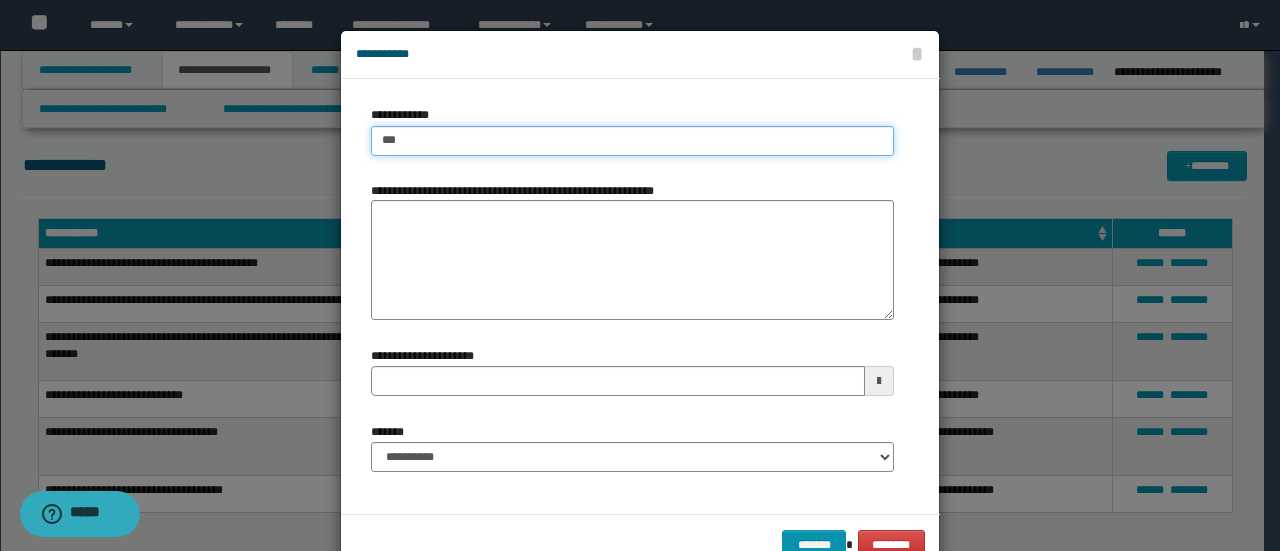 type on "****" 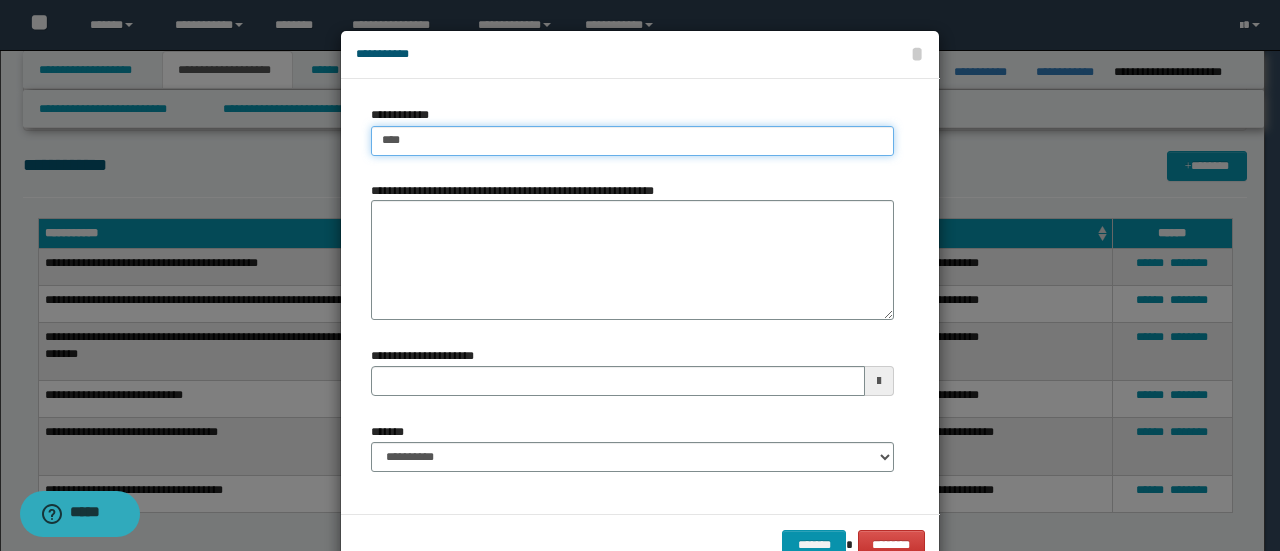type on "****" 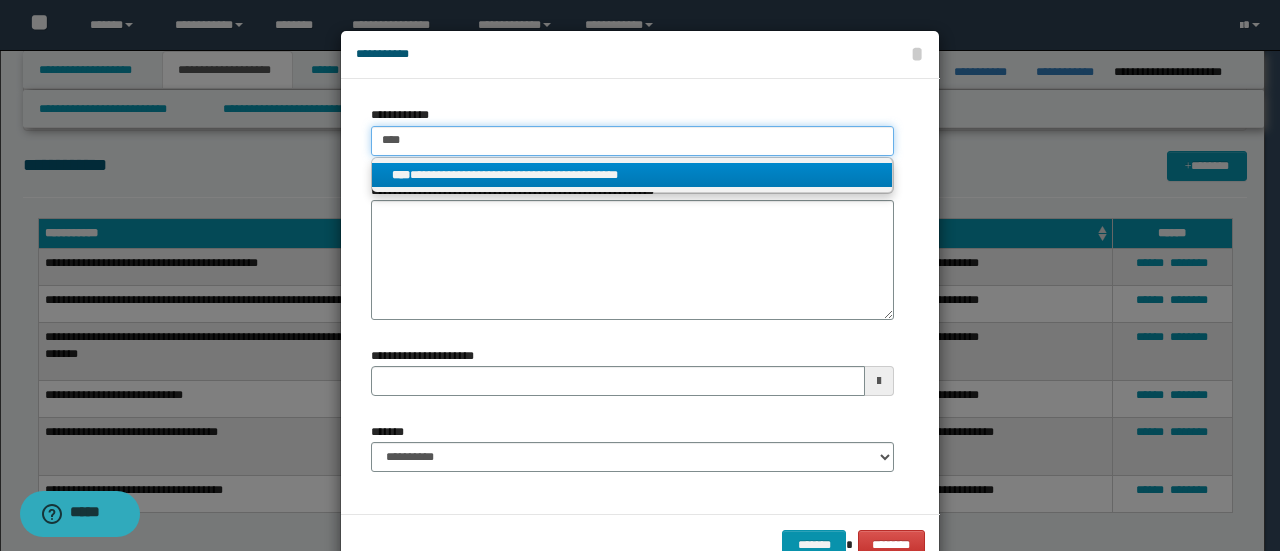 type on "****" 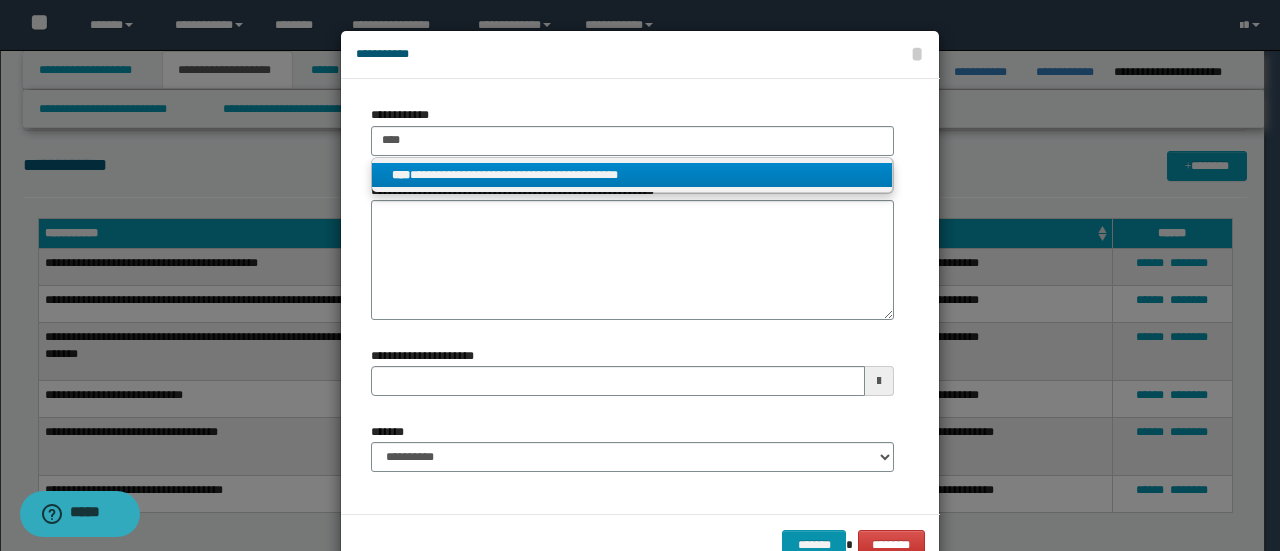 click on "**********" at bounding box center (632, 175) 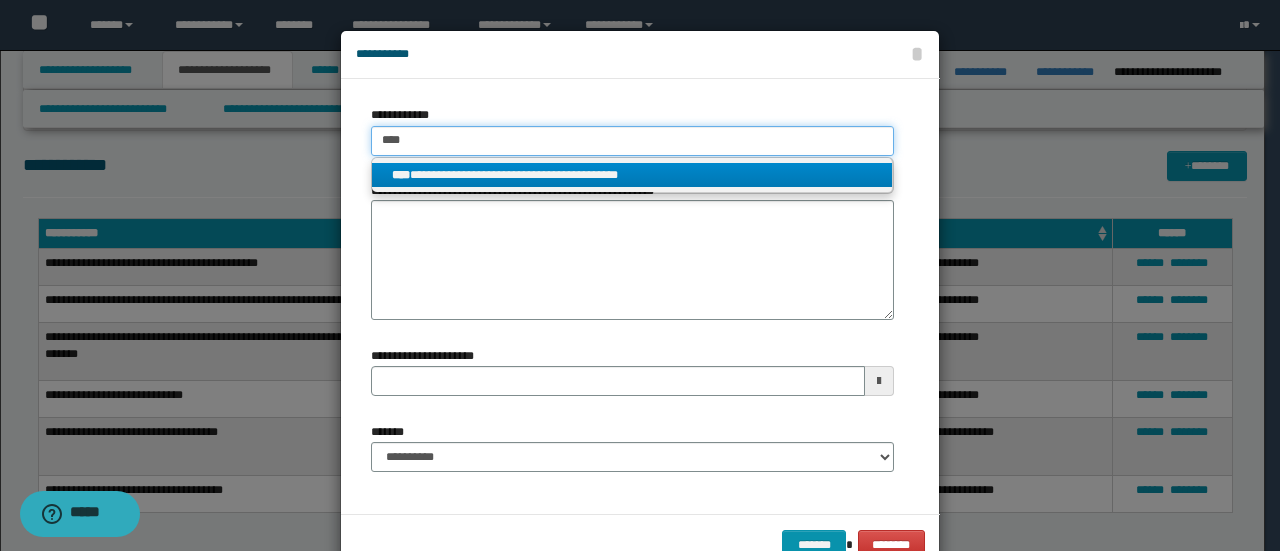 type 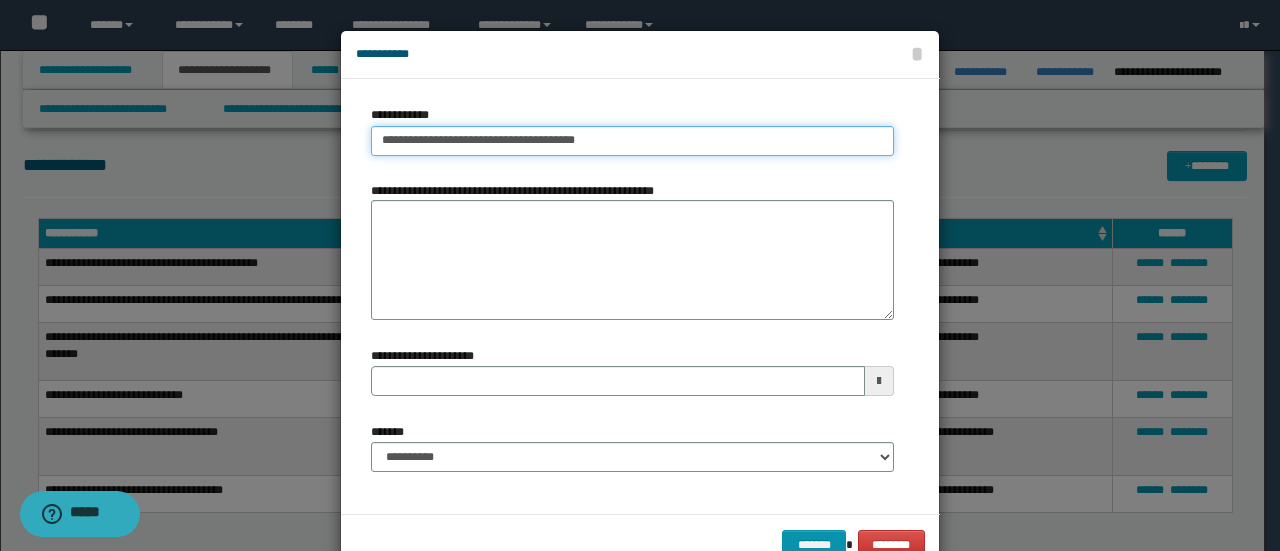 type 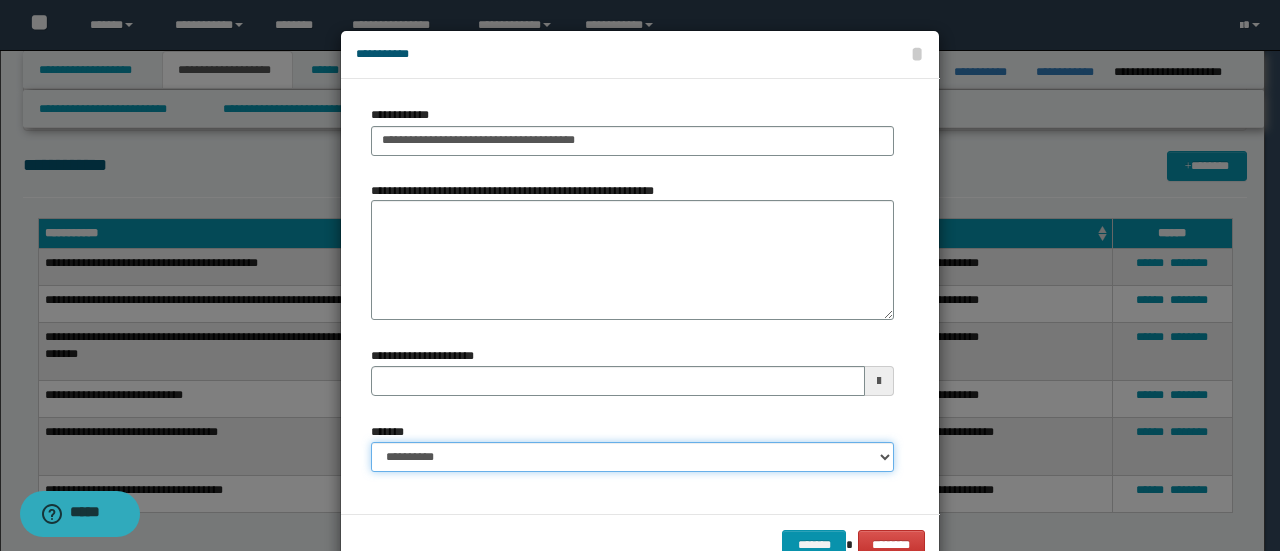 click on "**********" at bounding box center [632, 457] 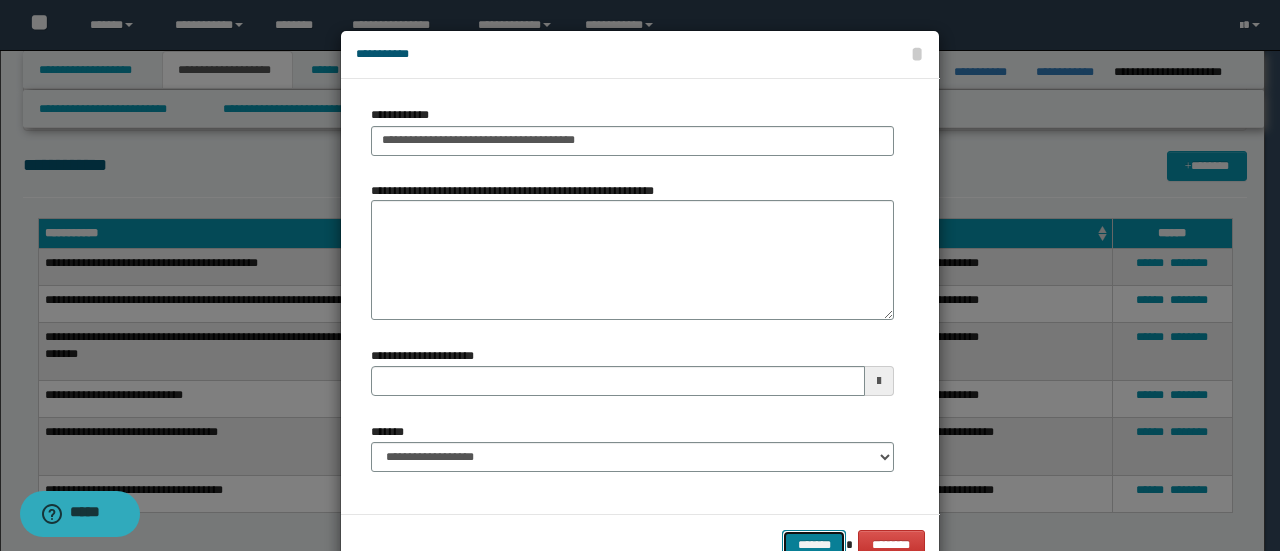 click on "*******" at bounding box center [814, 544] 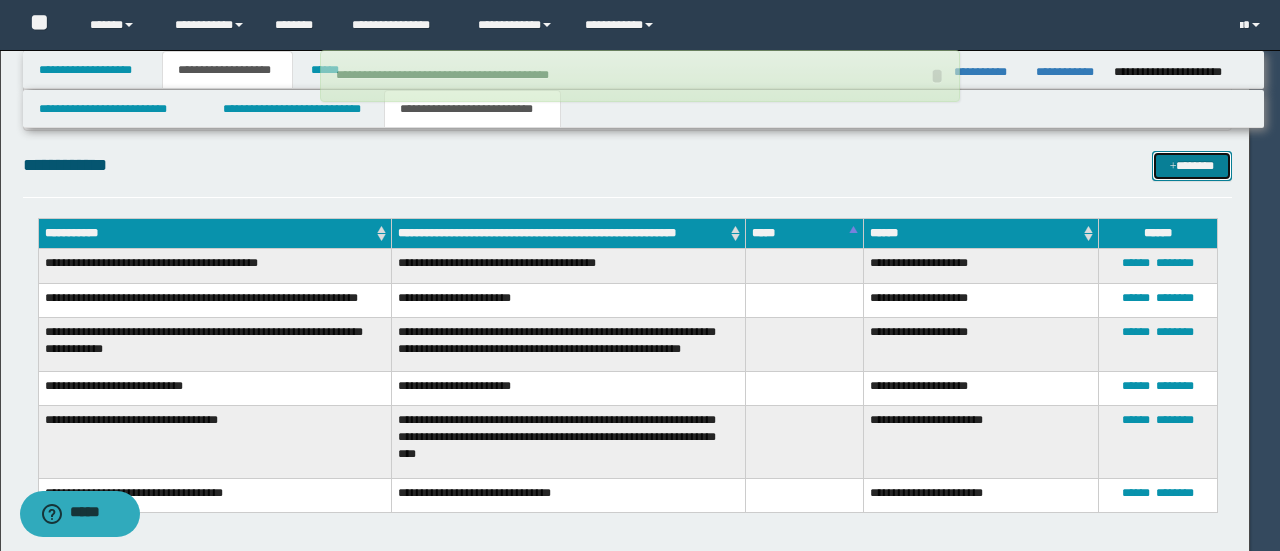 type 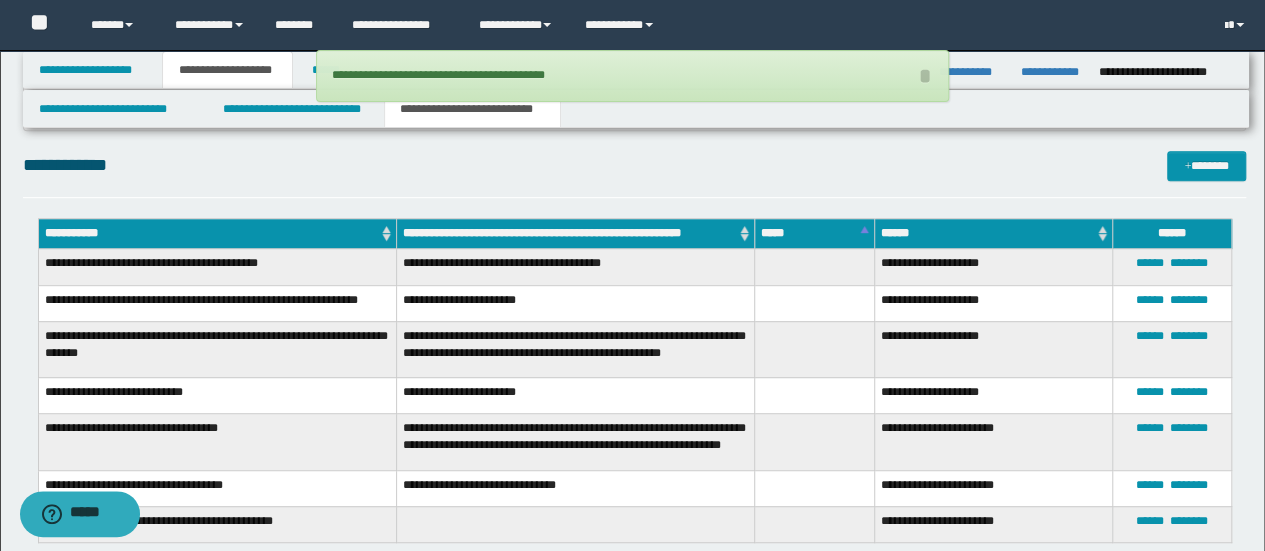 click on "**********" at bounding box center (635, 510) 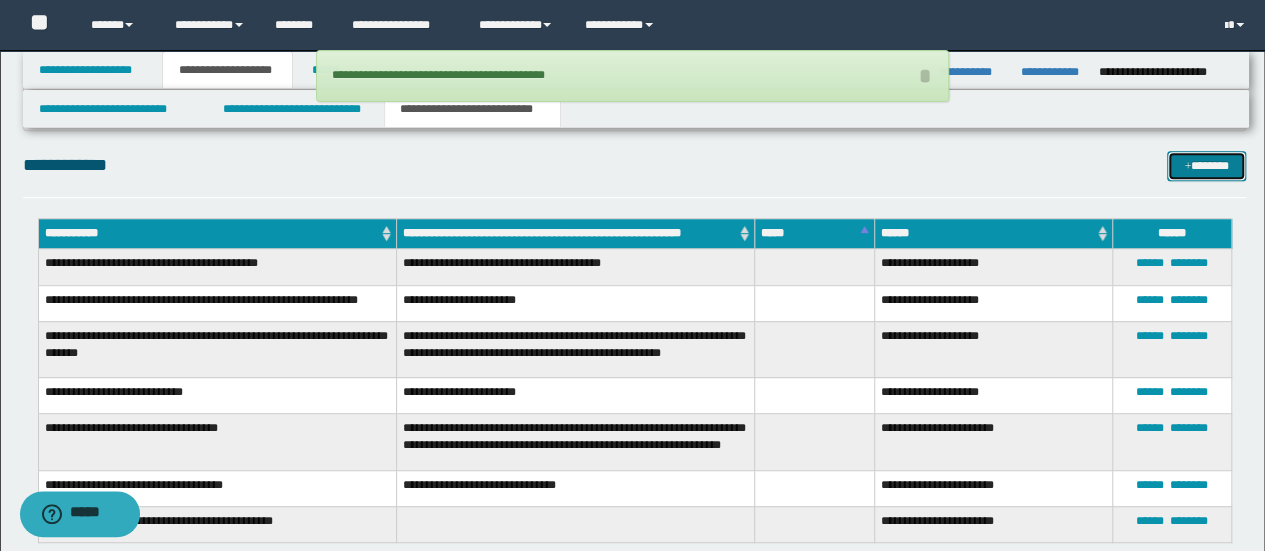 click on "*******" at bounding box center [1206, 165] 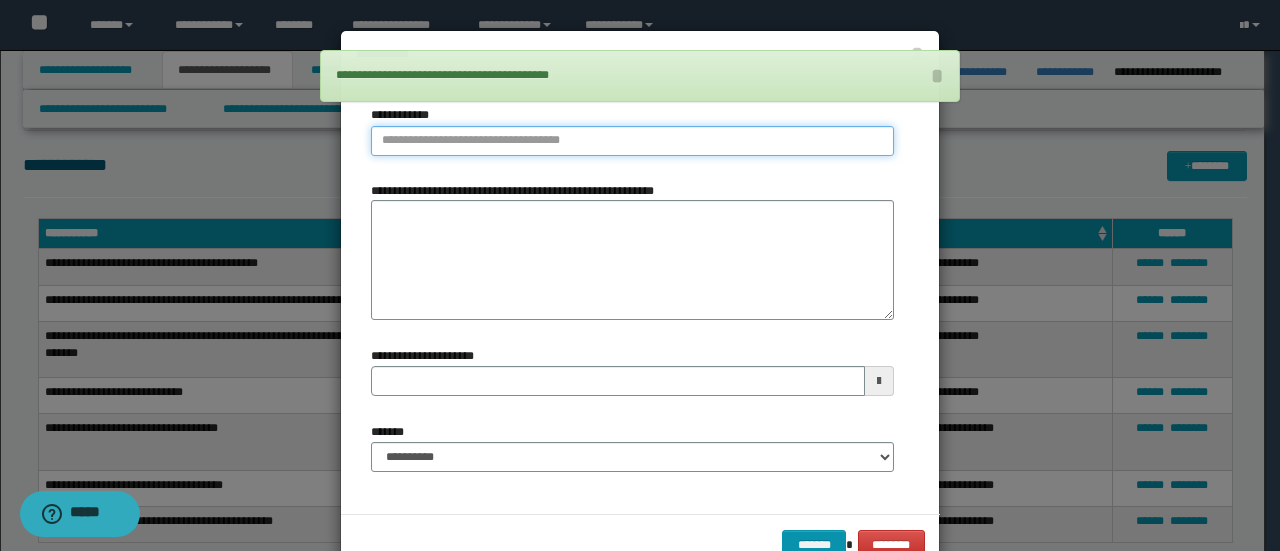 type on "**********" 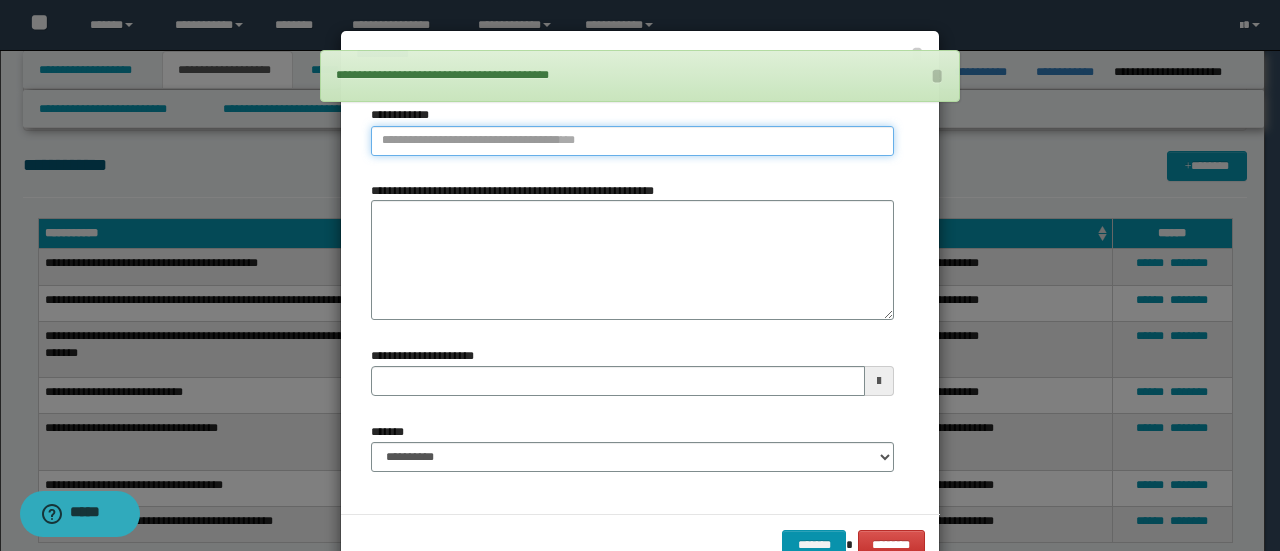 click on "**********" at bounding box center [632, 141] 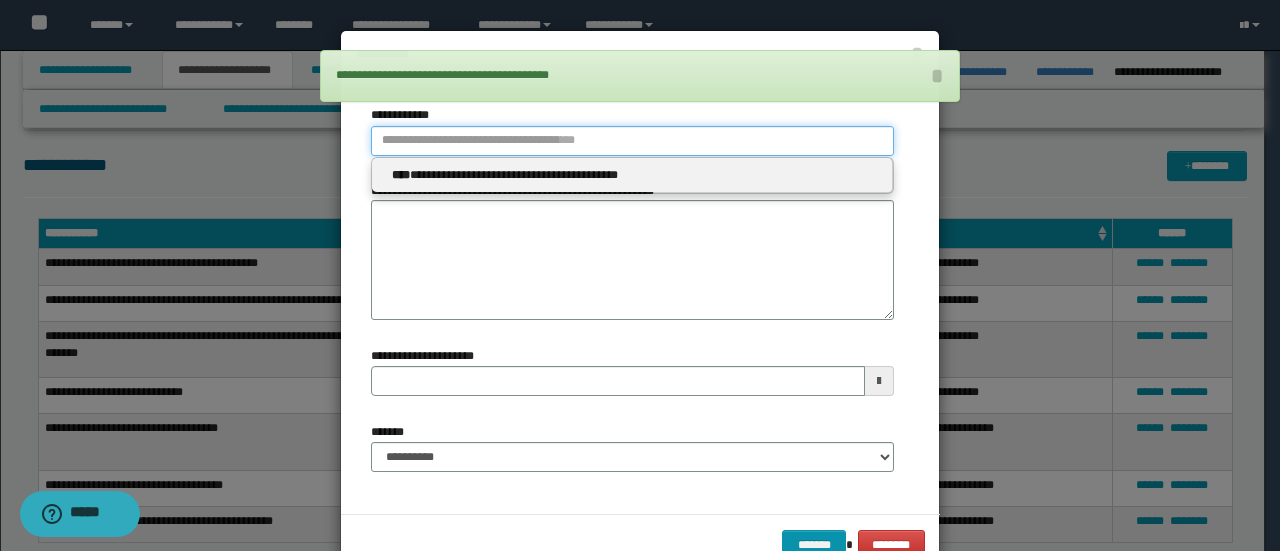 type 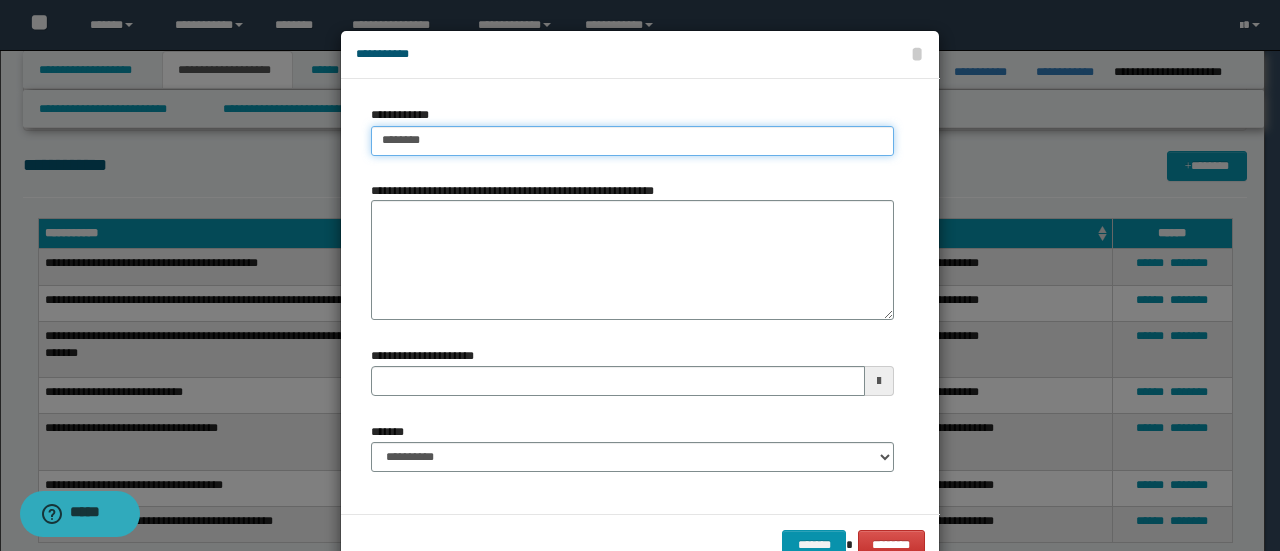 type on "*********" 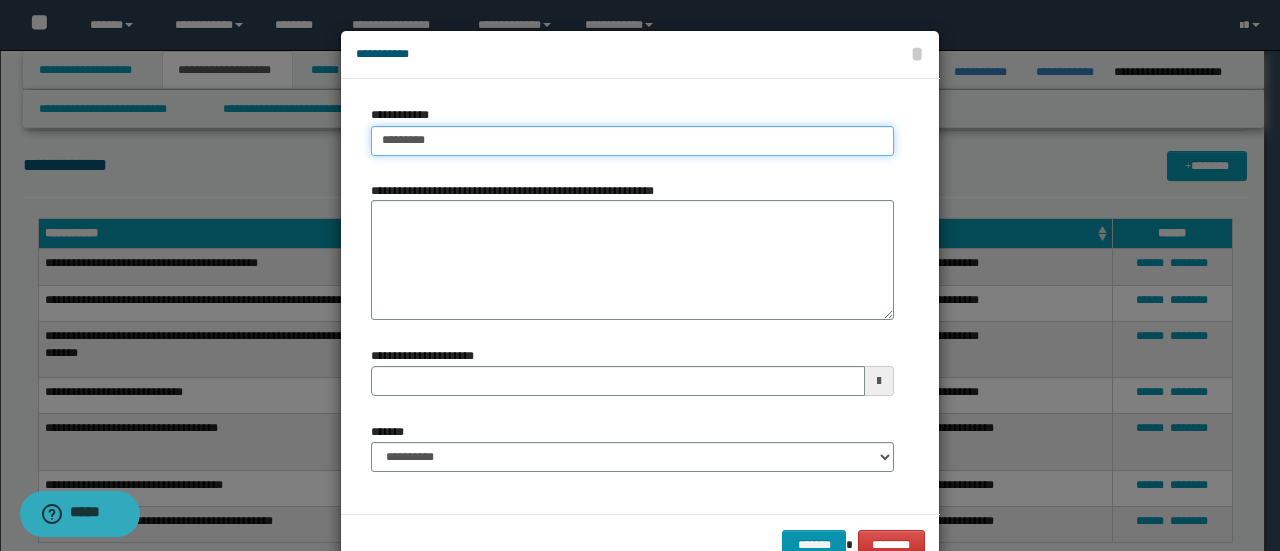 type on "*********" 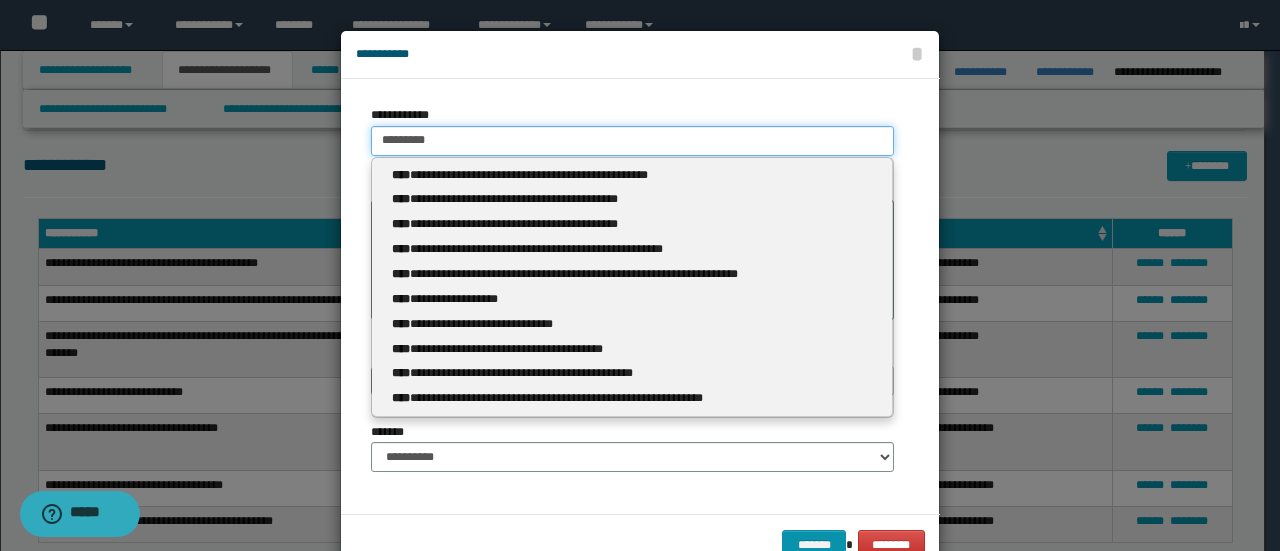 type on "*********" 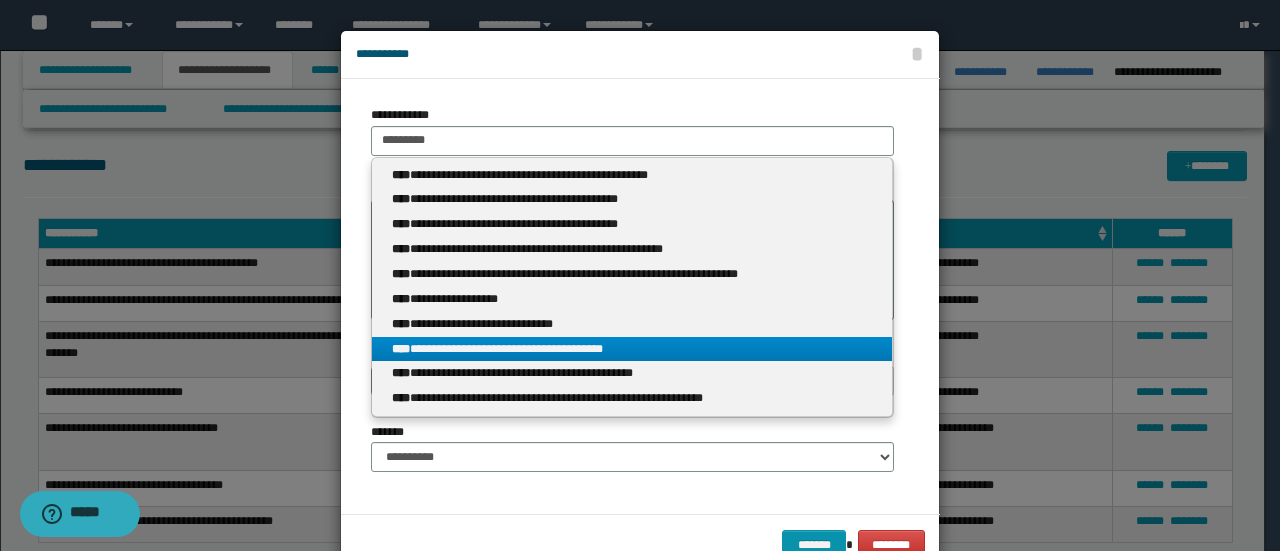 click on "**********" at bounding box center [632, 349] 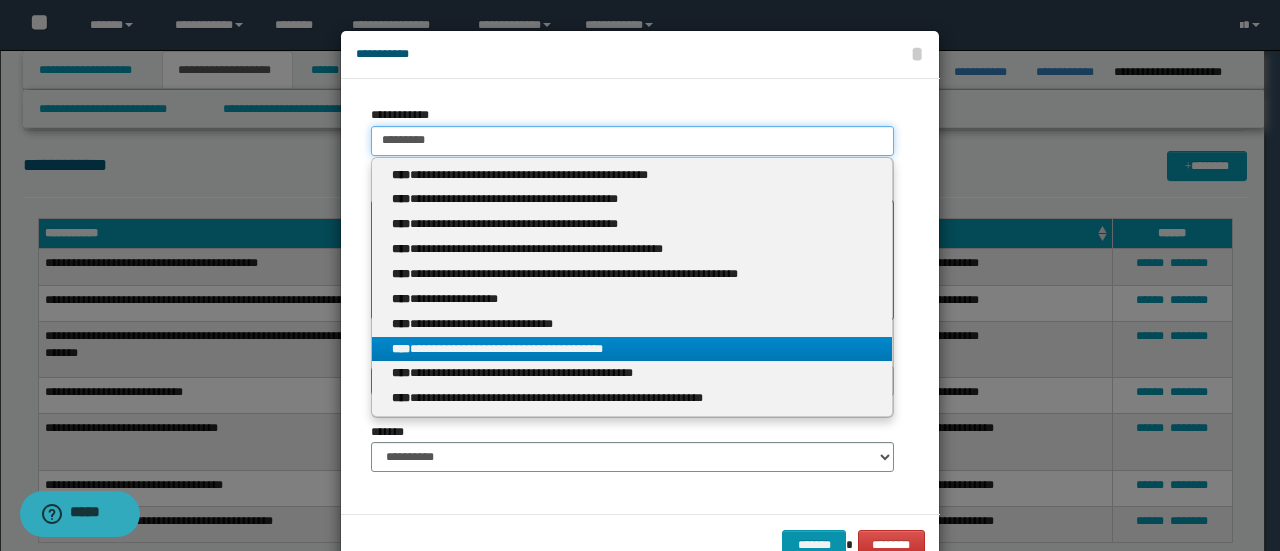 type 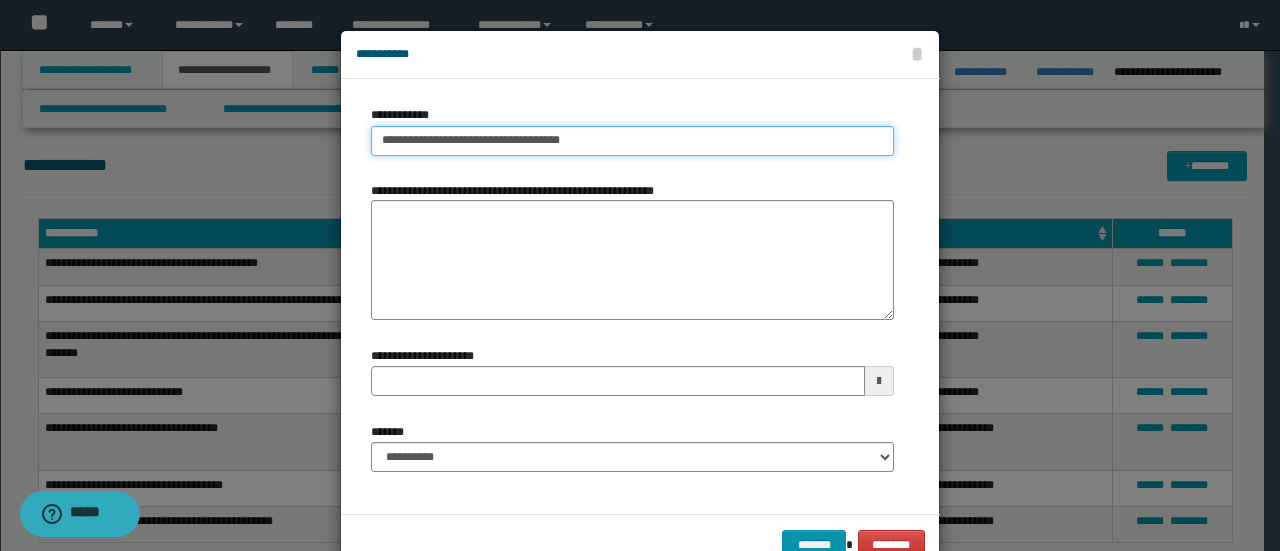type 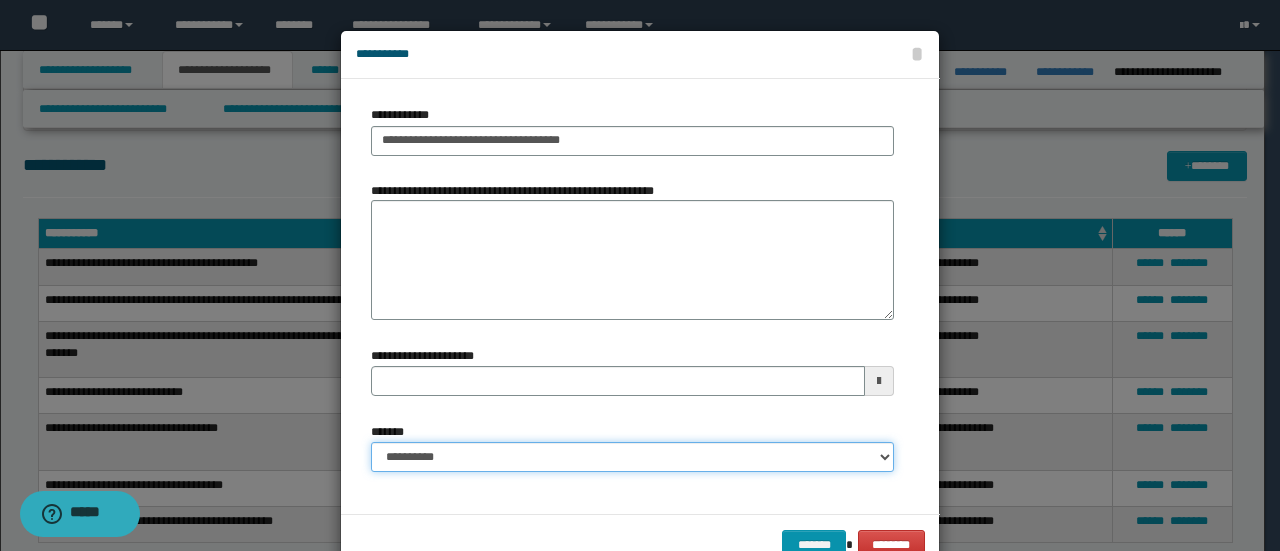 click on "**********" at bounding box center (632, 457) 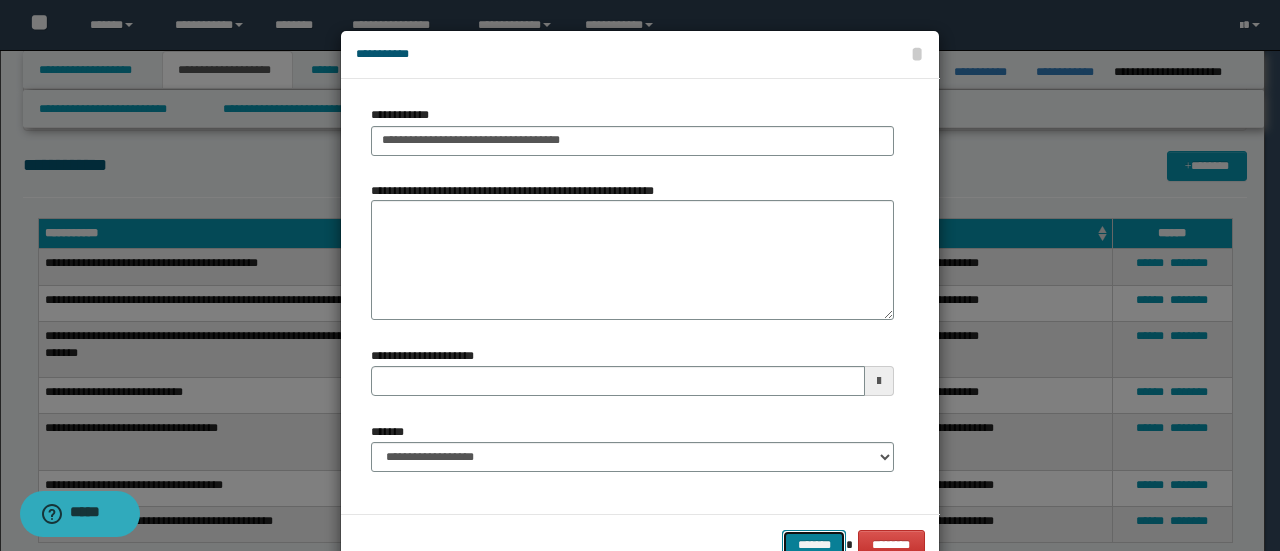 click on "*******" at bounding box center (814, 544) 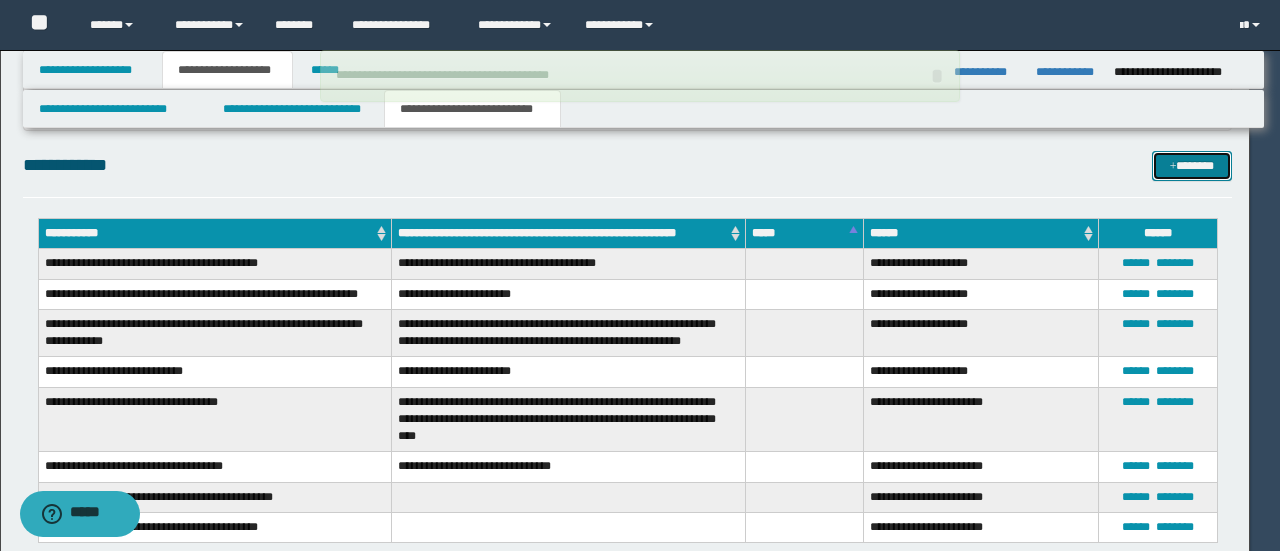 type 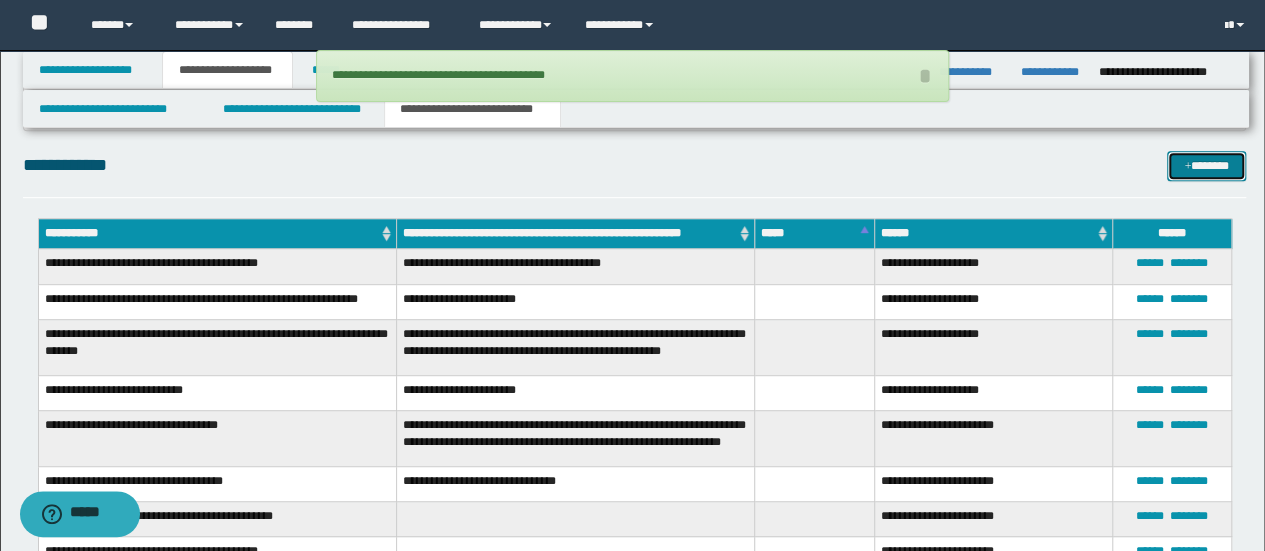 click on "*******" at bounding box center (1206, 165) 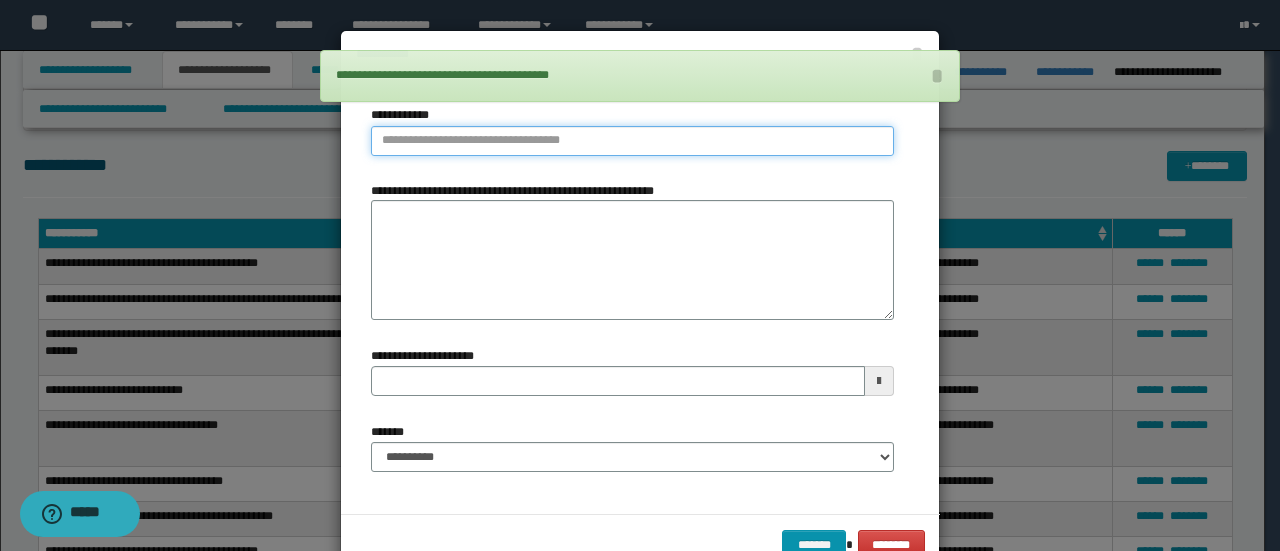 type on "**********" 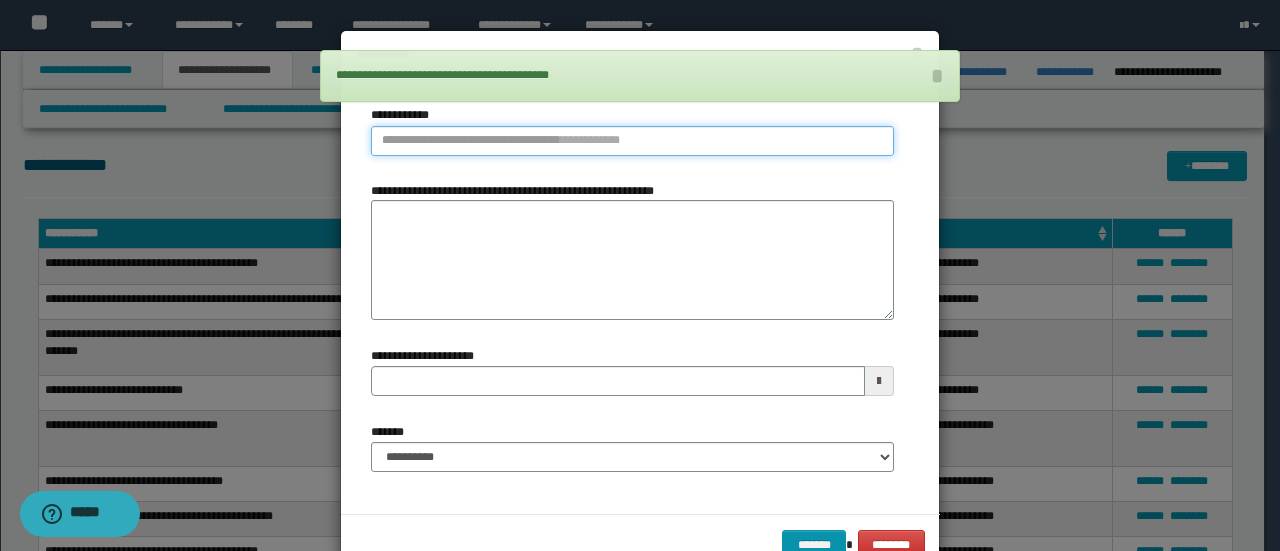 click on "**********" at bounding box center [632, 141] 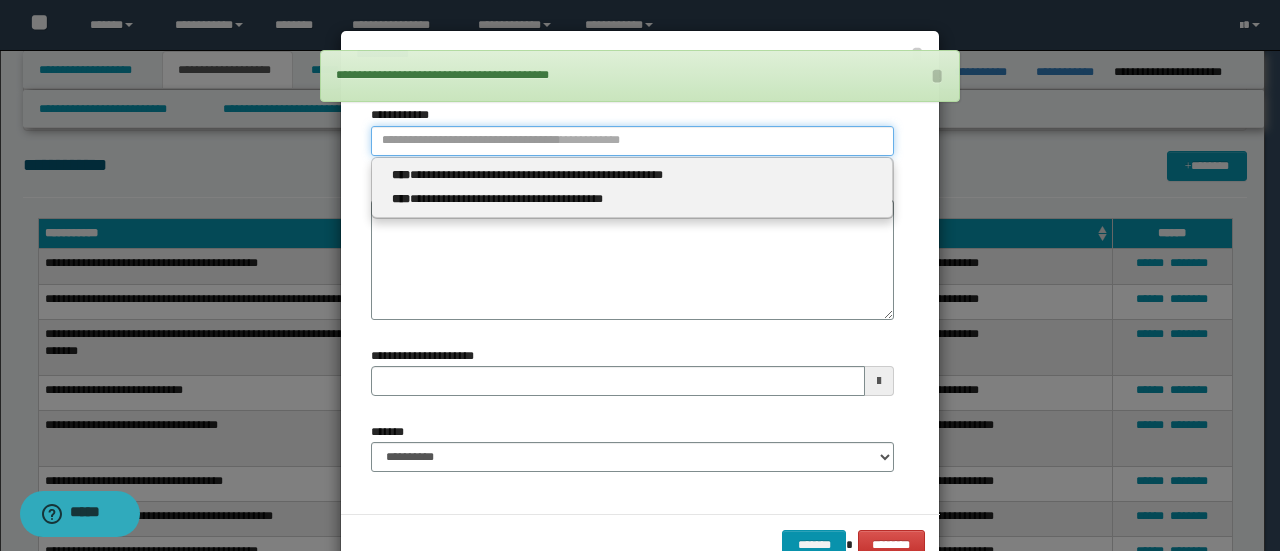 type 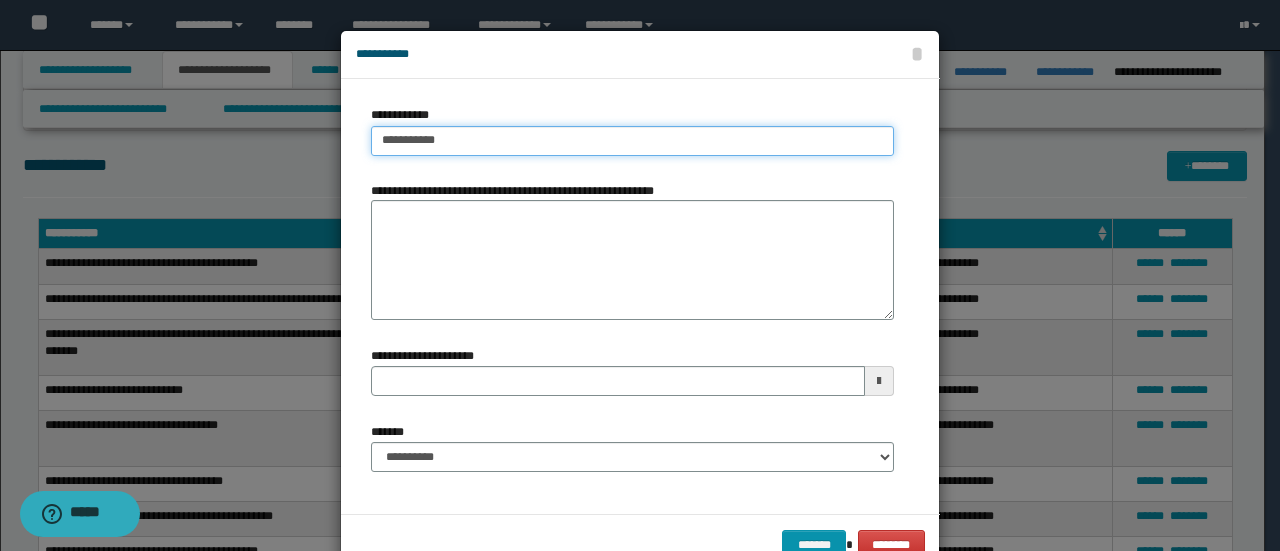 type on "**********" 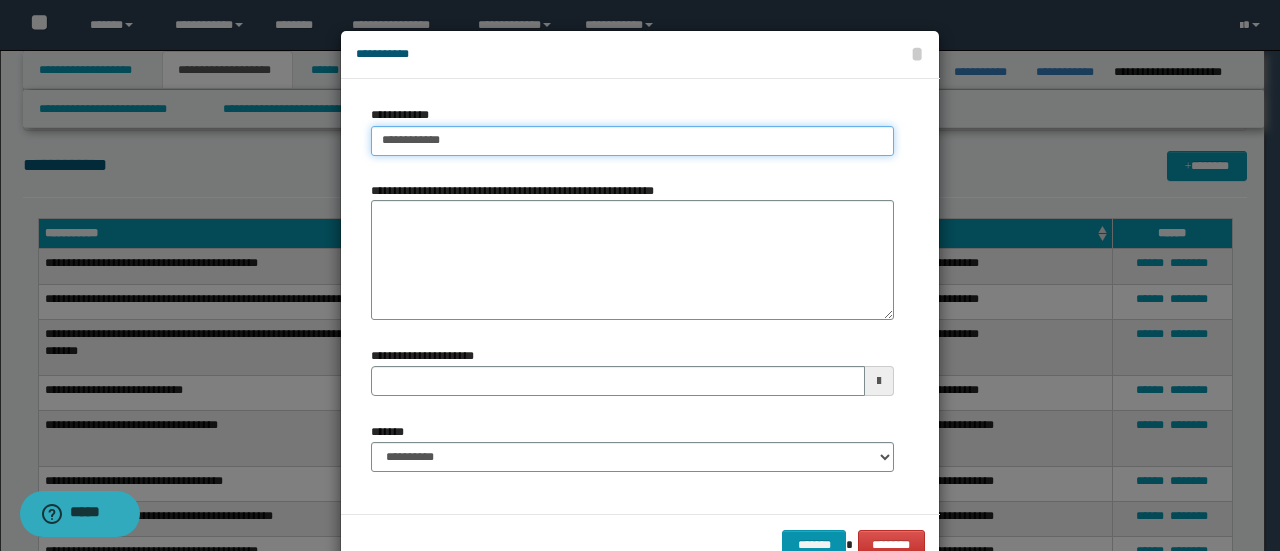 type on "**********" 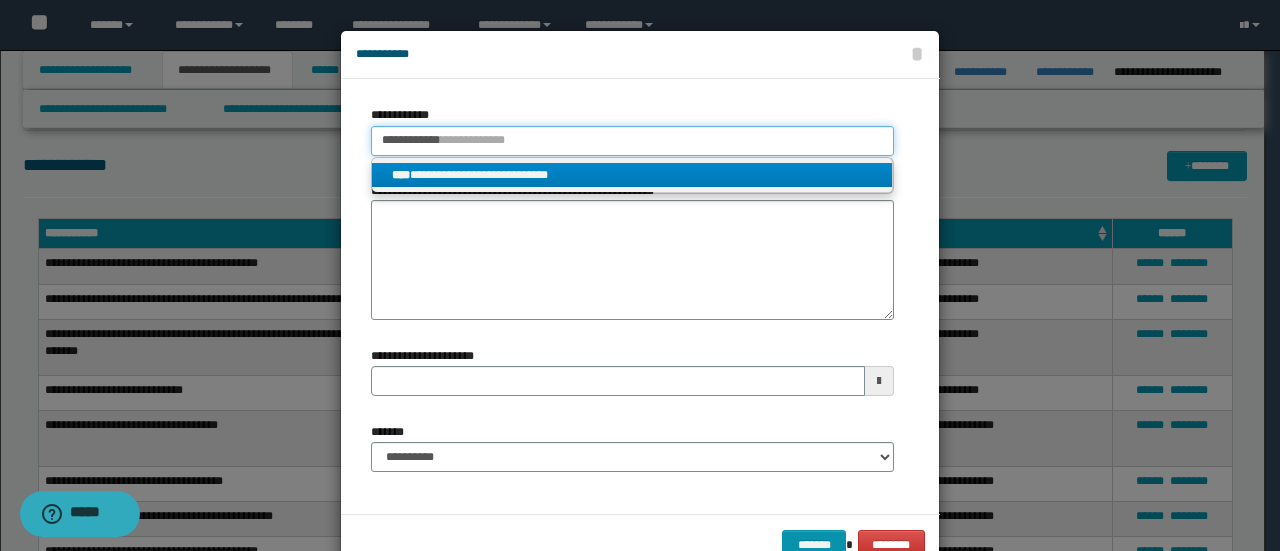 type on "**********" 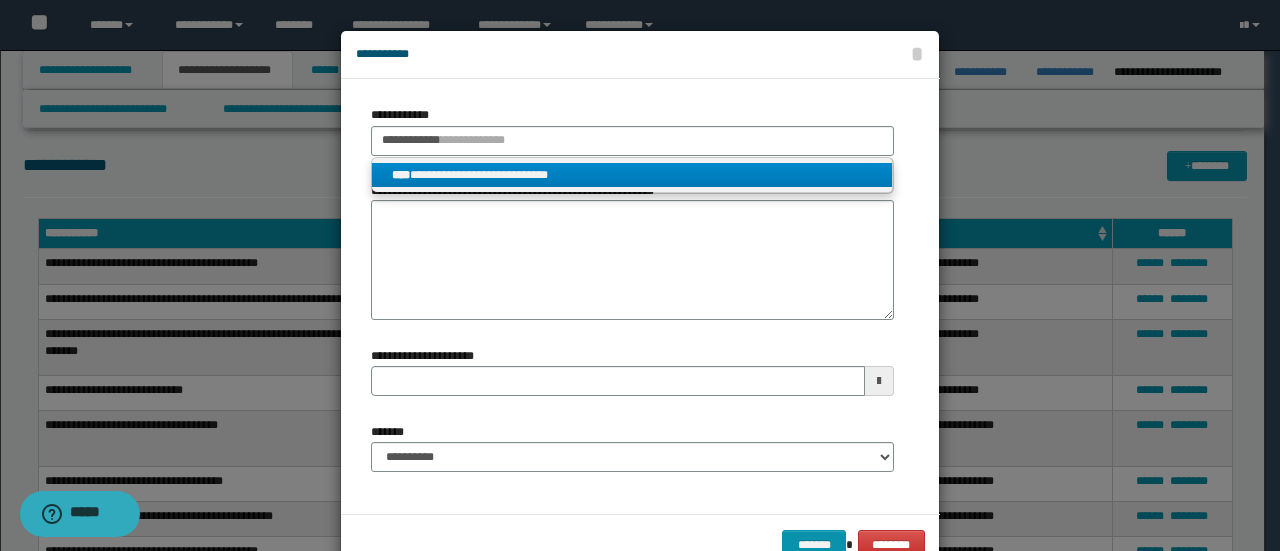 click on "**********" at bounding box center [632, 175] 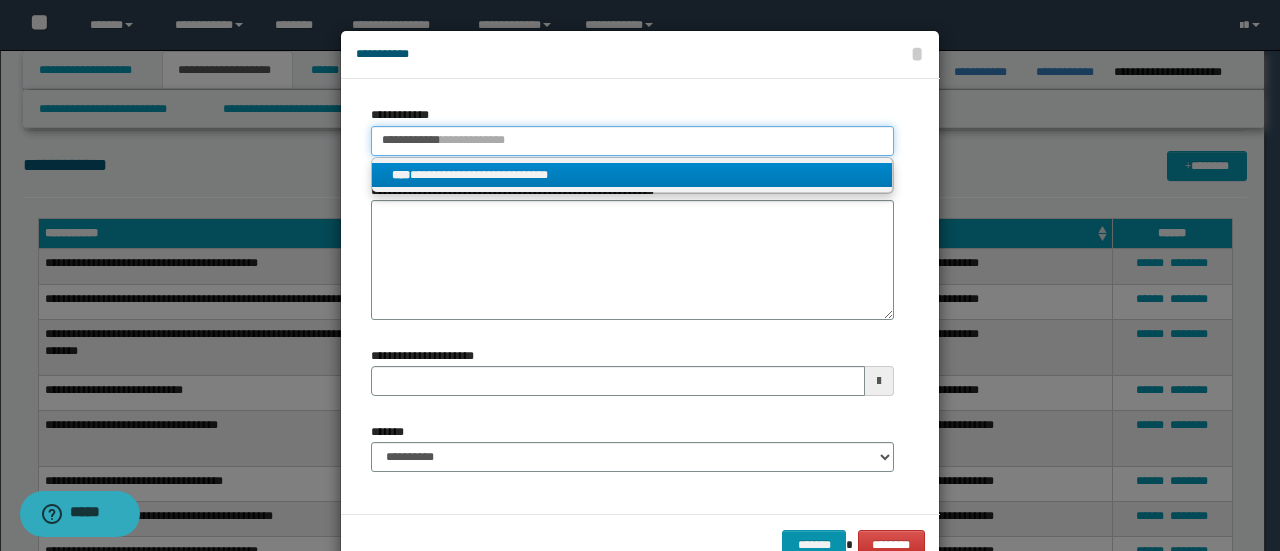 type 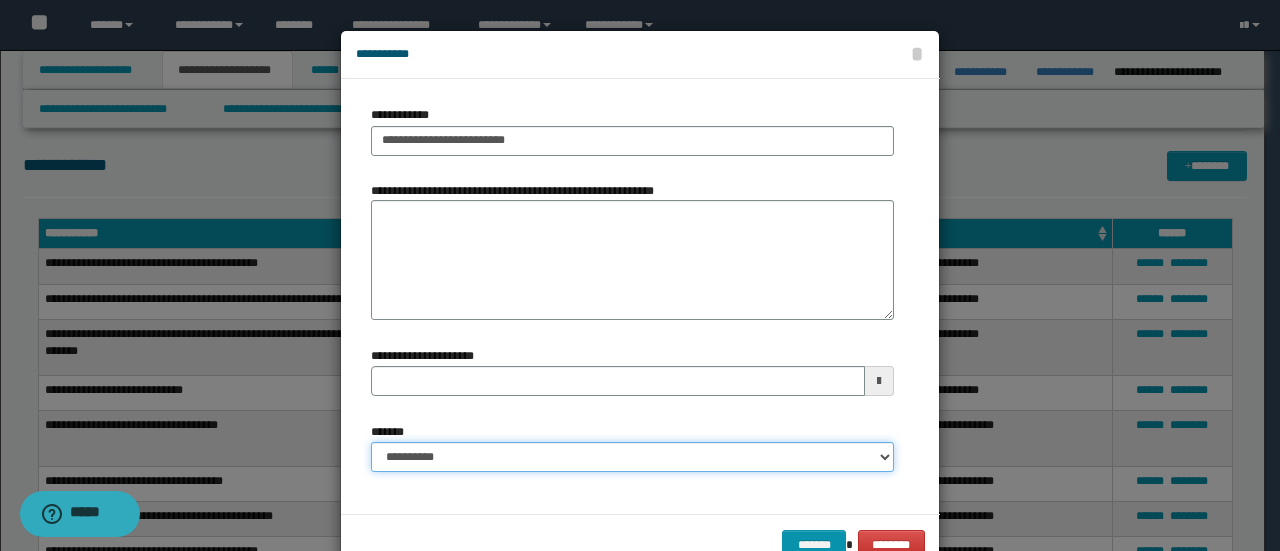 click on "**********" at bounding box center (632, 457) 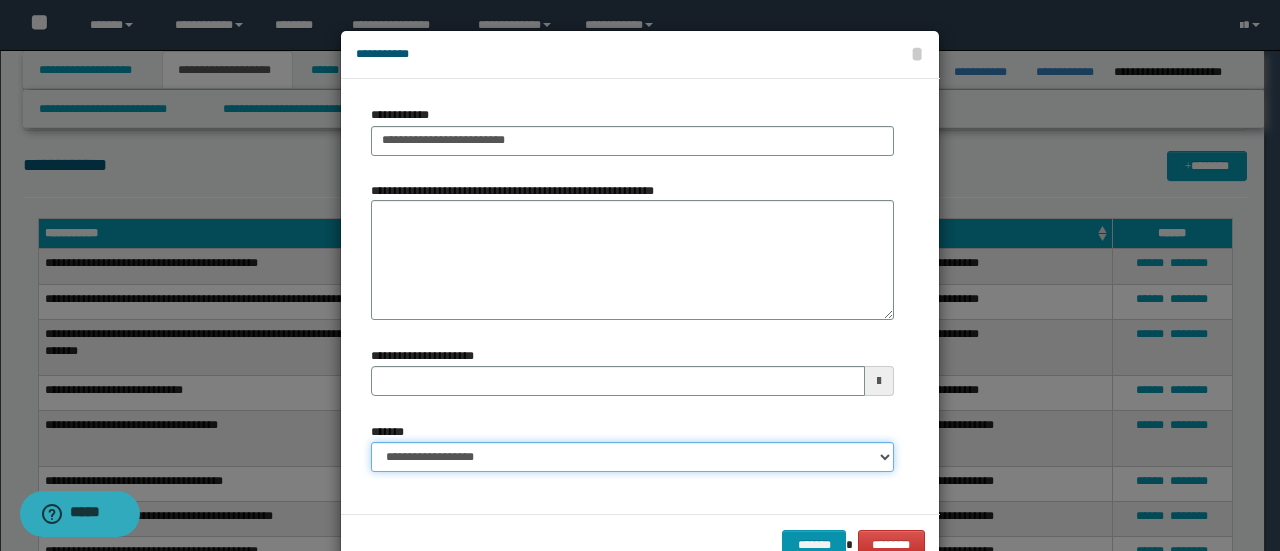 type 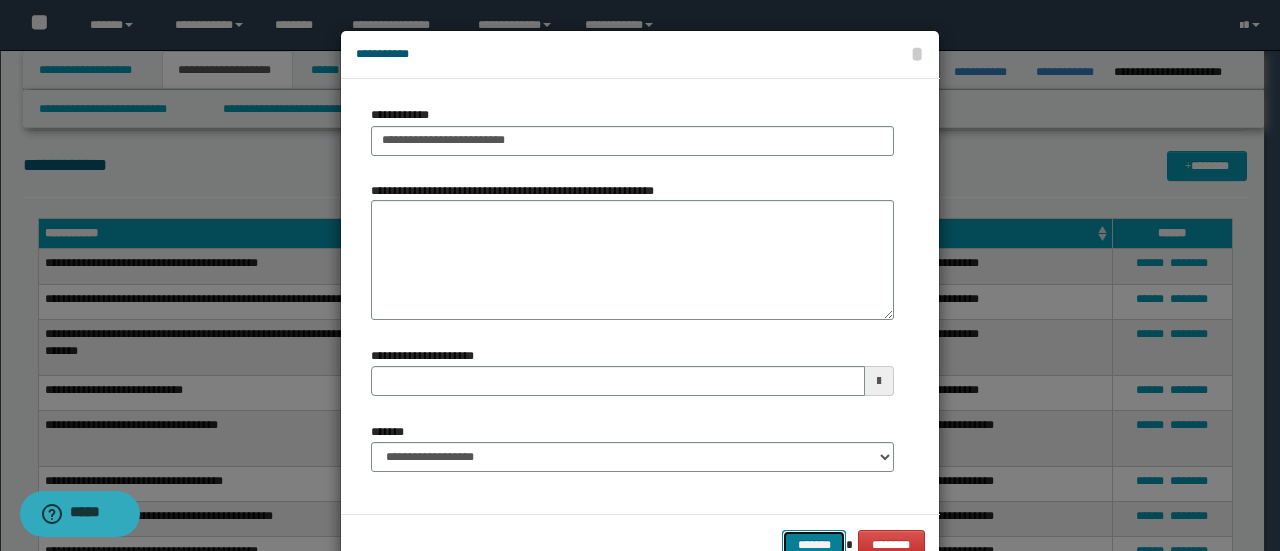 click on "*******" at bounding box center [814, 544] 